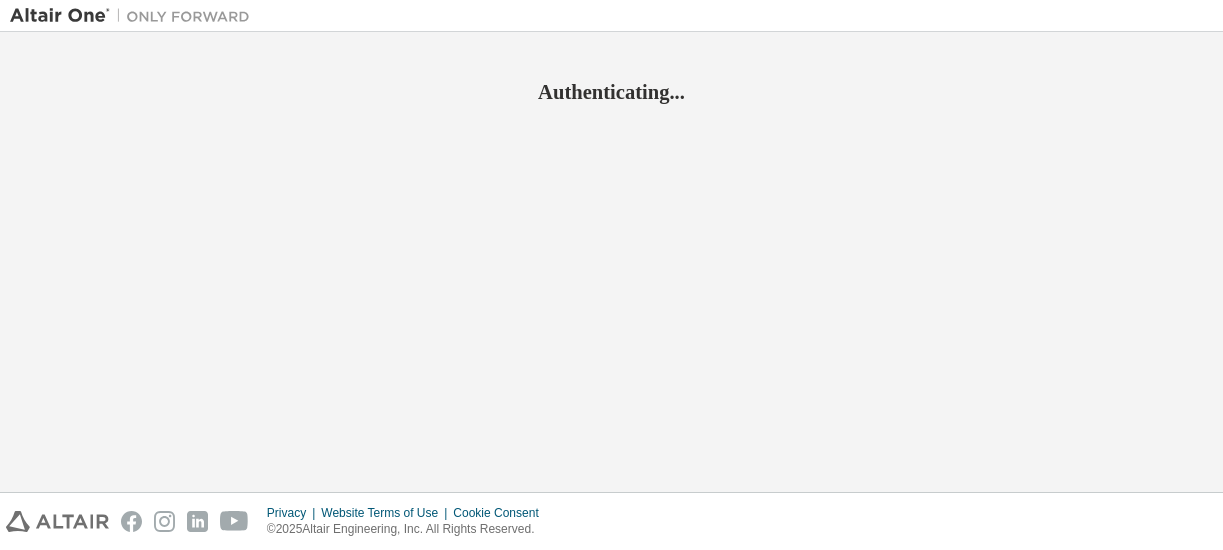 scroll, scrollTop: 0, scrollLeft: 0, axis: both 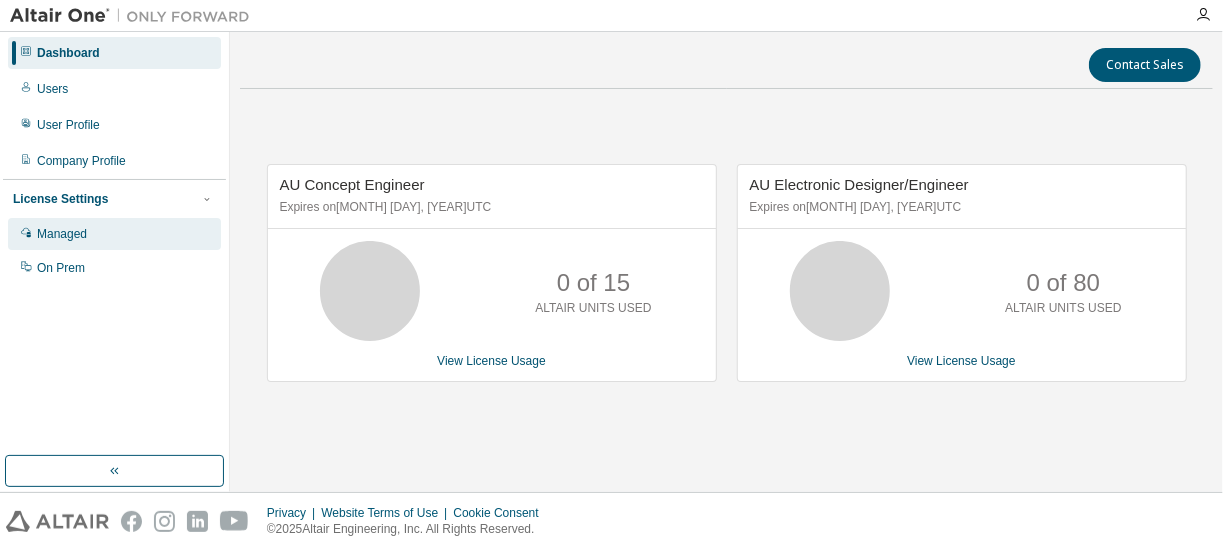 click on "Managed" at bounding box center [62, 234] 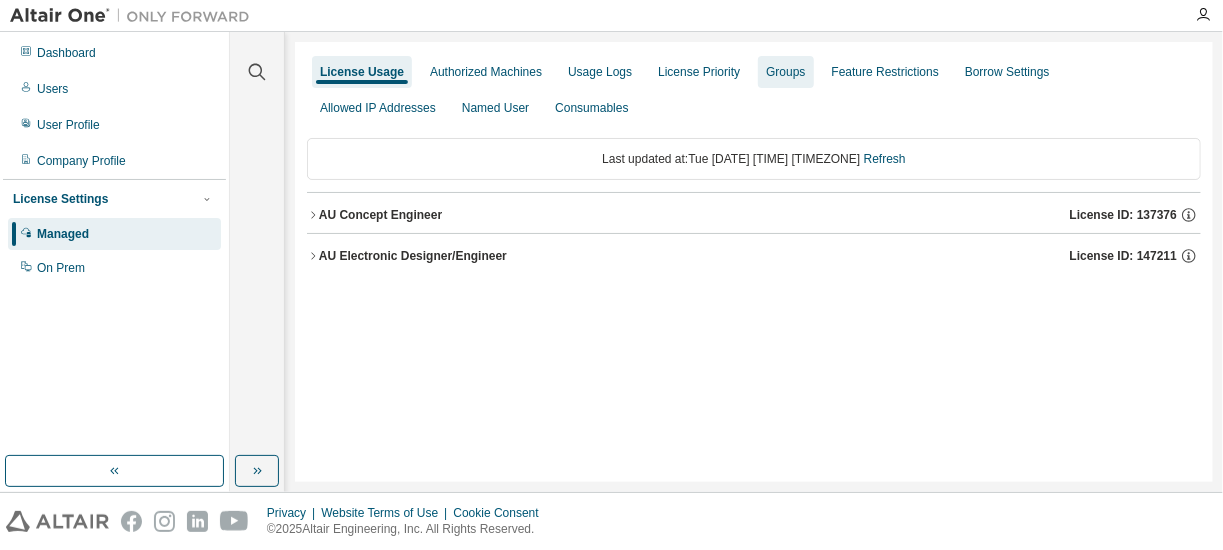 click on "Groups" at bounding box center (785, 72) 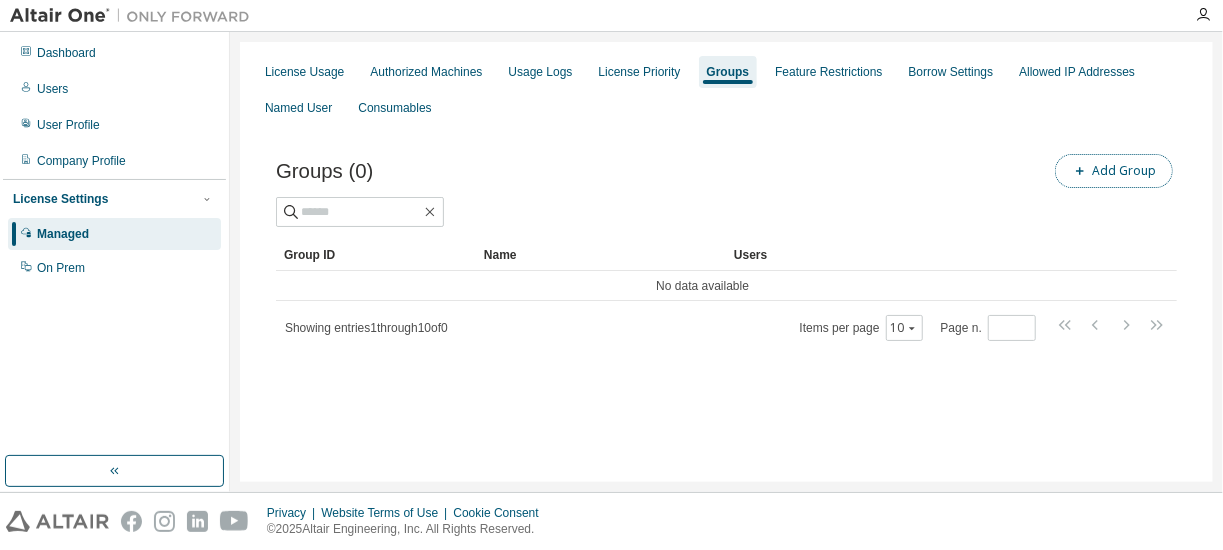 click on "Add Group" at bounding box center [1114, 171] 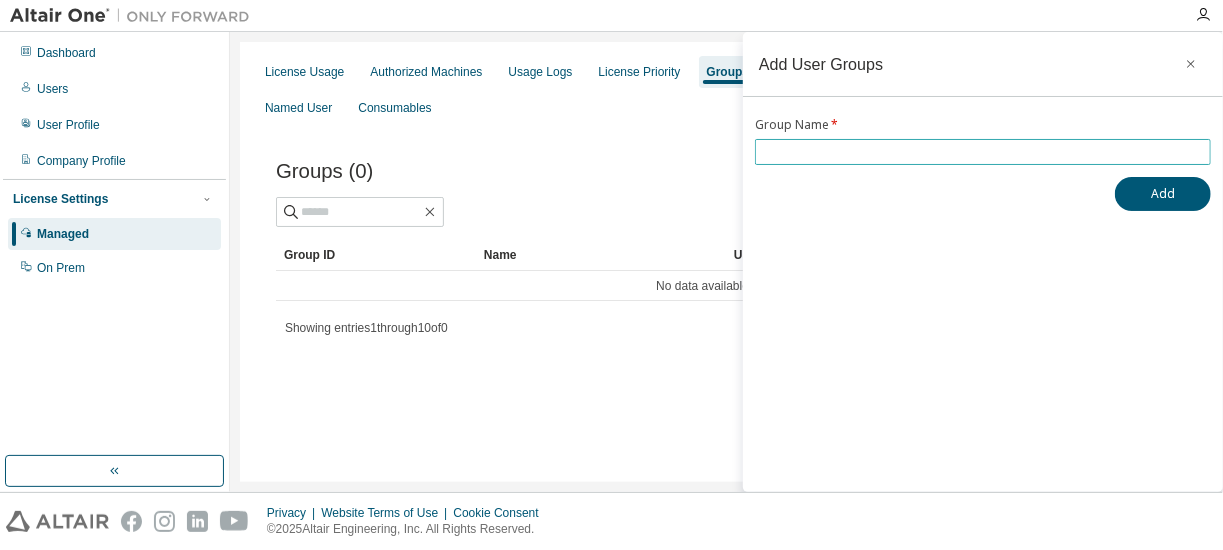 click at bounding box center [983, 152] 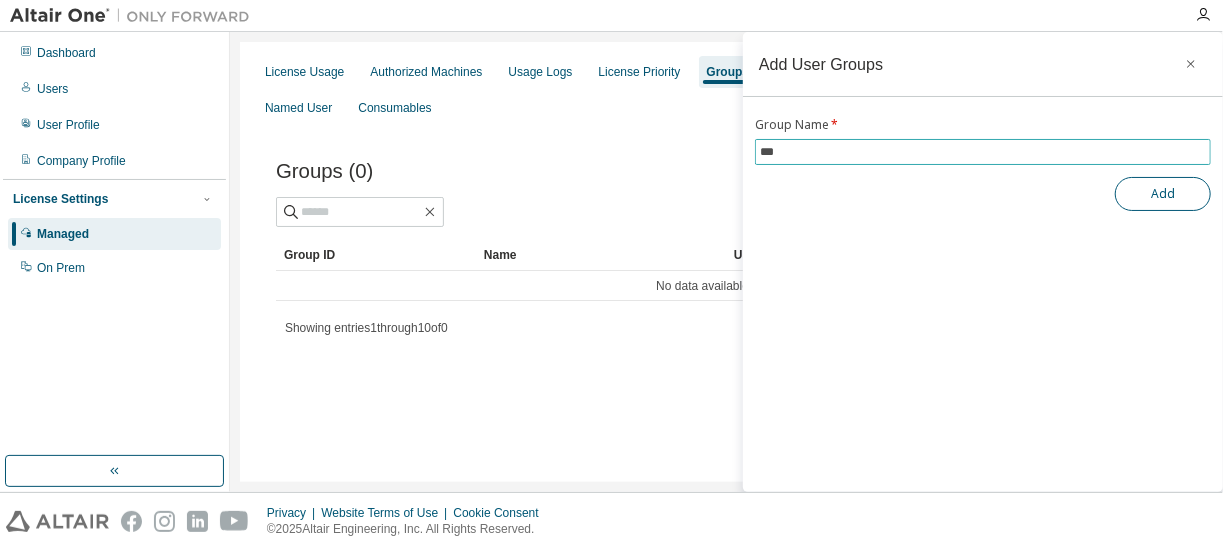 type on "***" 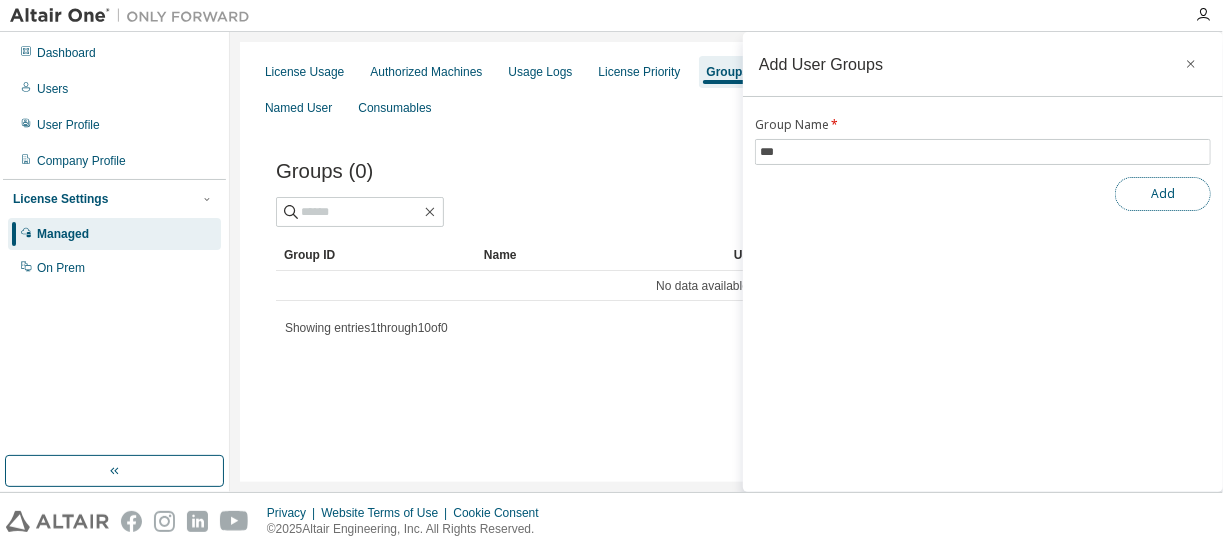 click on "Add" at bounding box center [1163, 194] 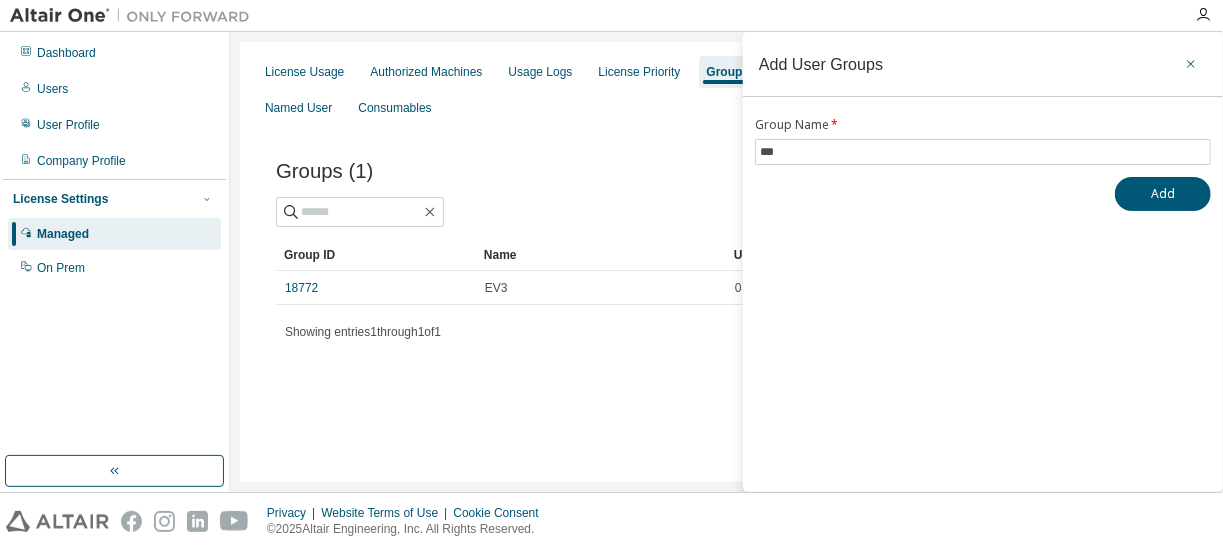 click 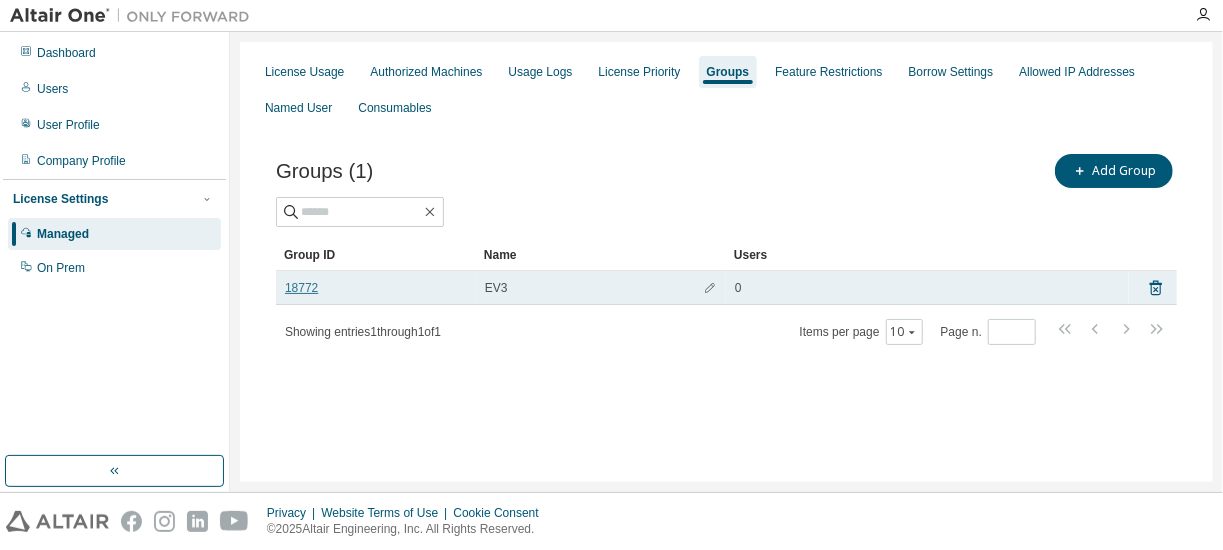 click on "18772" at bounding box center [301, 288] 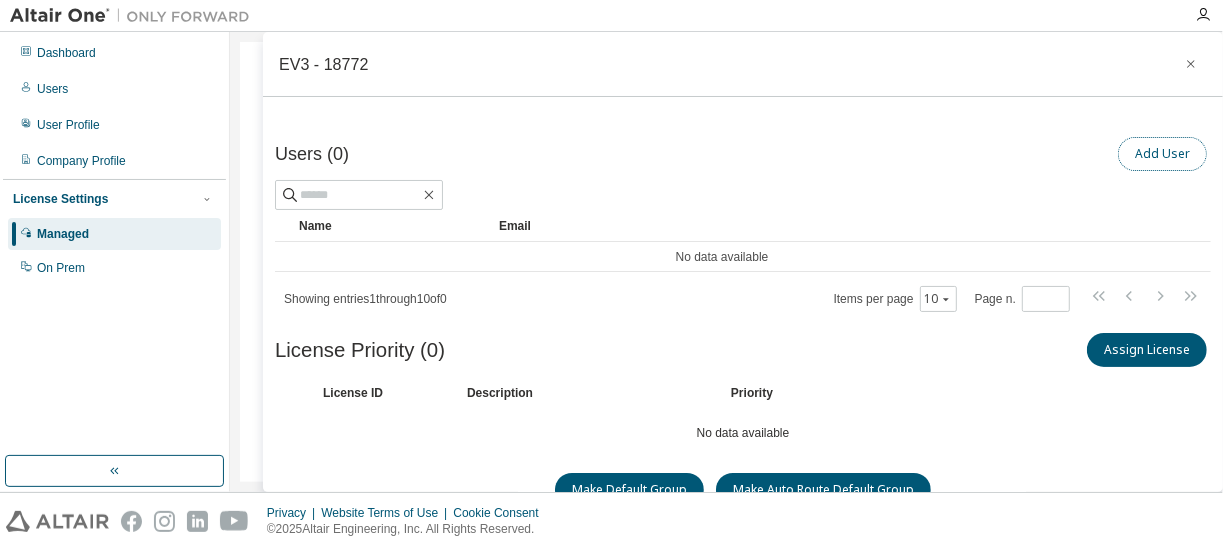 click on "Add User" at bounding box center [1162, 154] 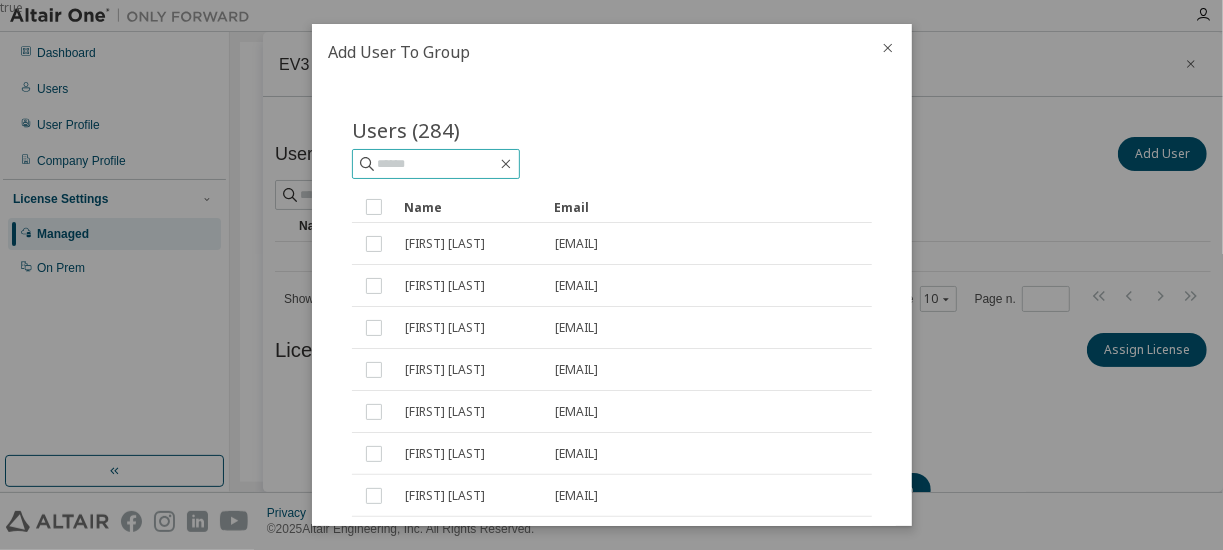 click at bounding box center (437, 164) 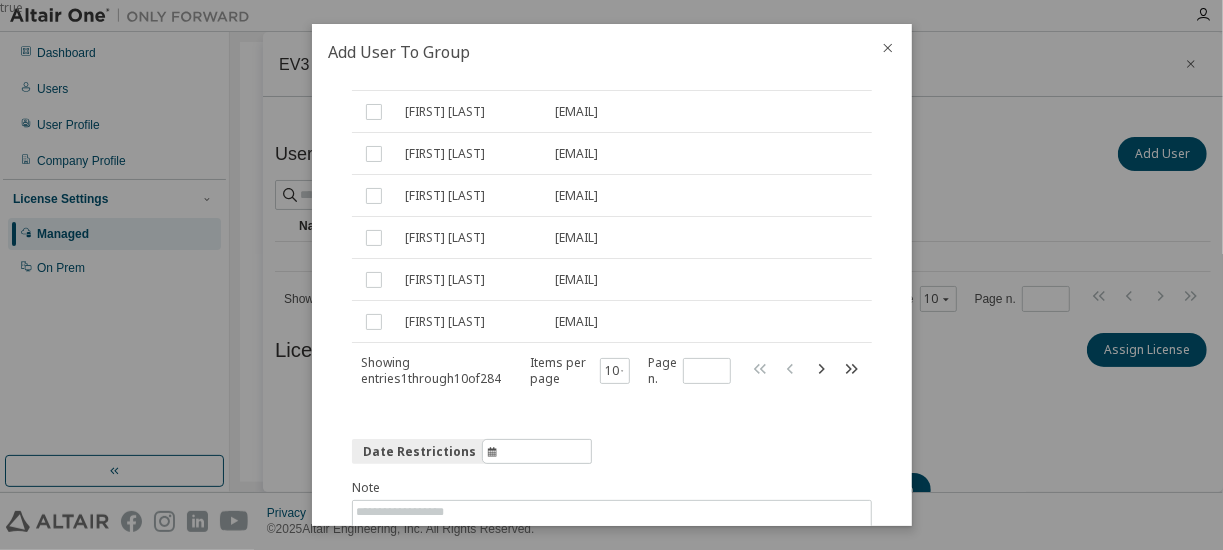 scroll, scrollTop: 0, scrollLeft: 0, axis: both 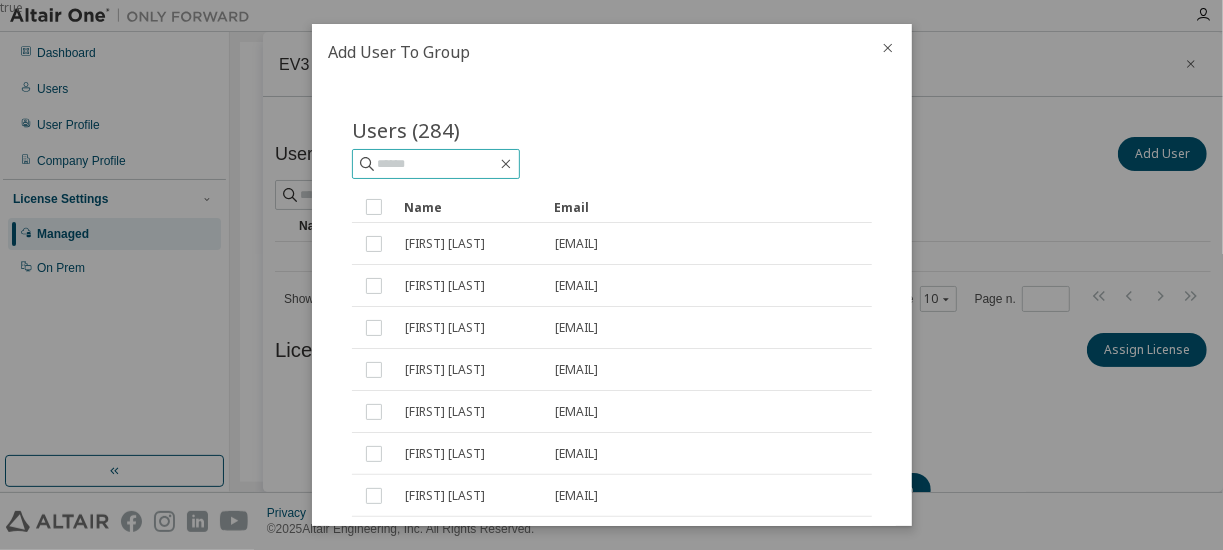 paste on "**********" 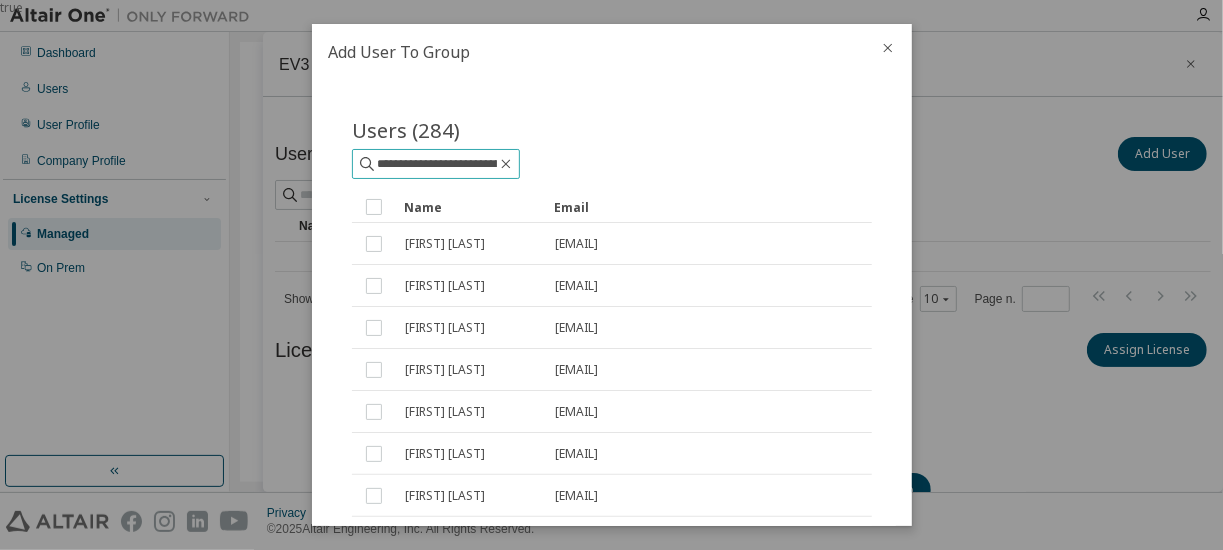 scroll, scrollTop: 0, scrollLeft: 18, axis: horizontal 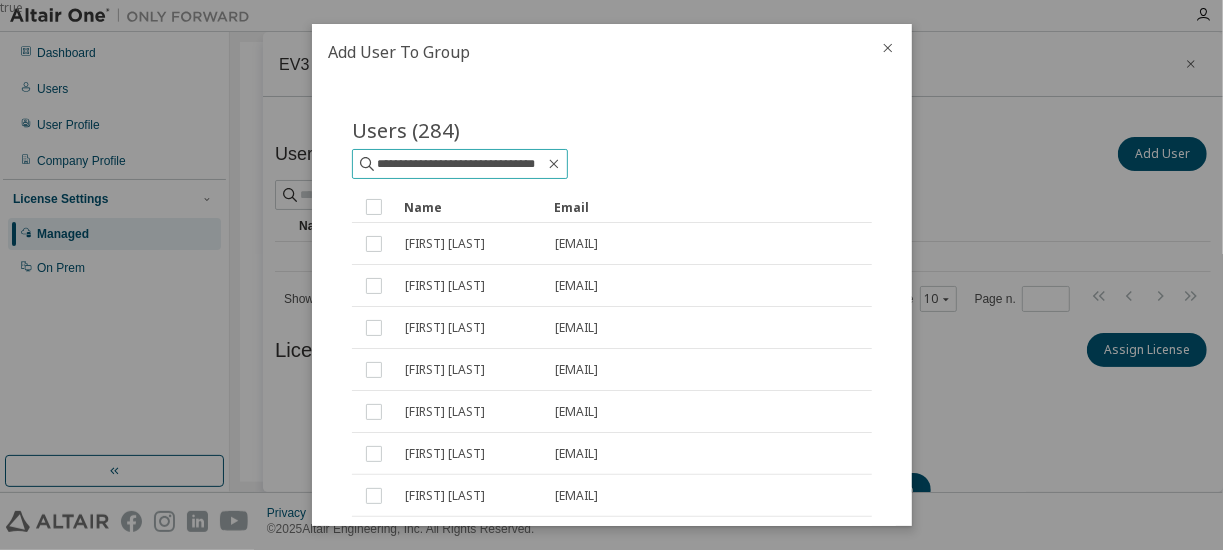 type on "**********" 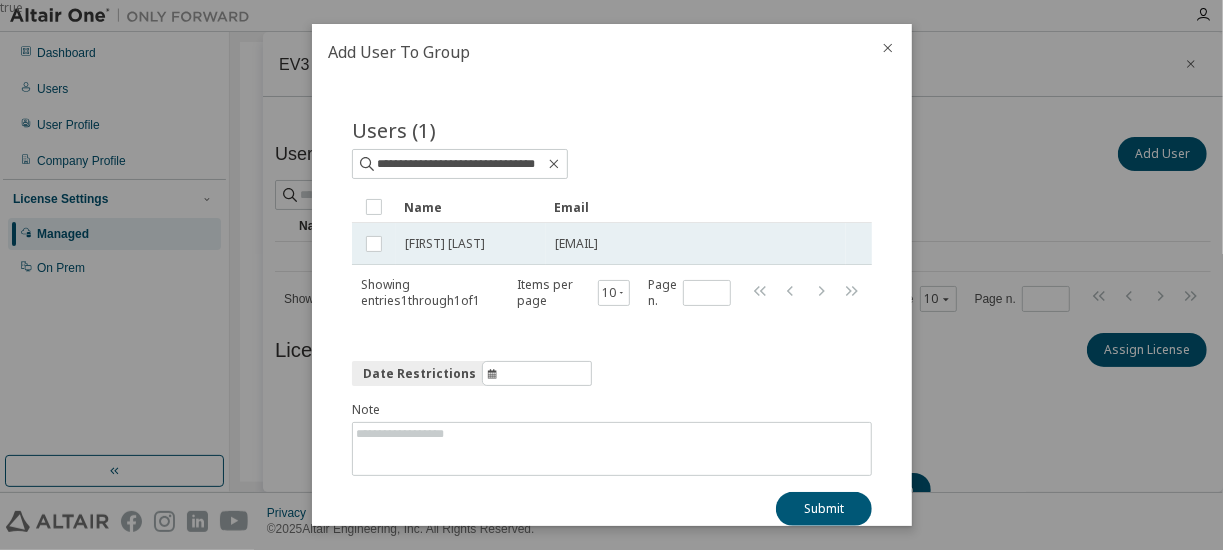 scroll, scrollTop: 0, scrollLeft: 0, axis: both 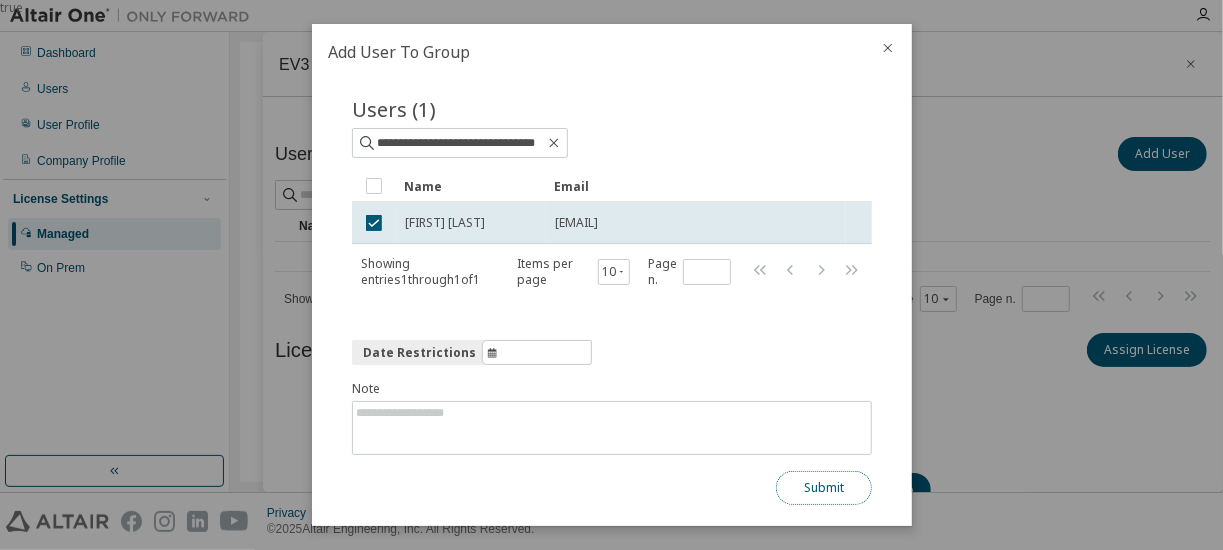 click on "Submit" at bounding box center (824, 488) 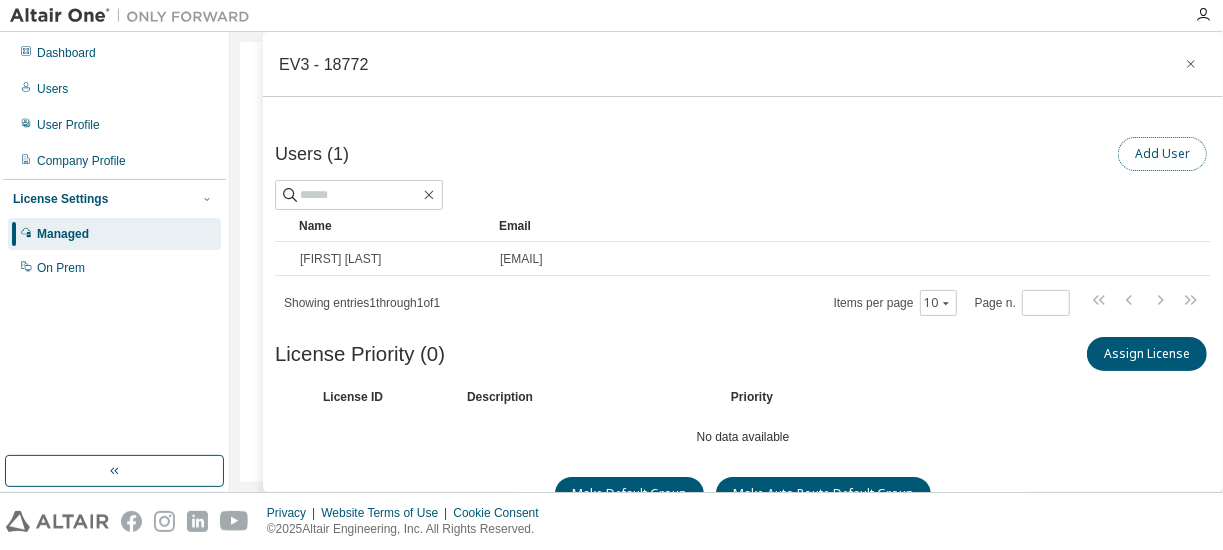 click on "Add User" at bounding box center (1162, 154) 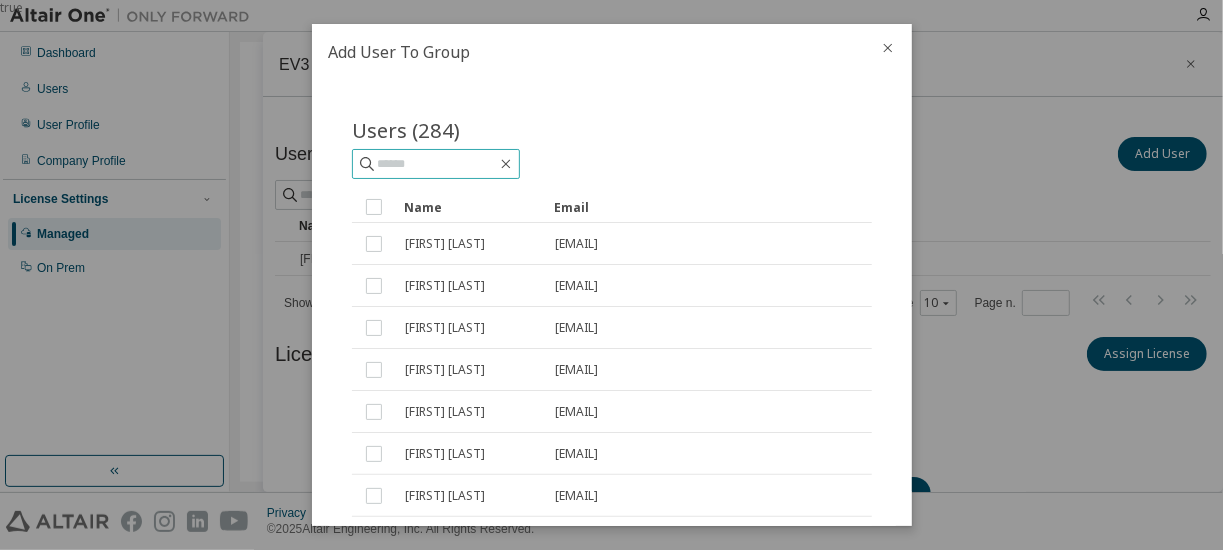 click at bounding box center [437, 164] 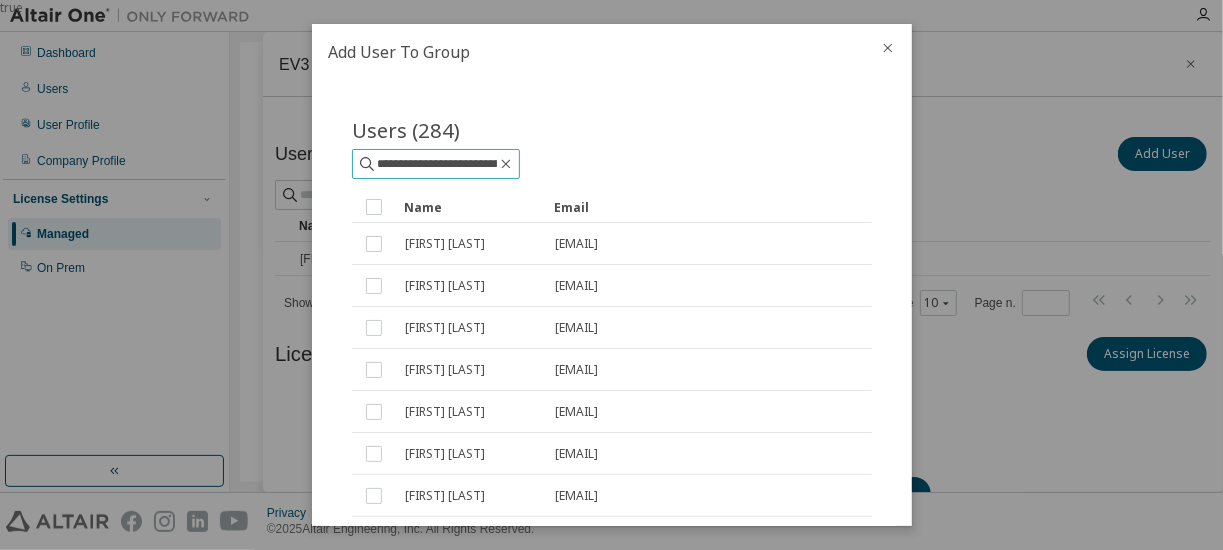 scroll, scrollTop: 0, scrollLeft: 13, axis: horizontal 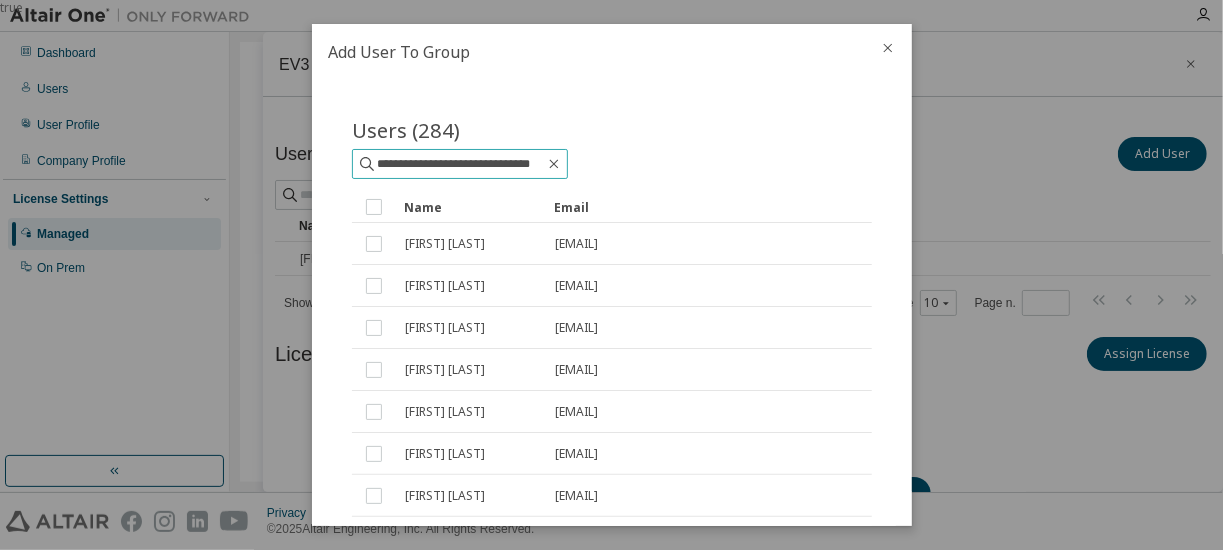 type on "**********" 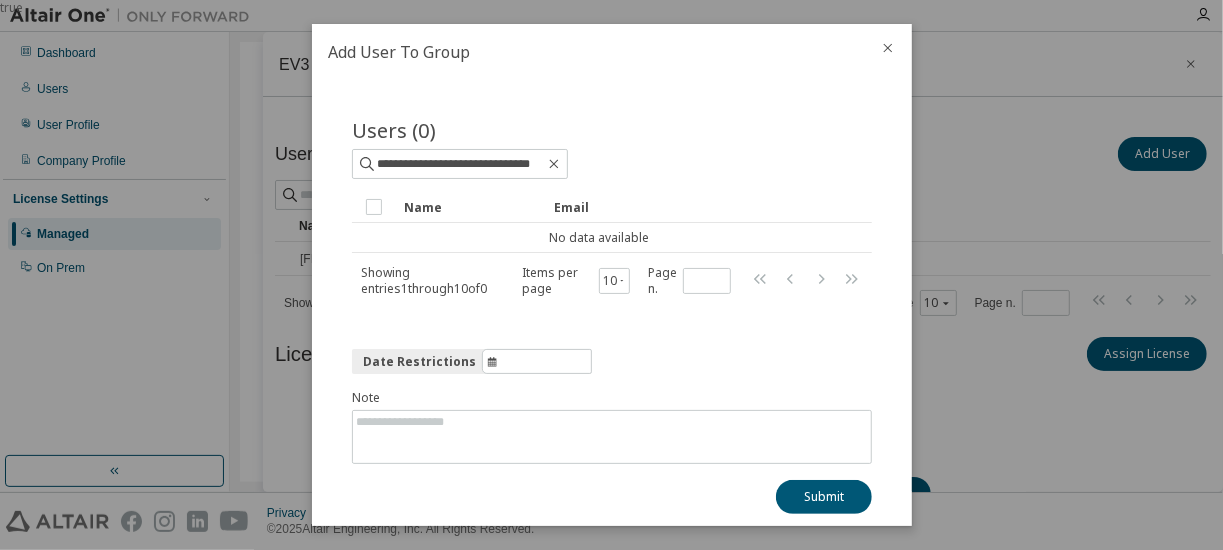 scroll, scrollTop: 0, scrollLeft: 0, axis: both 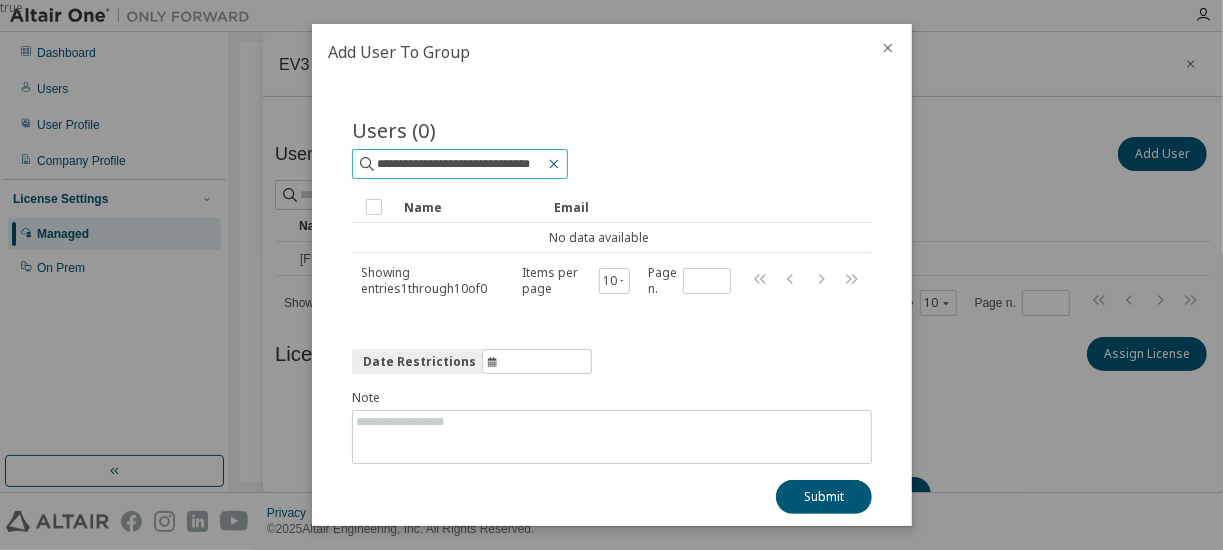 click 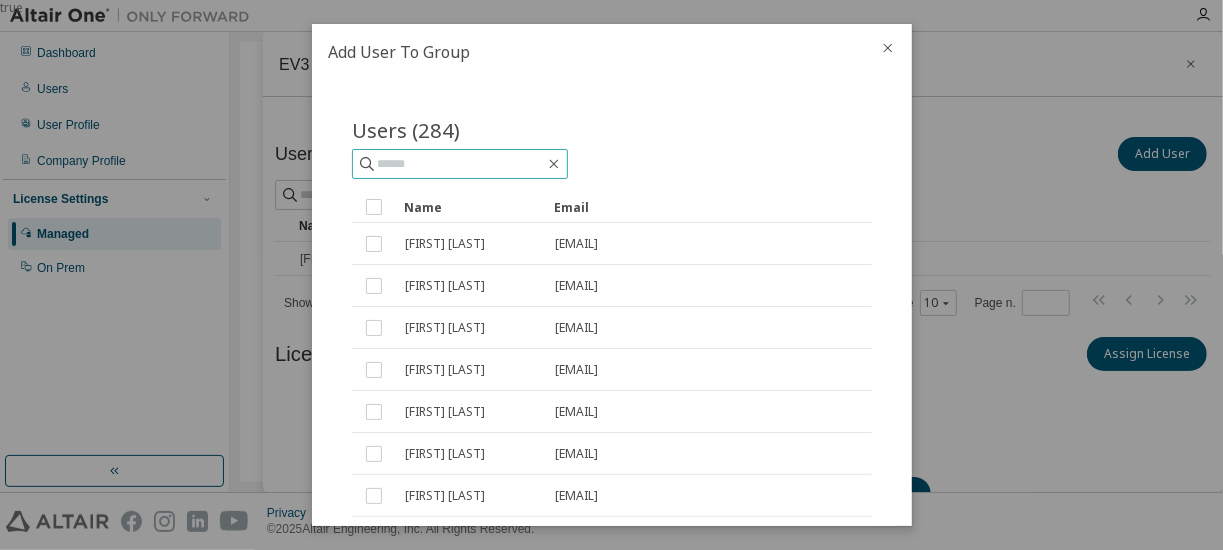 click at bounding box center [461, 164] 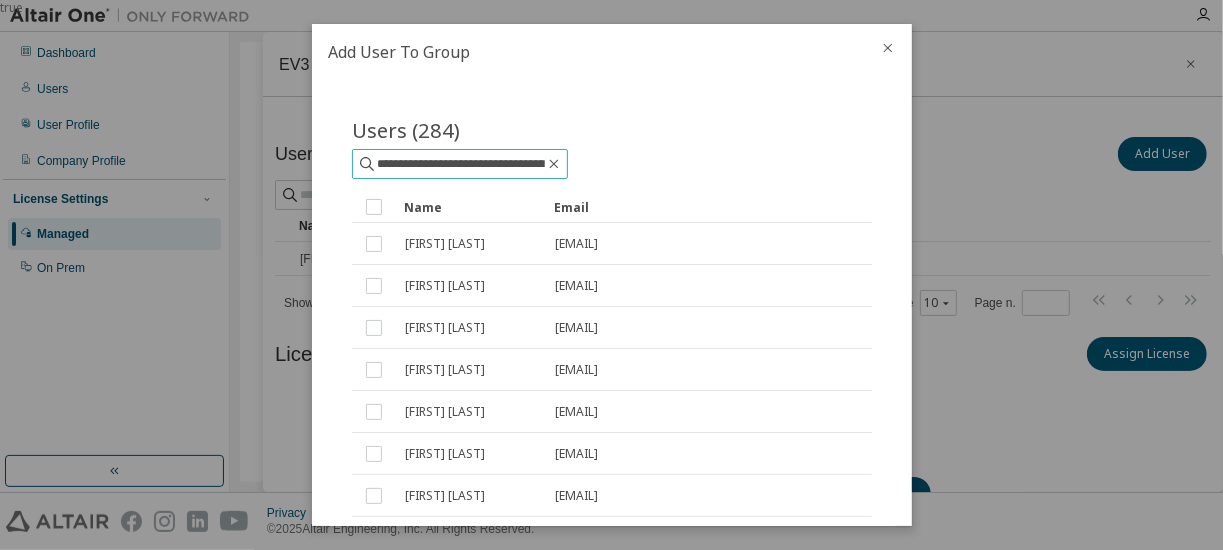 scroll, scrollTop: 0, scrollLeft: 38, axis: horizontal 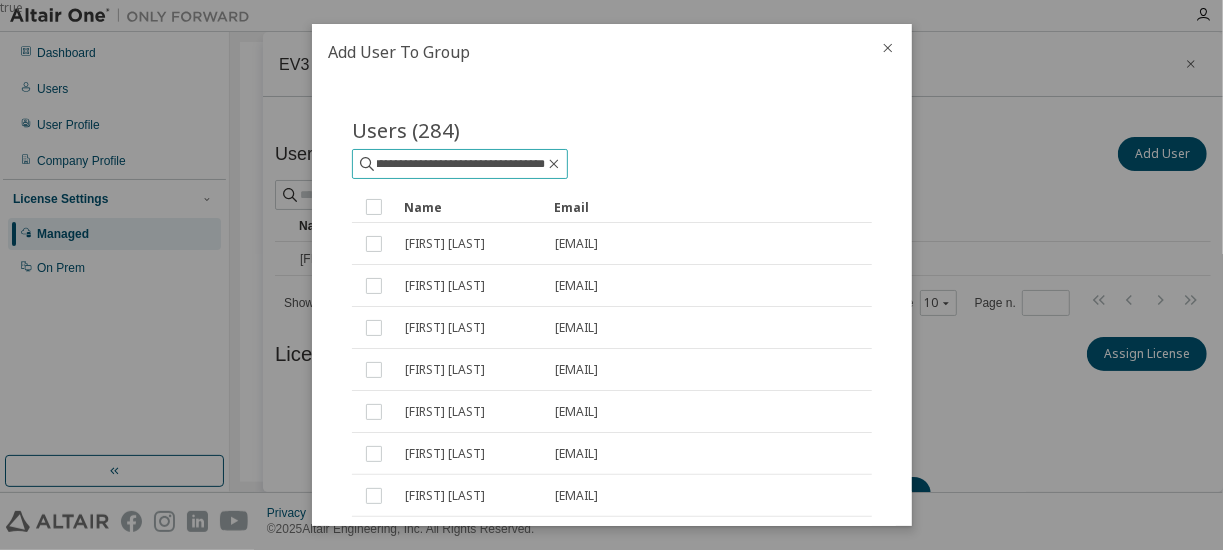 type on "**********" 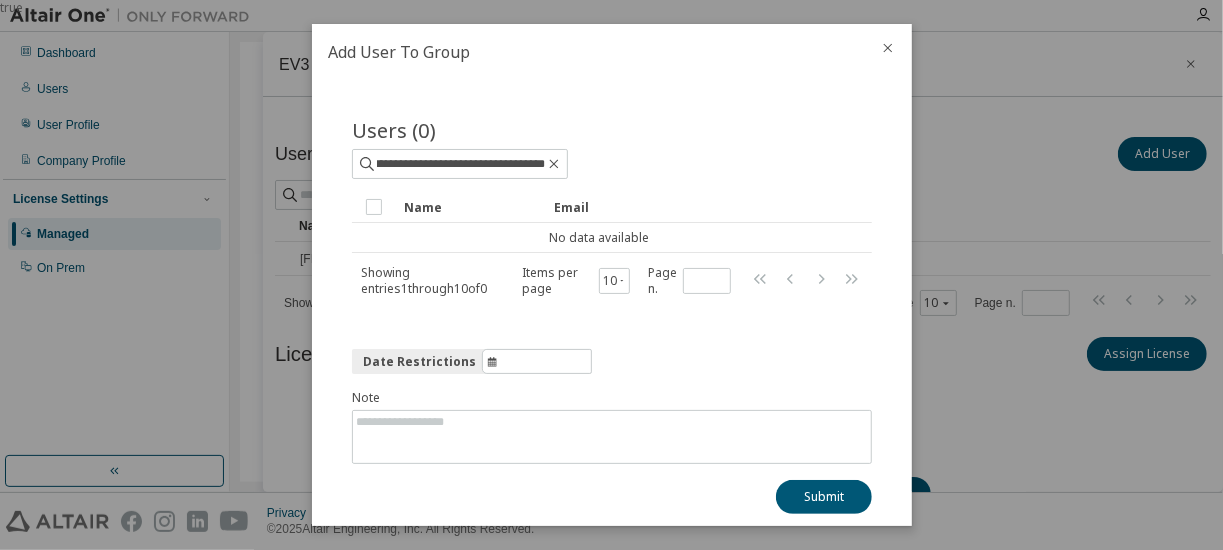 scroll, scrollTop: 0, scrollLeft: 0, axis: both 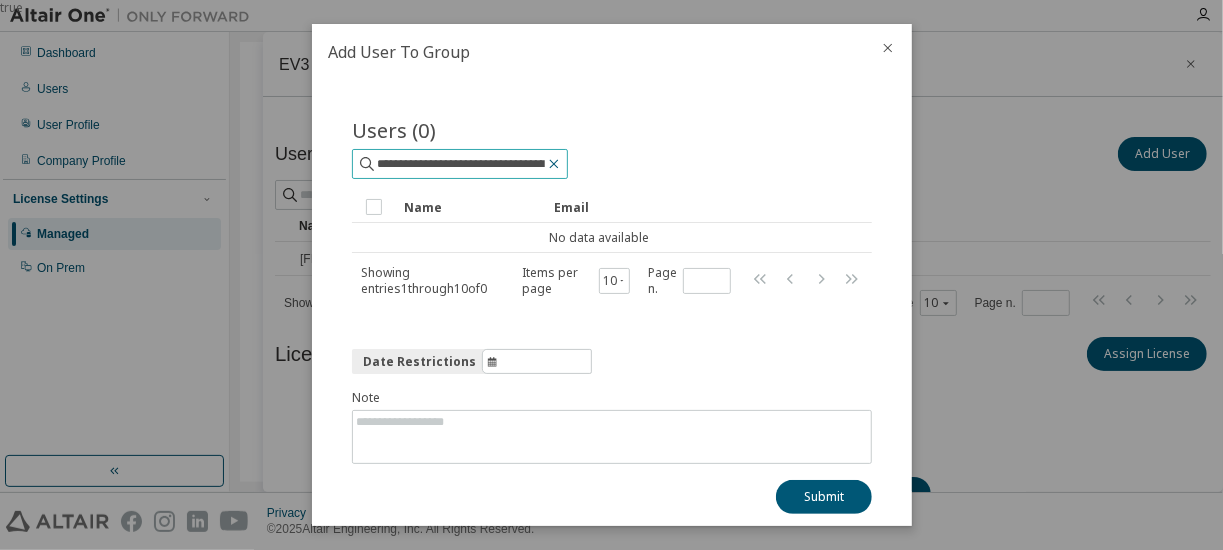 click 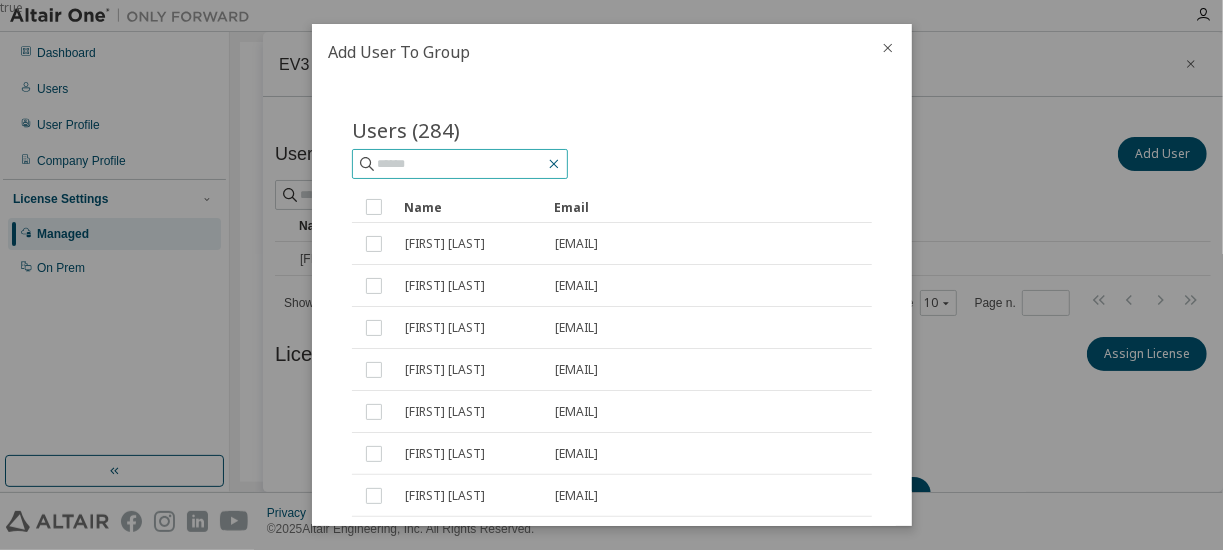 type 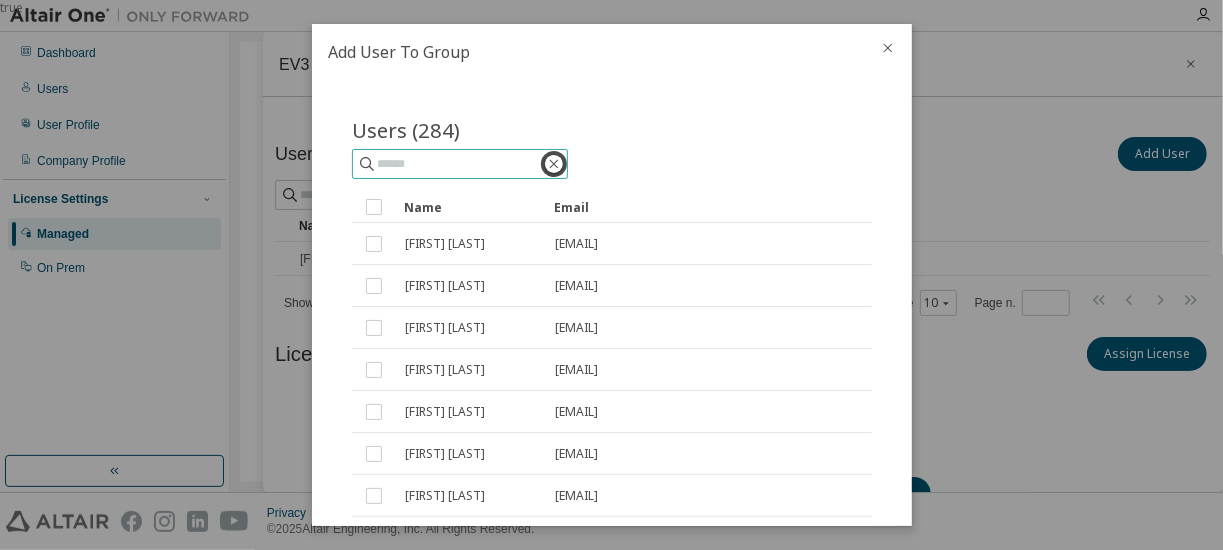 click at bounding box center [461, 164] 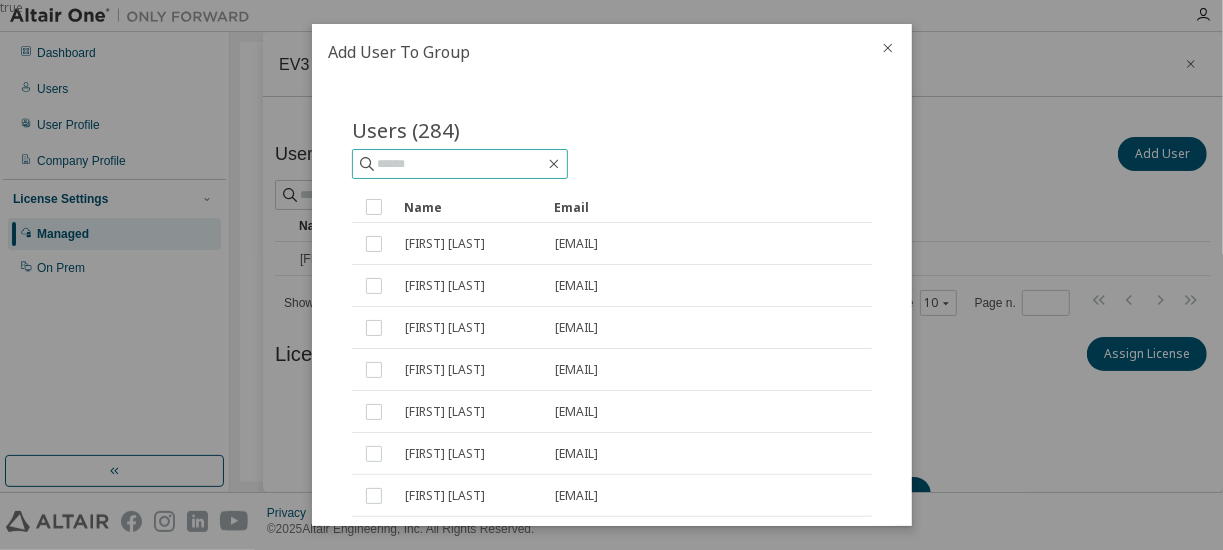 paste on "**********" 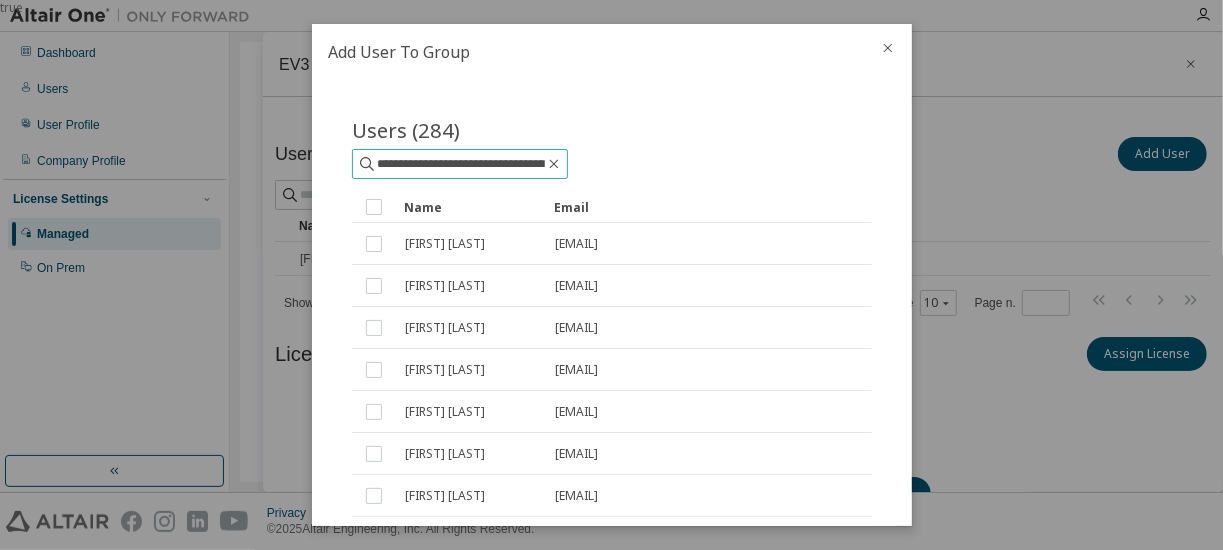 scroll, scrollTop: 0, scrollLeft: 68, axis: horizontal 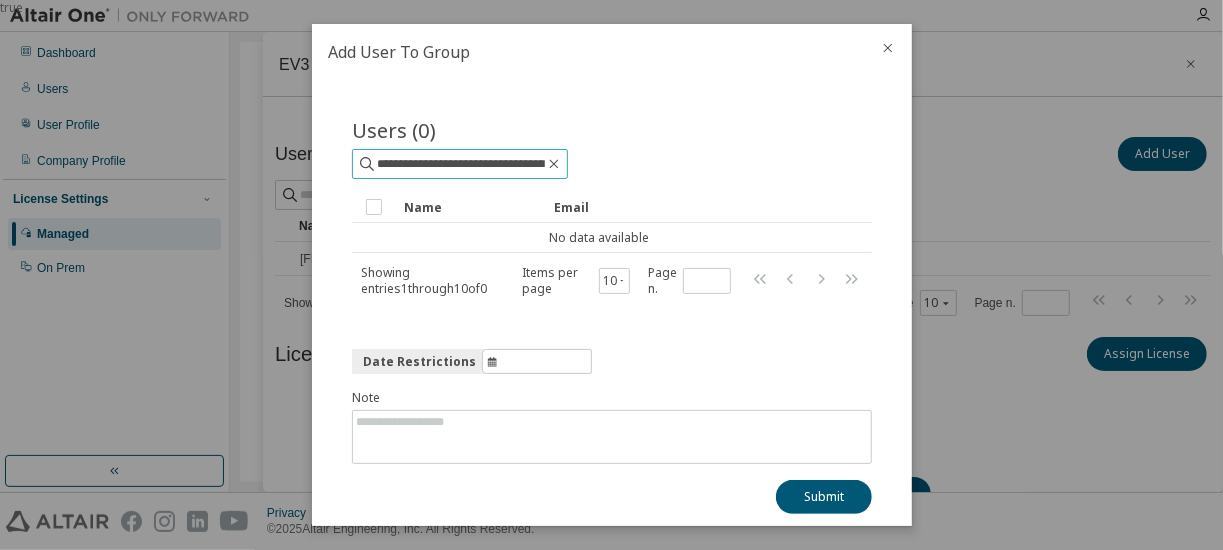 drag, startPoint x: 522, startPoint y: 155, endPoint x: 245, endPoint y: 146, distance: 277.14618 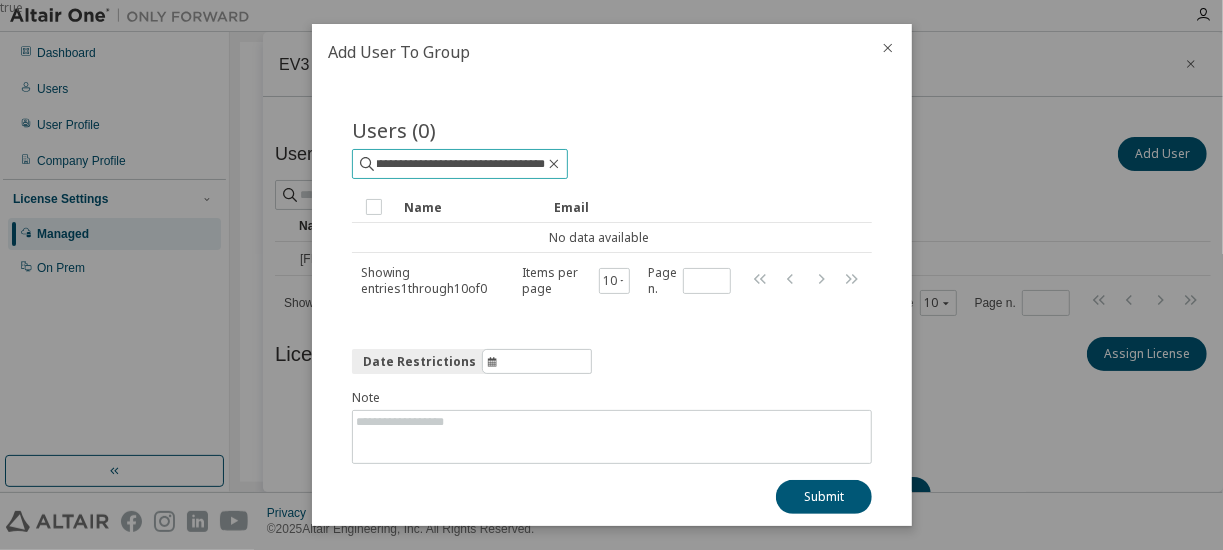 drag, startPoint x: 434, startPoint y: 163, endPoint x: 596, endPoint y: 159, distance: 162.04938 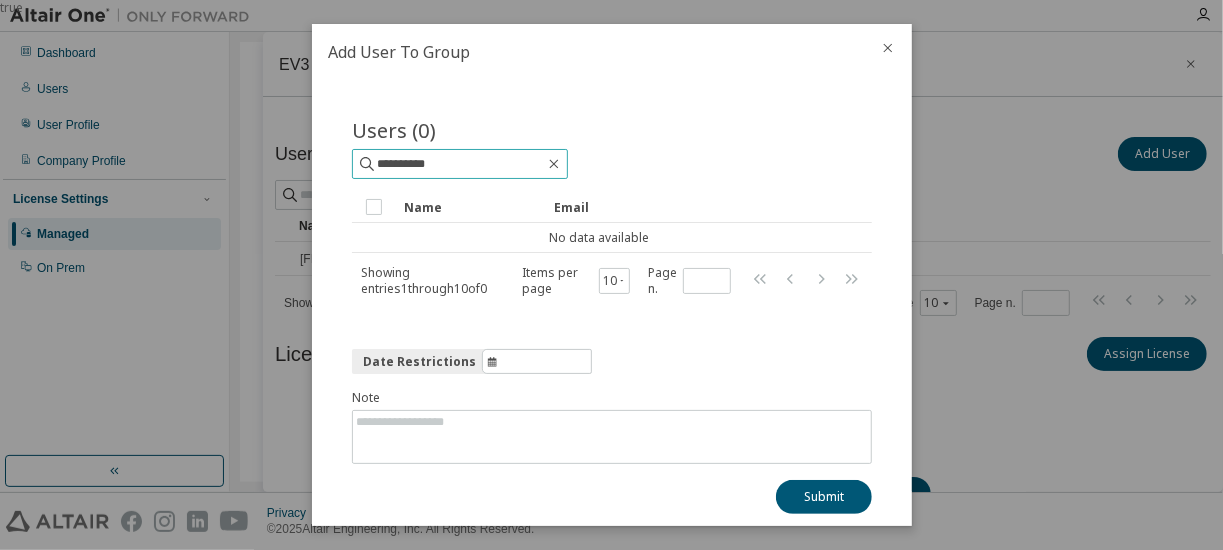 scroll, scrollTop: 0, scrollLeft: 0, axis: both 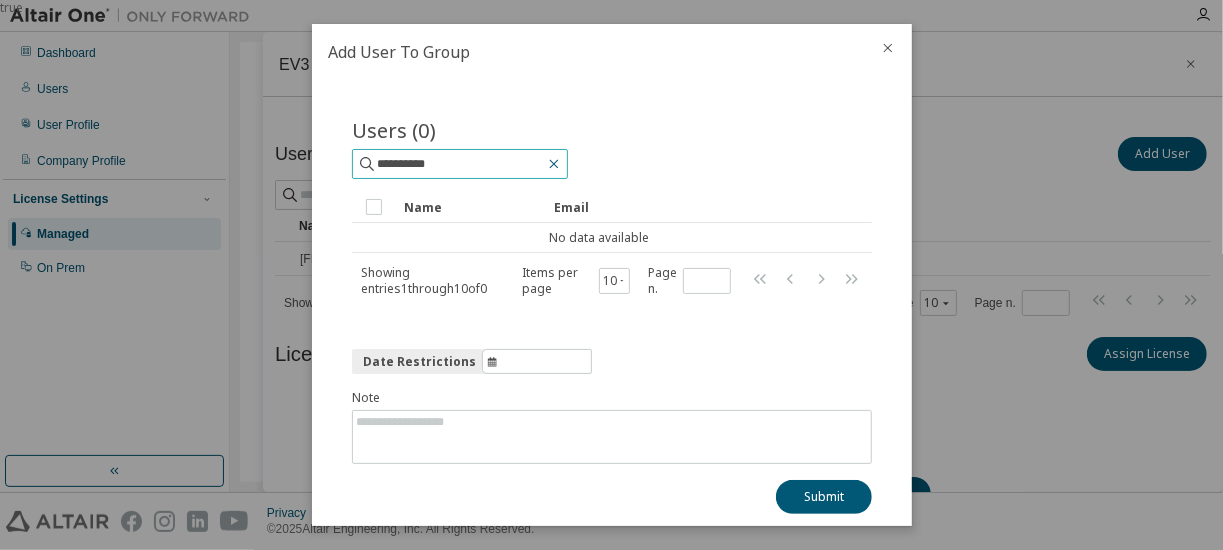 type on "**********" 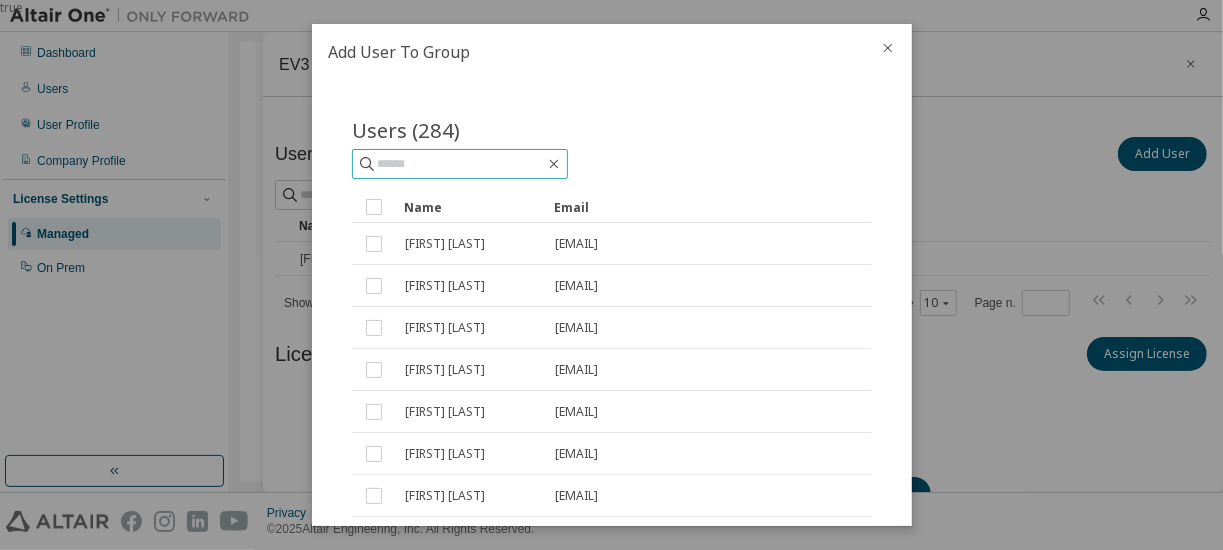click at bounding box center [461, 164] 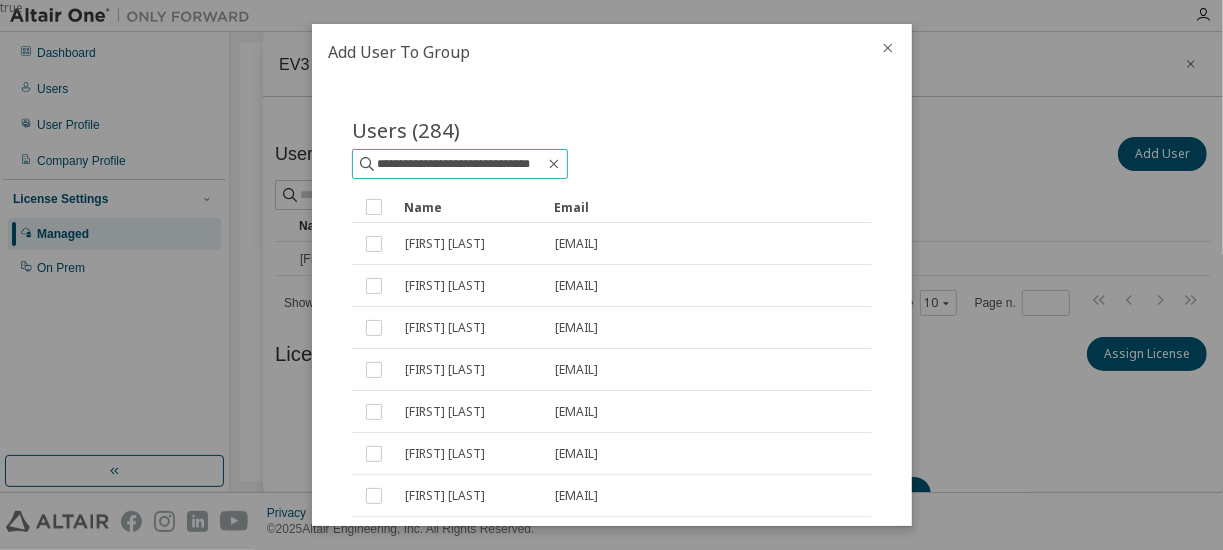scroll, scrollTop: 0, scrollLeft: 25, axis: horizontal 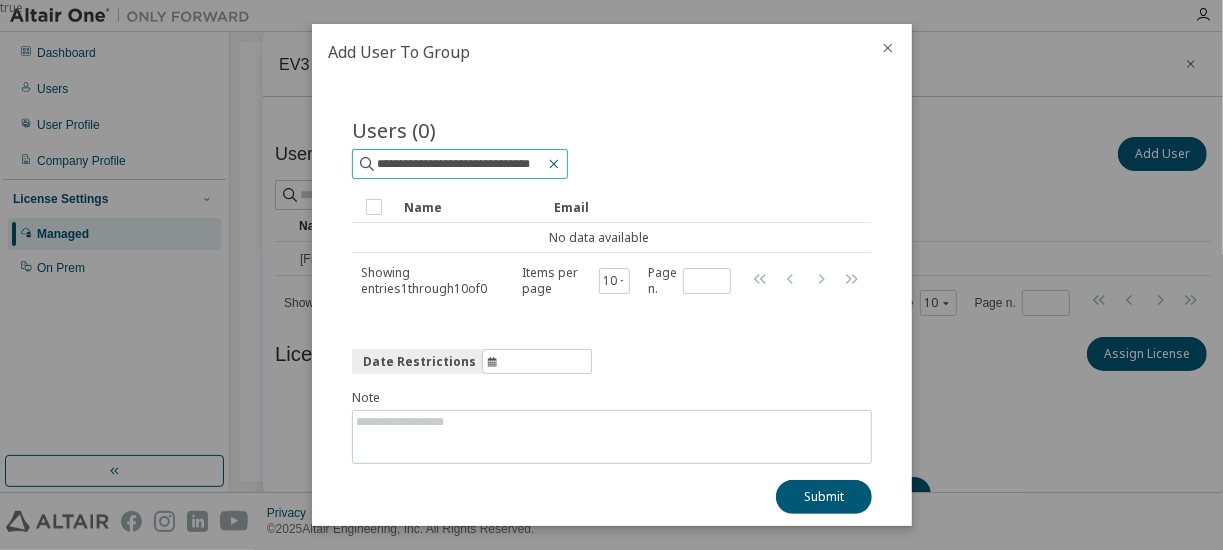 click 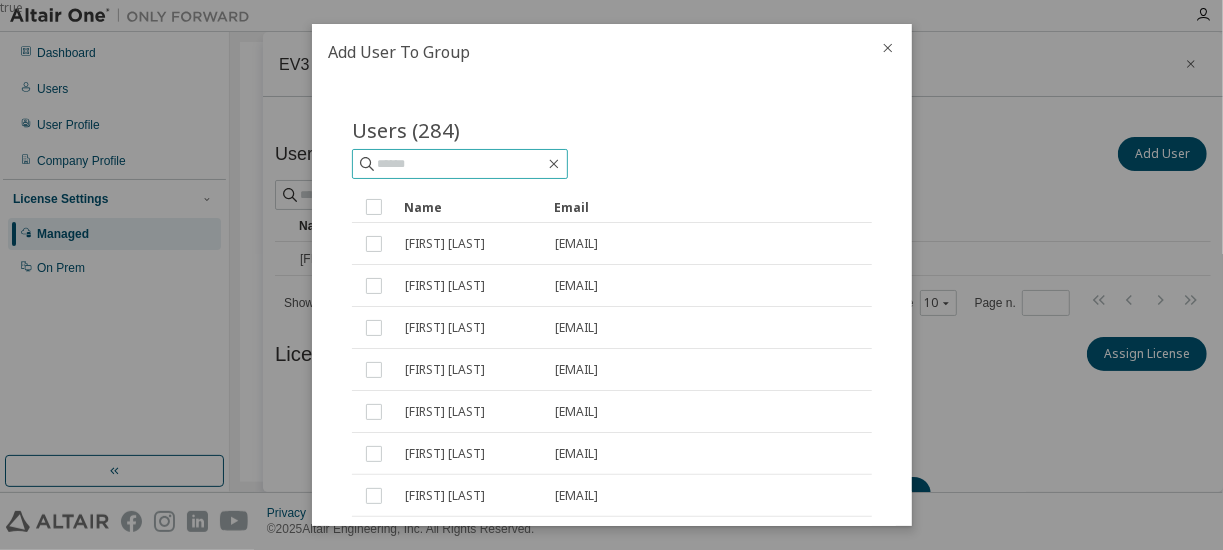 click at bounding box center (461, 164) 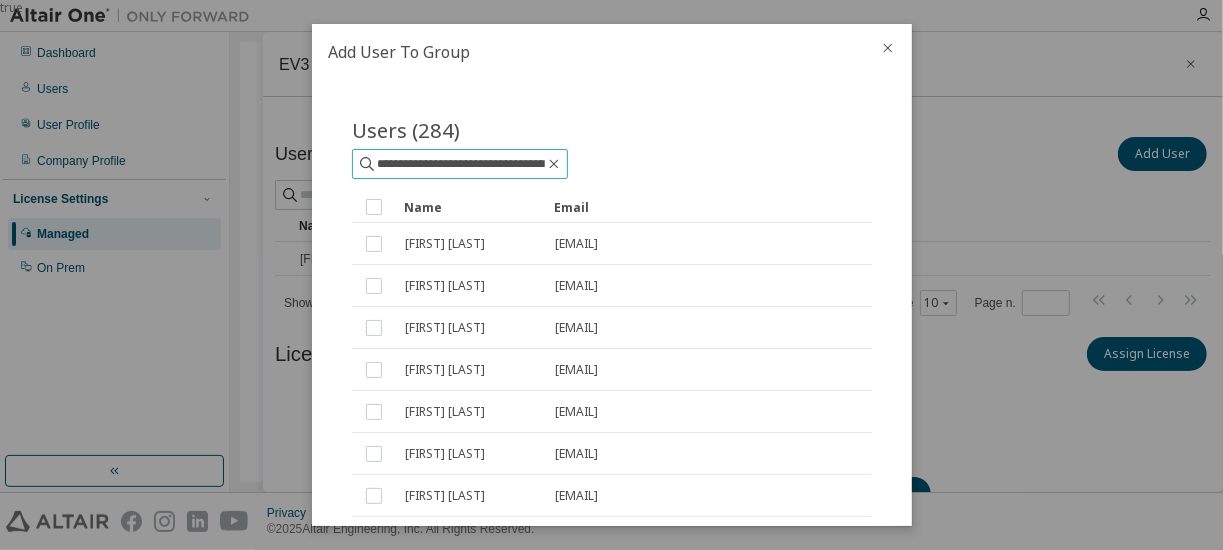 scroll, scrollTop: 0, scrollLeft: 43, axis: horizontal 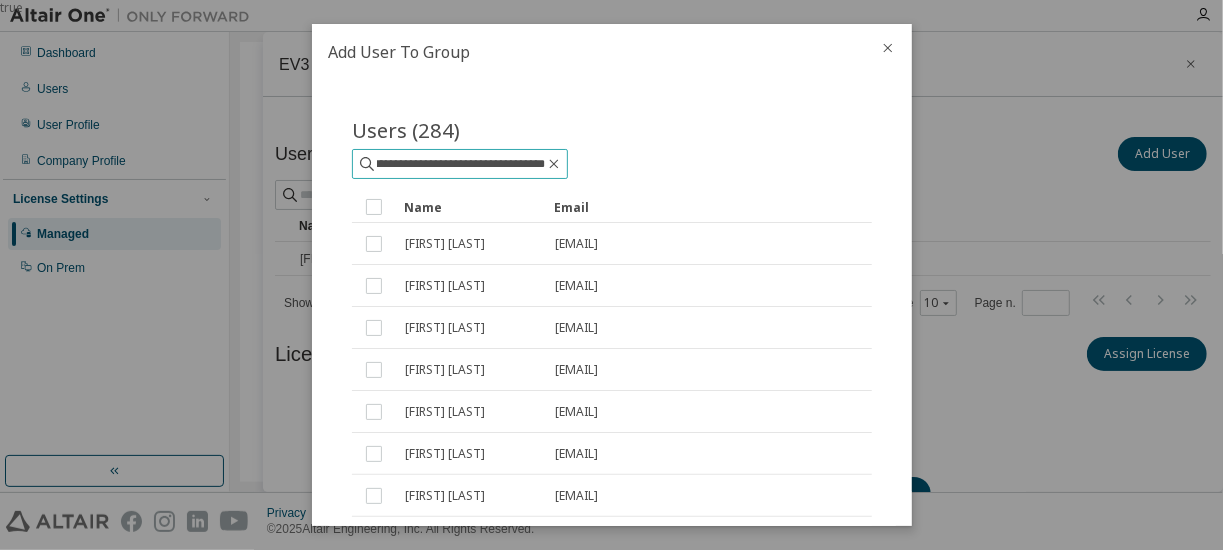 type on "**********" 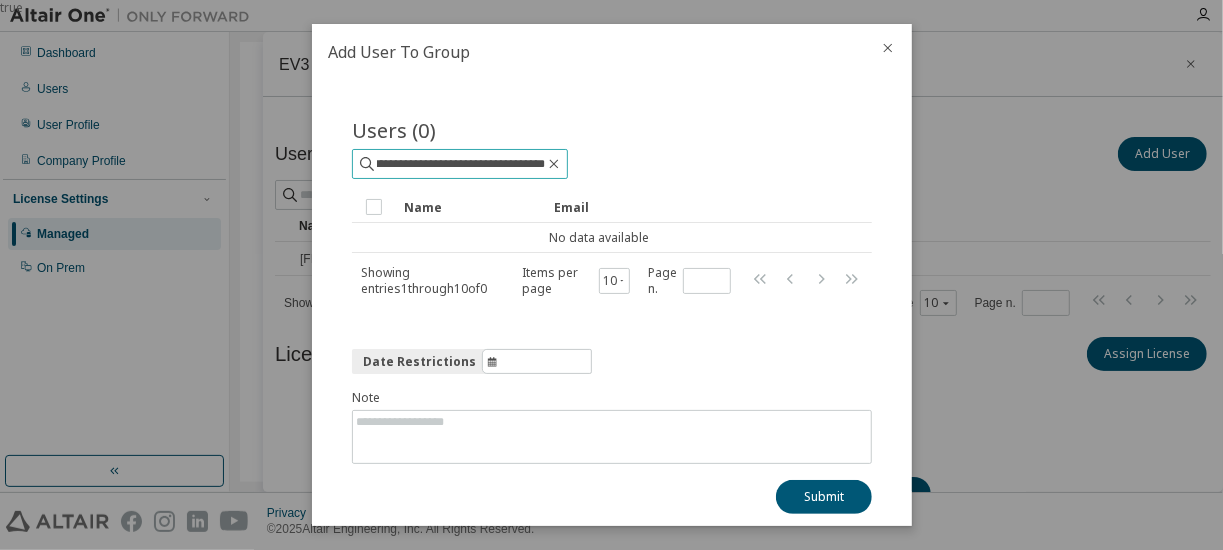scroll, scrollTop: 0, scrollLeft: 0, axis: both 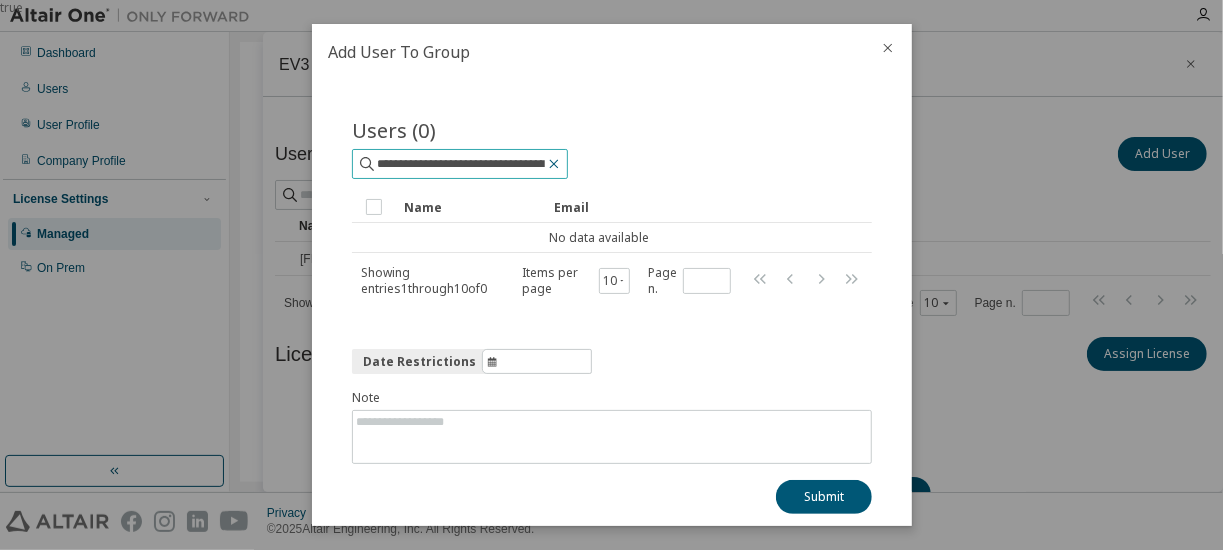 click 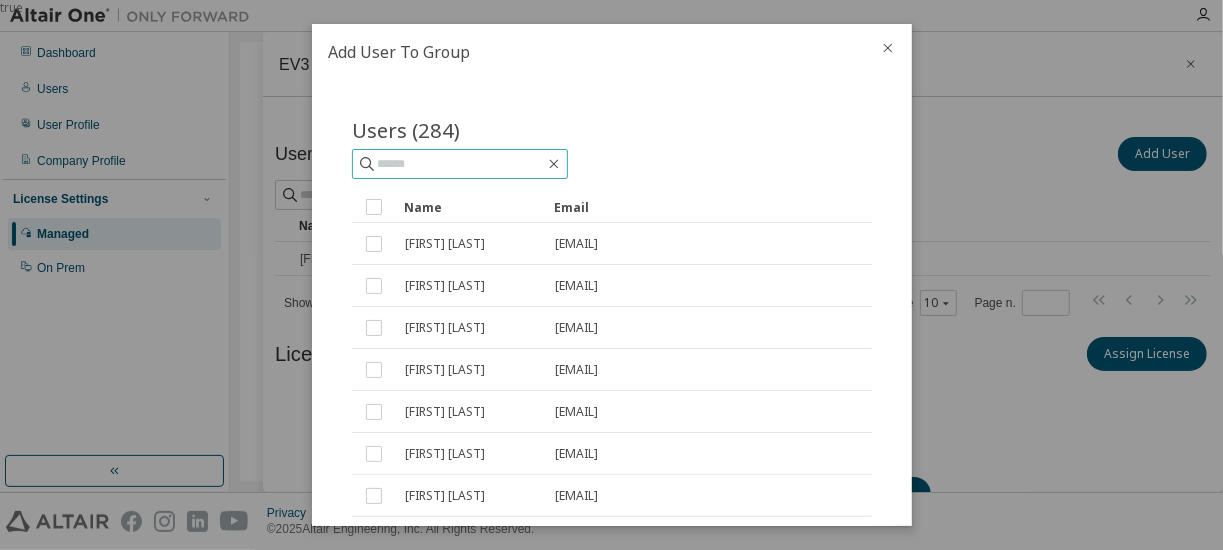 click at bounding box center [461, 164] 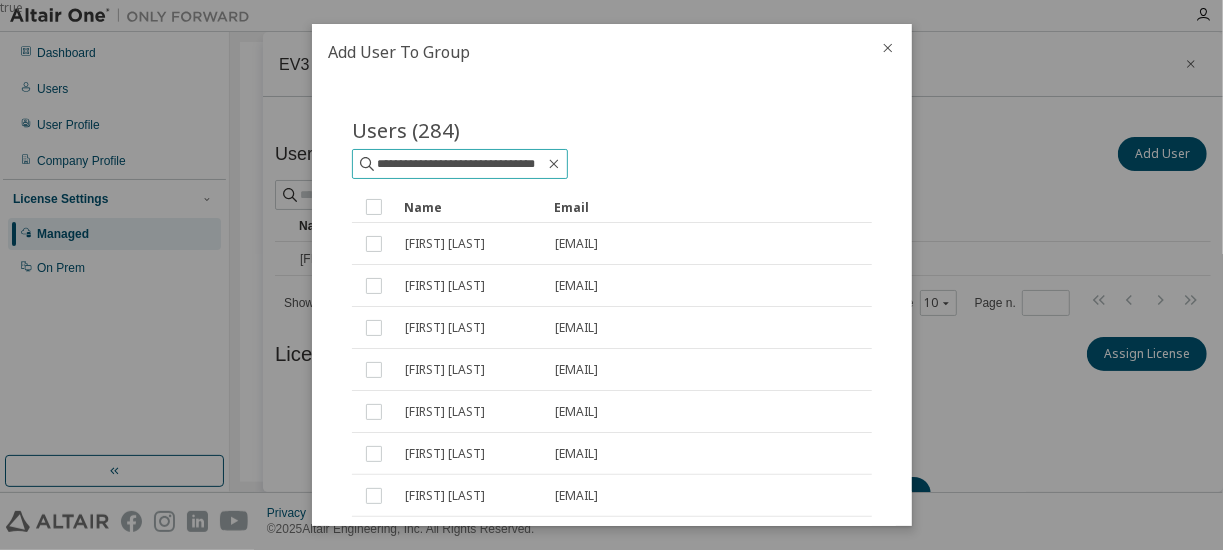 scroll, scrollTop: 0, scrollLeft: 27, axis: horizontal 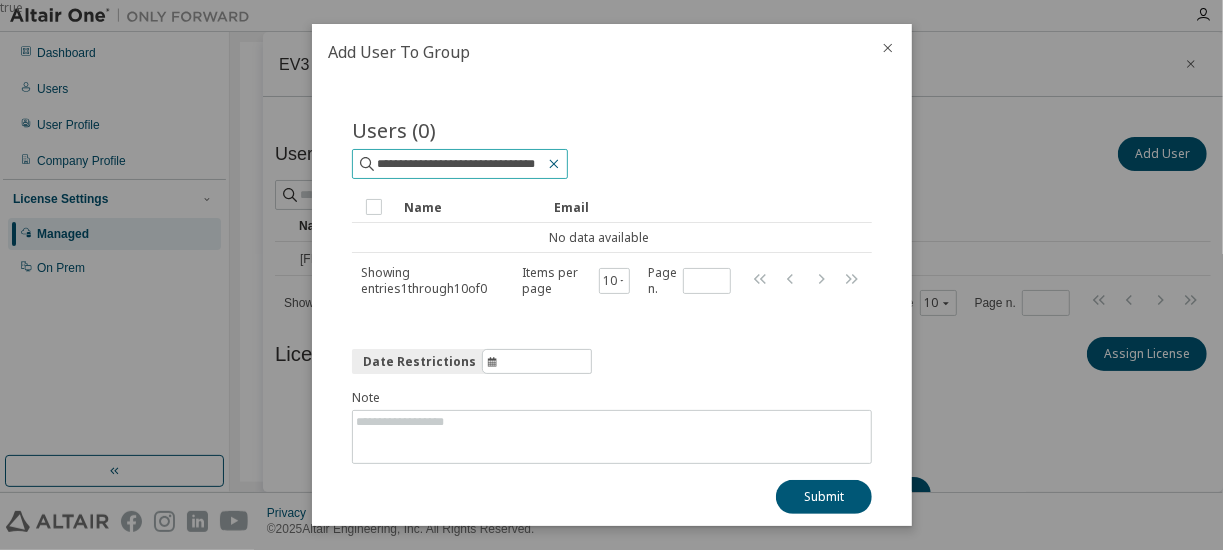 click 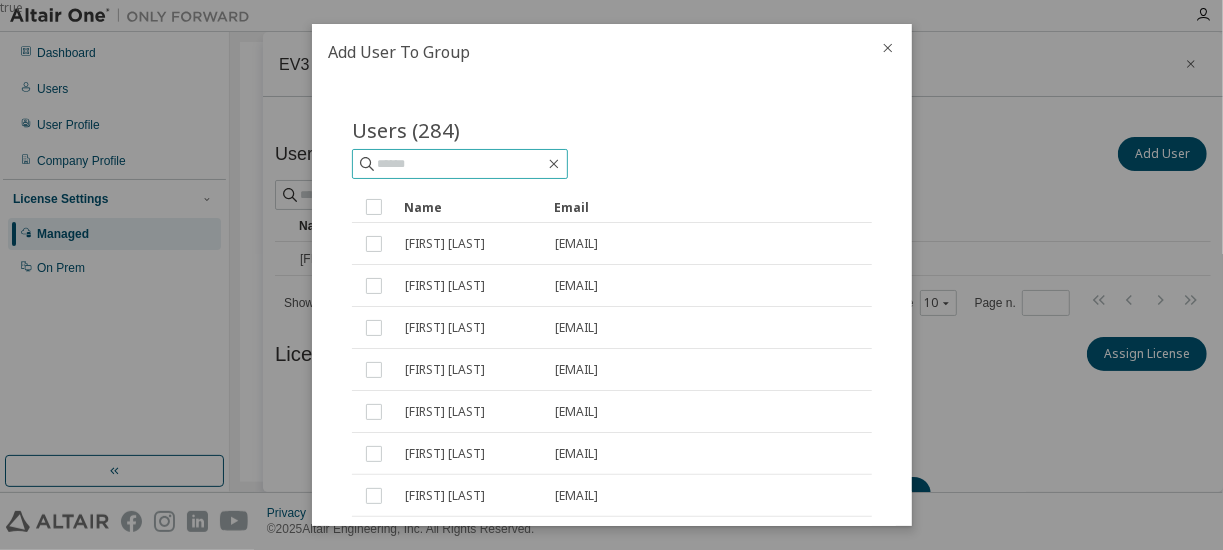 click at bounding box center (461, 164) 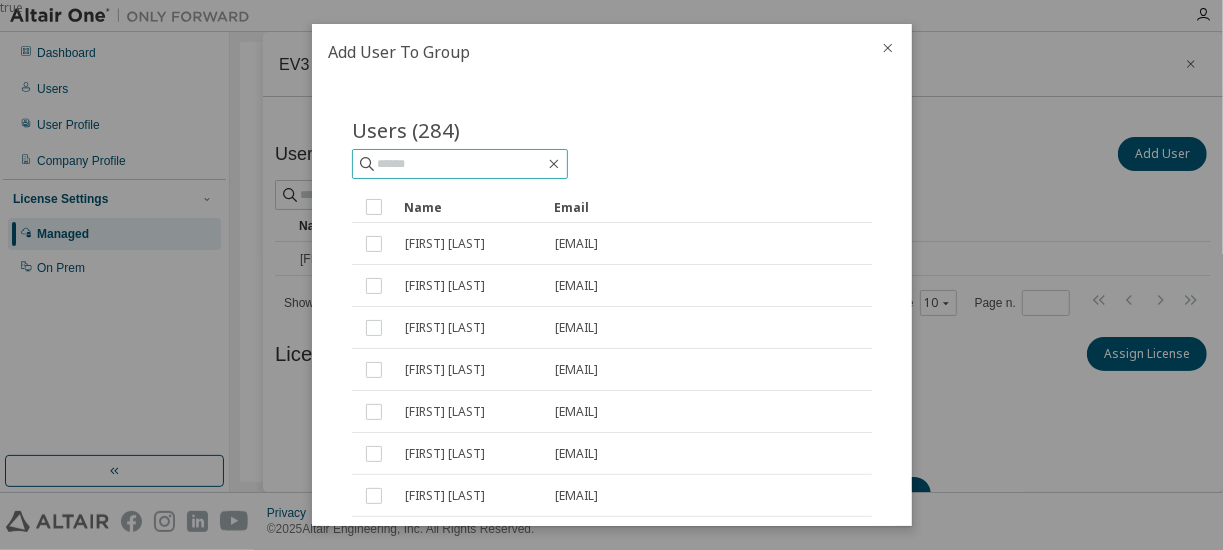 paste on "**********" 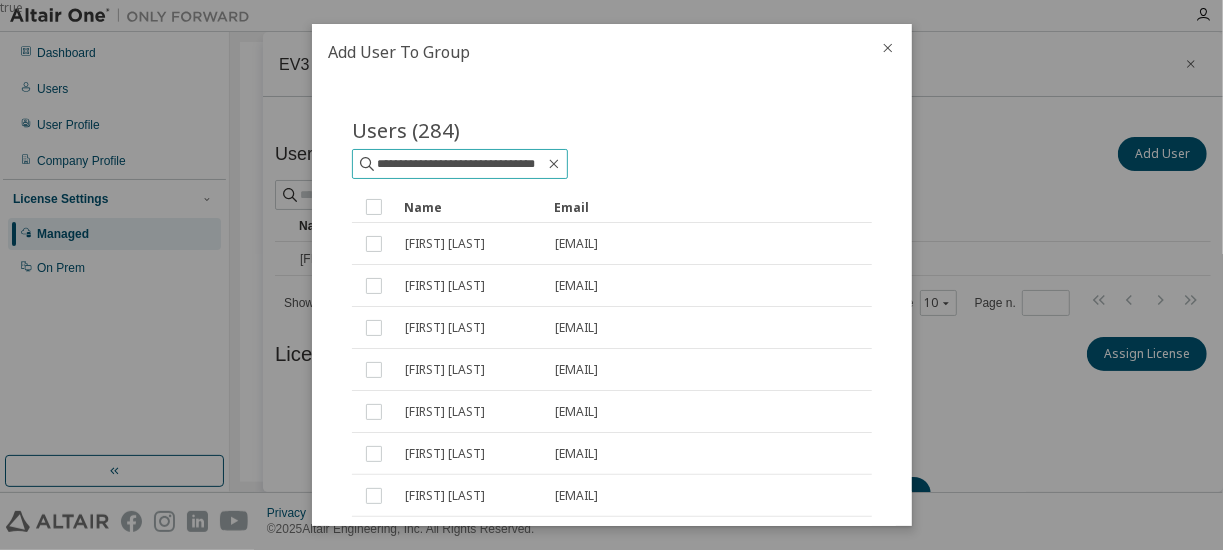 scroll, scrollTop: 0, scrollLeft: 24, axis: horizontal 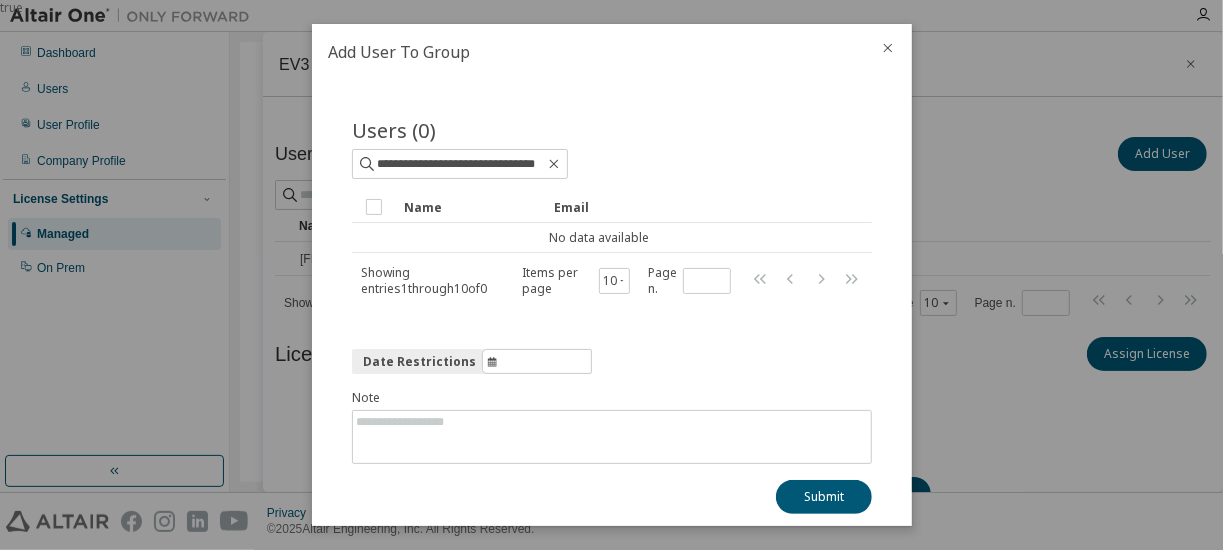 click on "true" at bounding box center (611, 275) 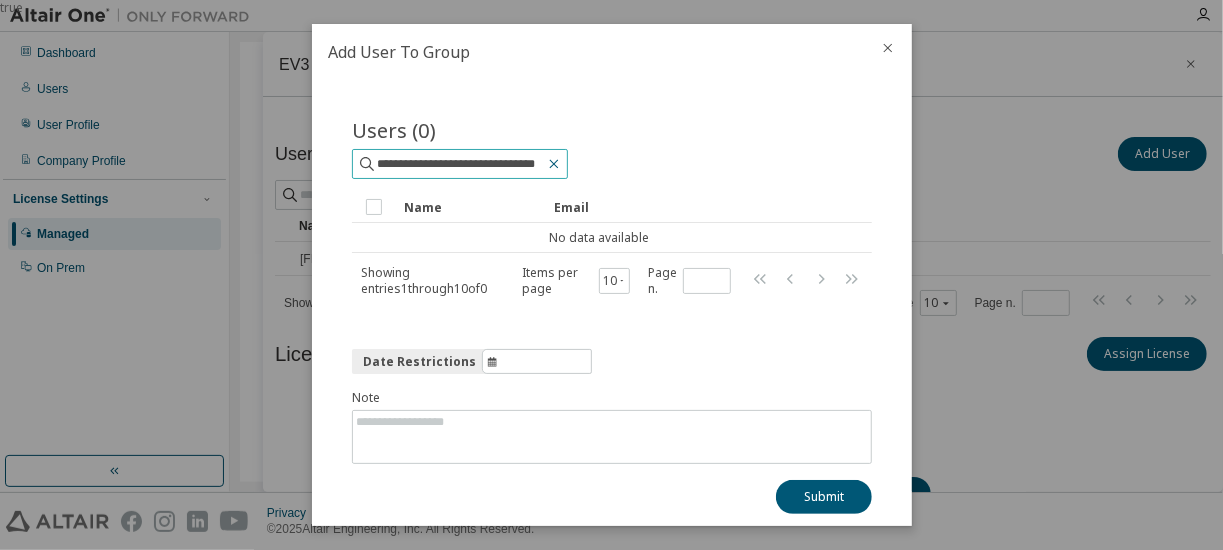 click 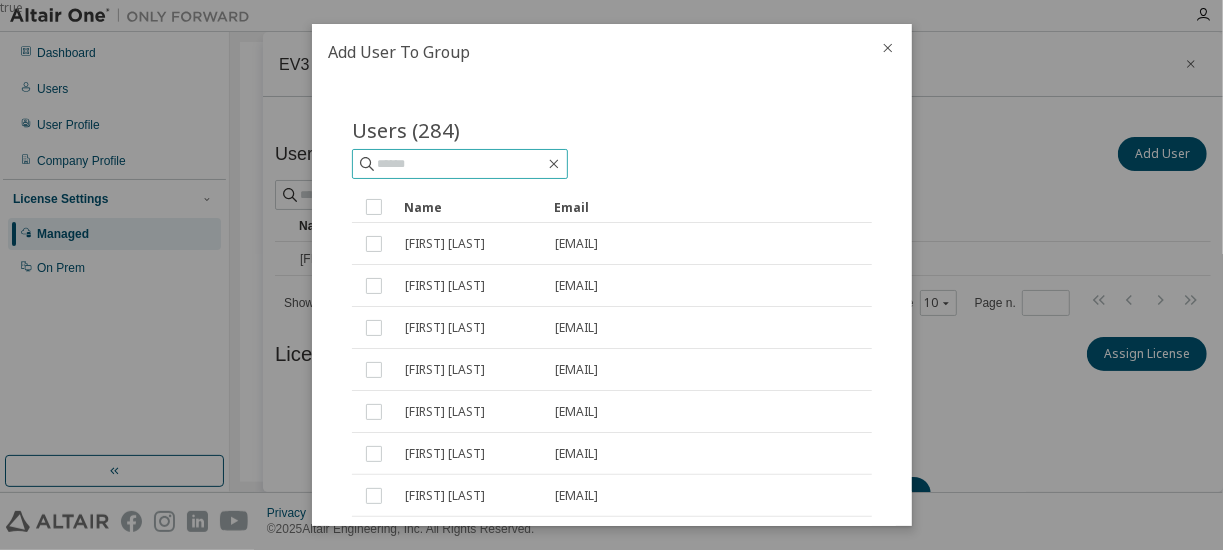 click at bounding box center [461, 164] 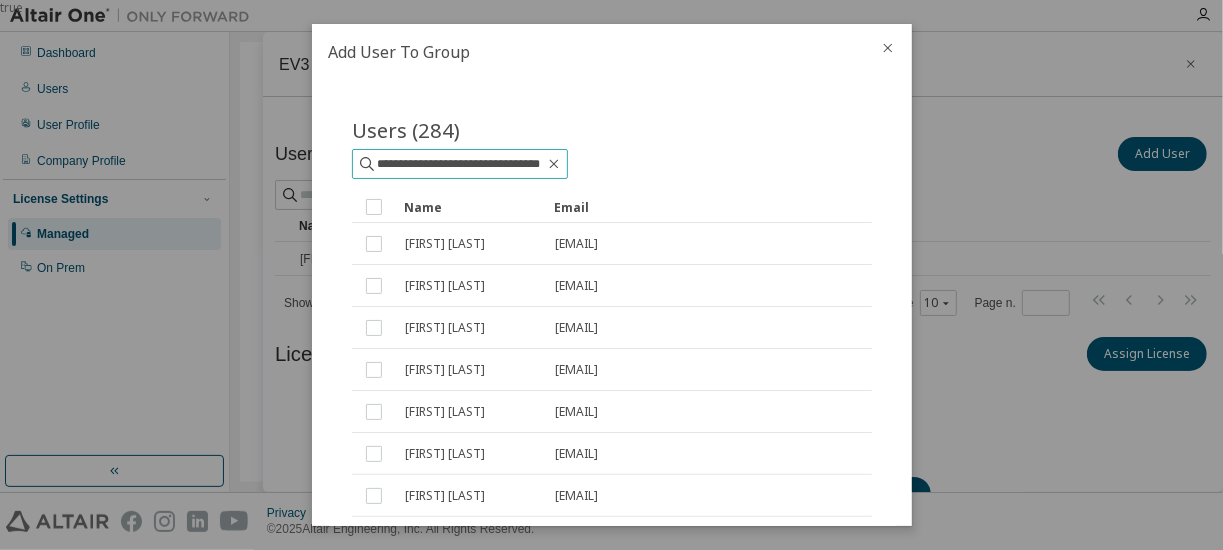 scroll, scrollTop: 0, scrollLeft: 30, axis: horizontal 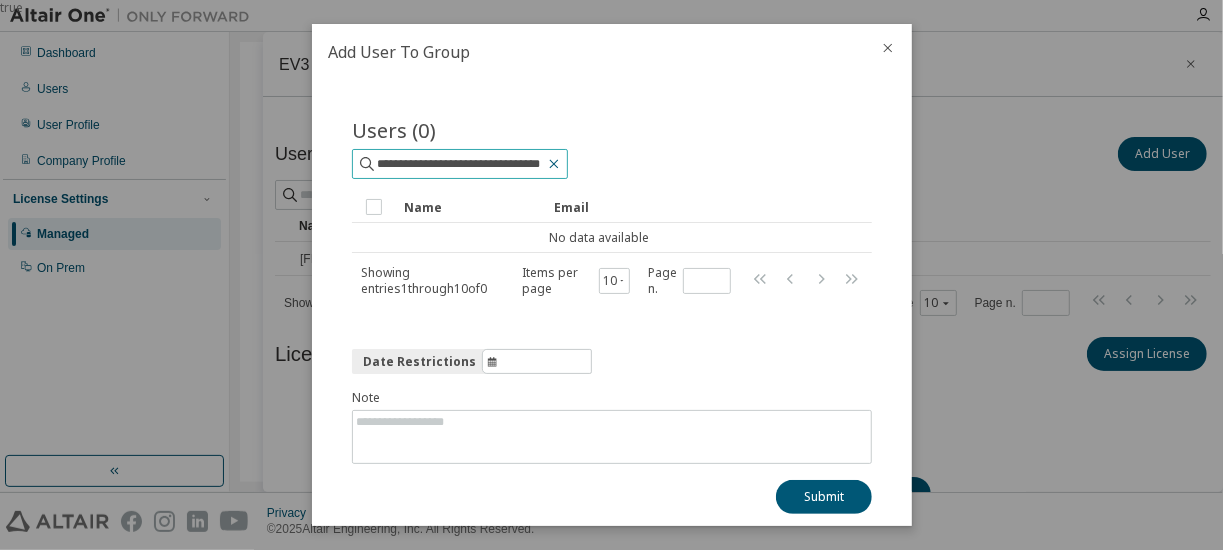 click 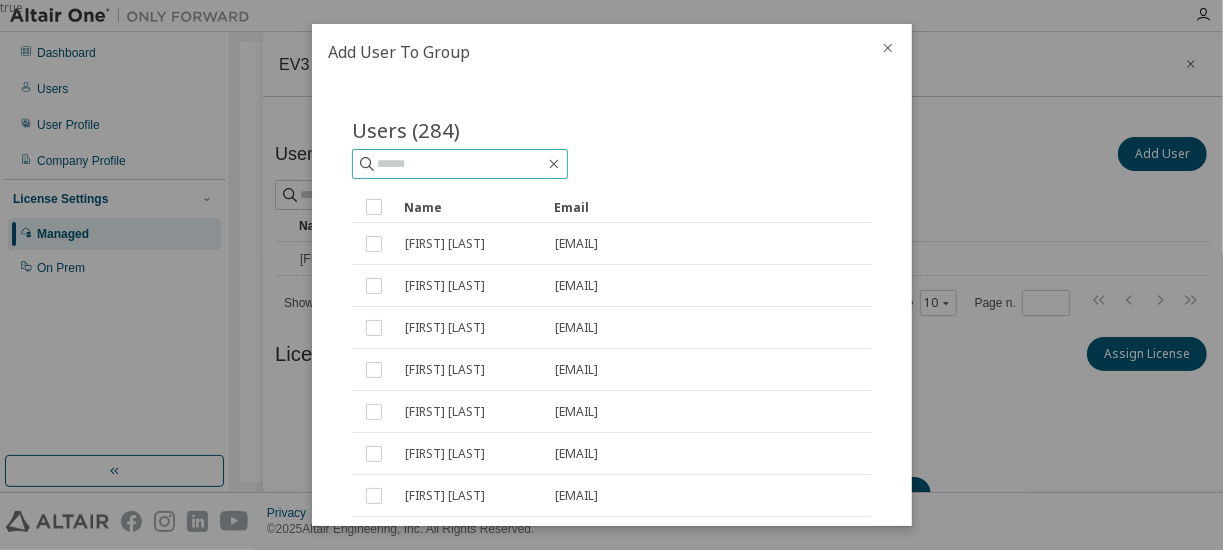 click at bounding box center (461, 164) 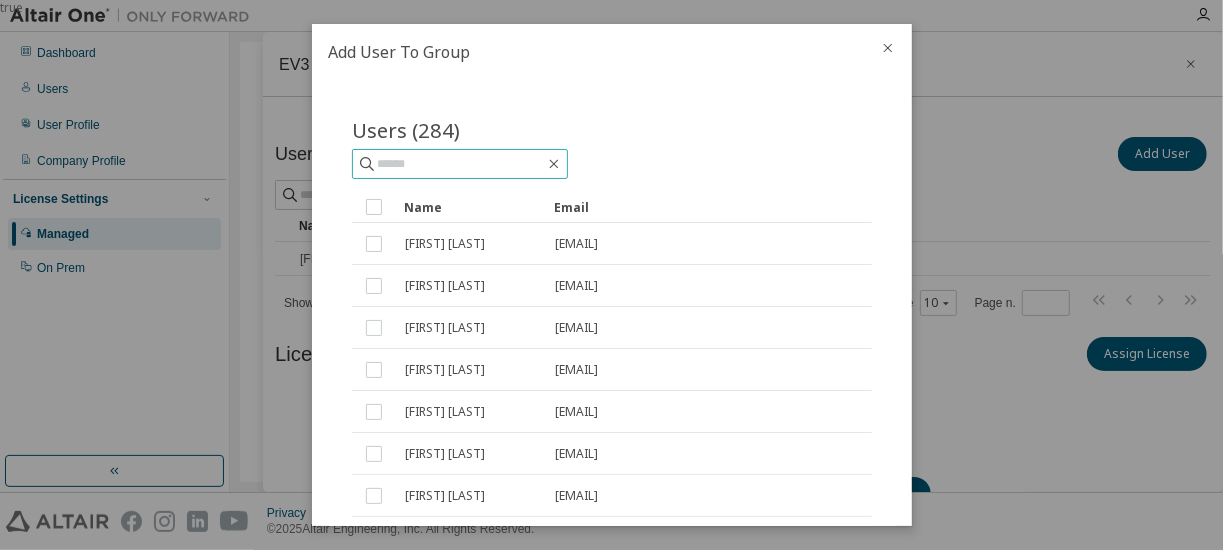 paste on "**********" 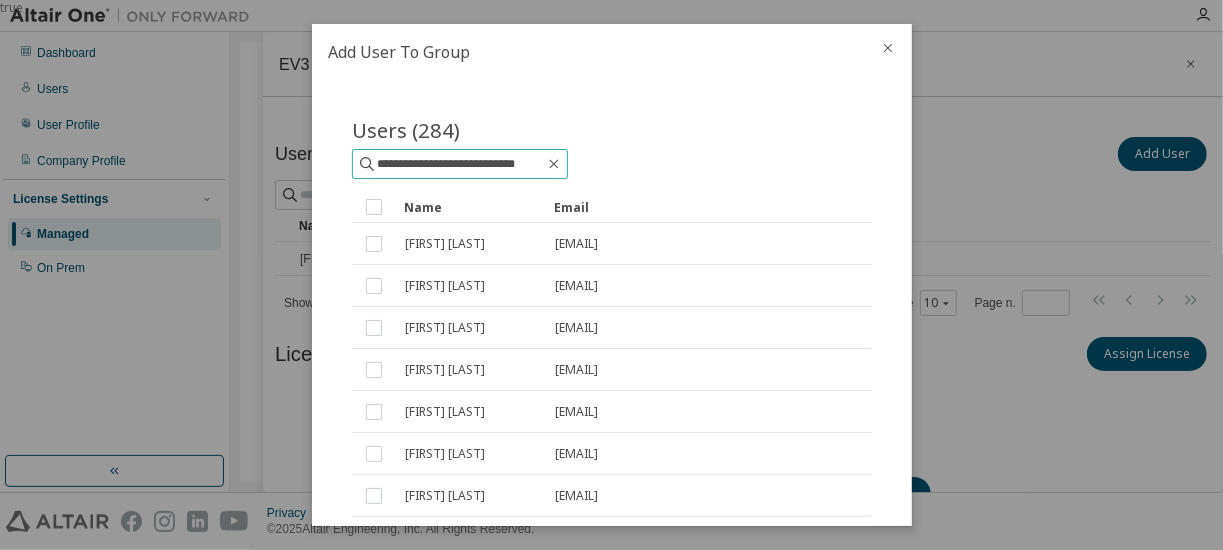 type on "**********" 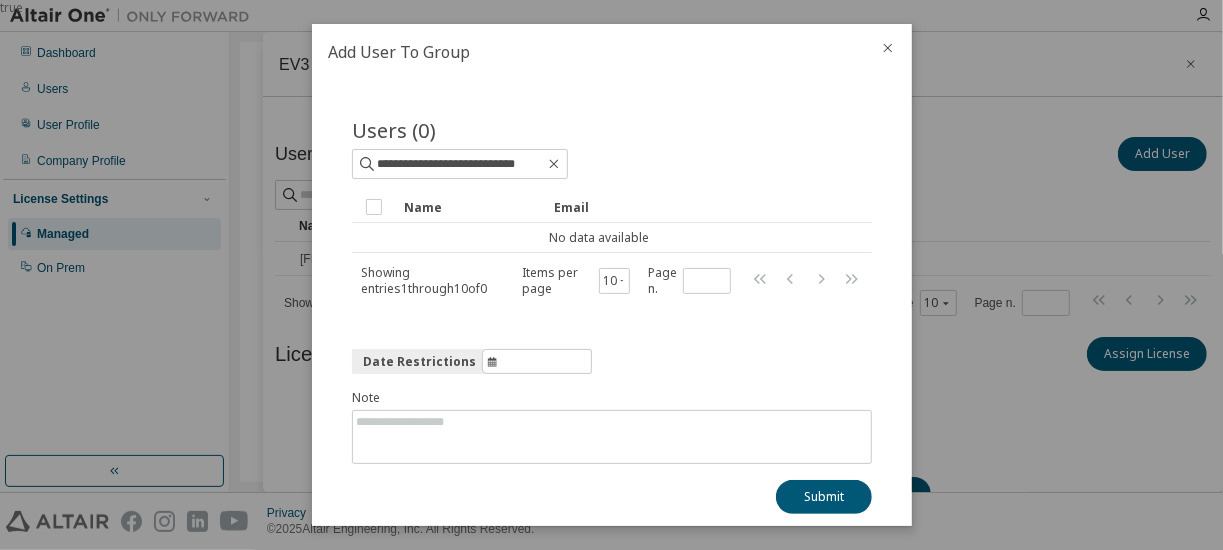 click 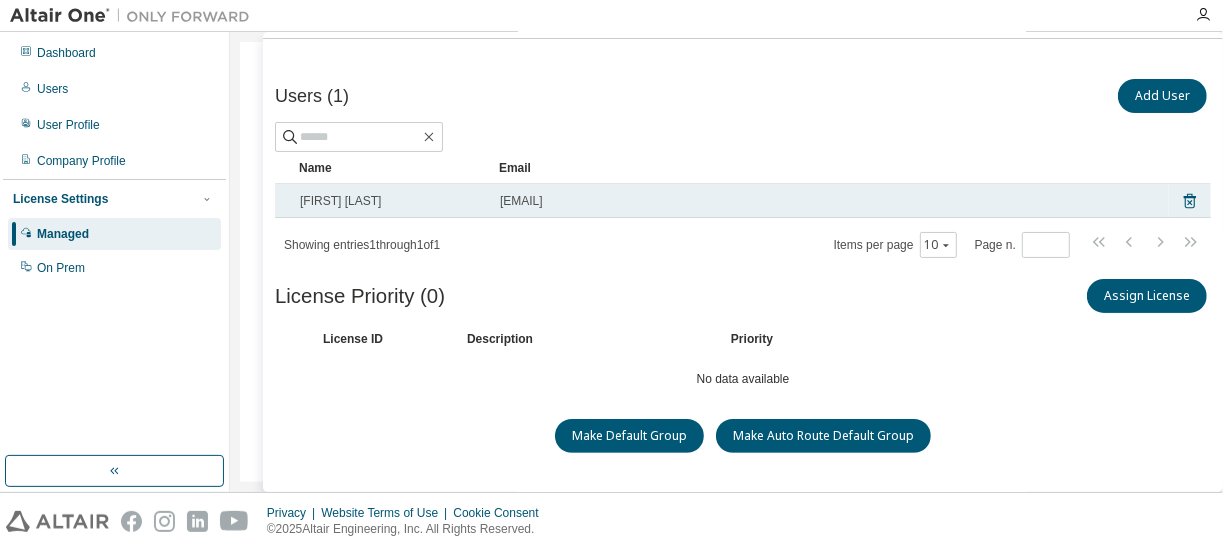 scroll, scrollTop: 80, scrollLeft: 0, axis: vertical 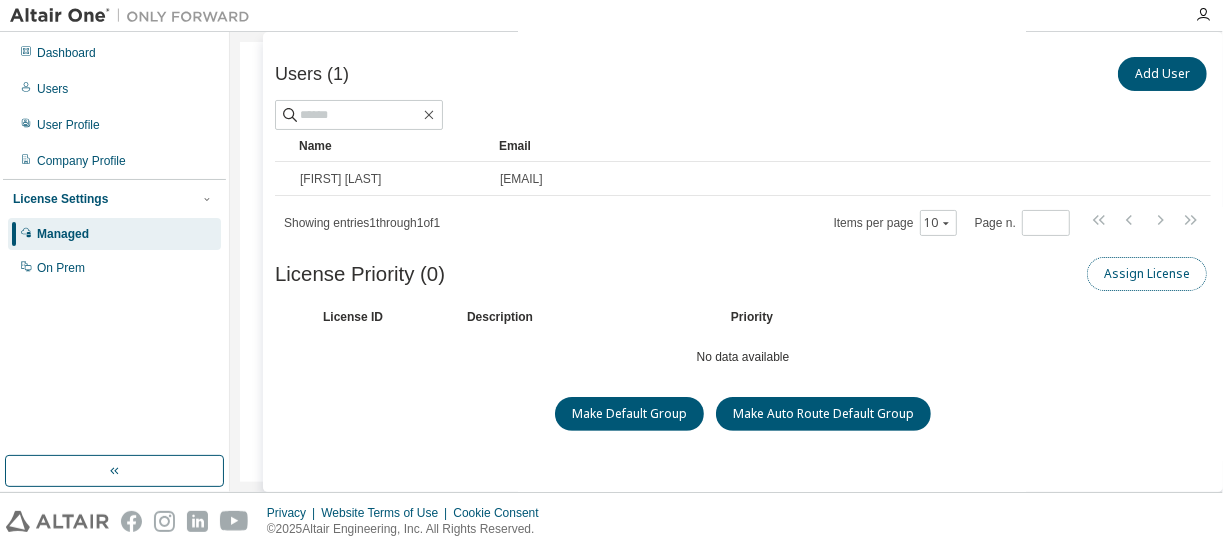 click on "Assign License" at bounding box center [1147, 274] 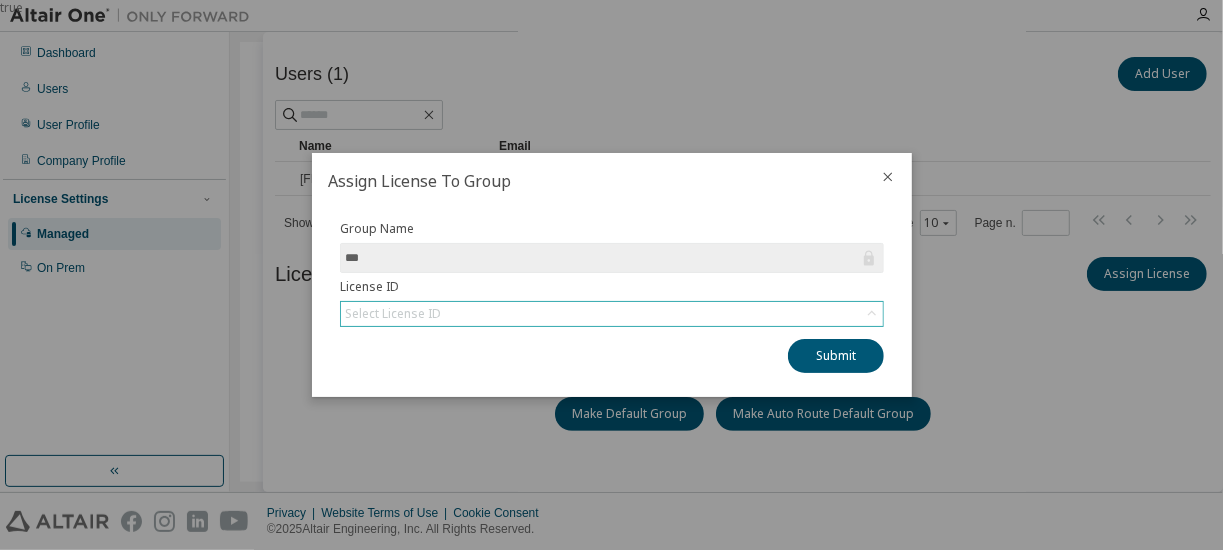 click on "Select License ID" at bounding box center [393, 314] 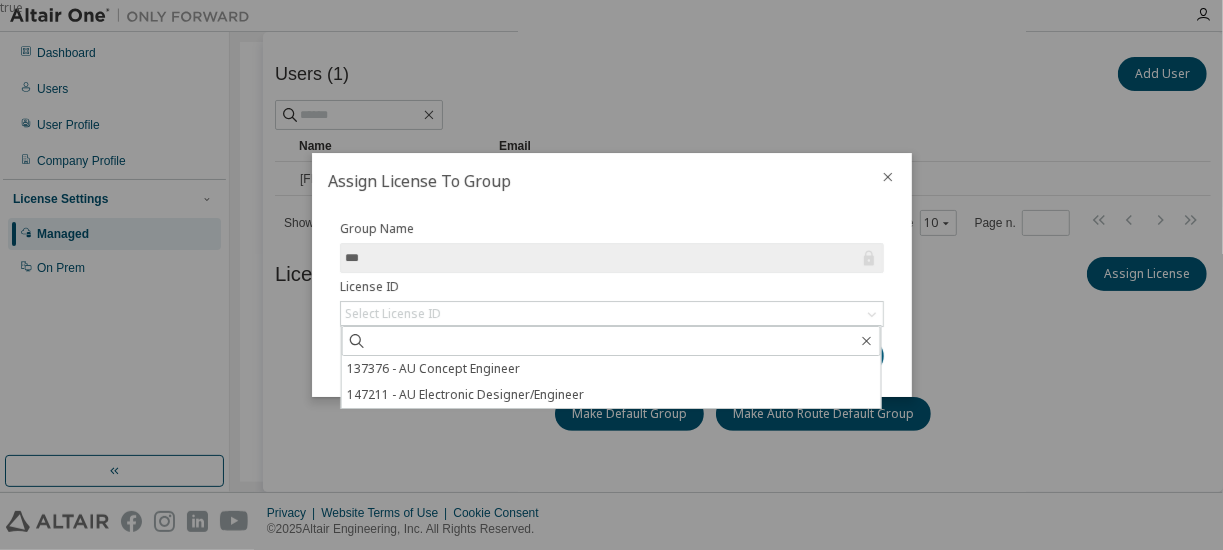 click on "true" at bounding box center (611, 275) 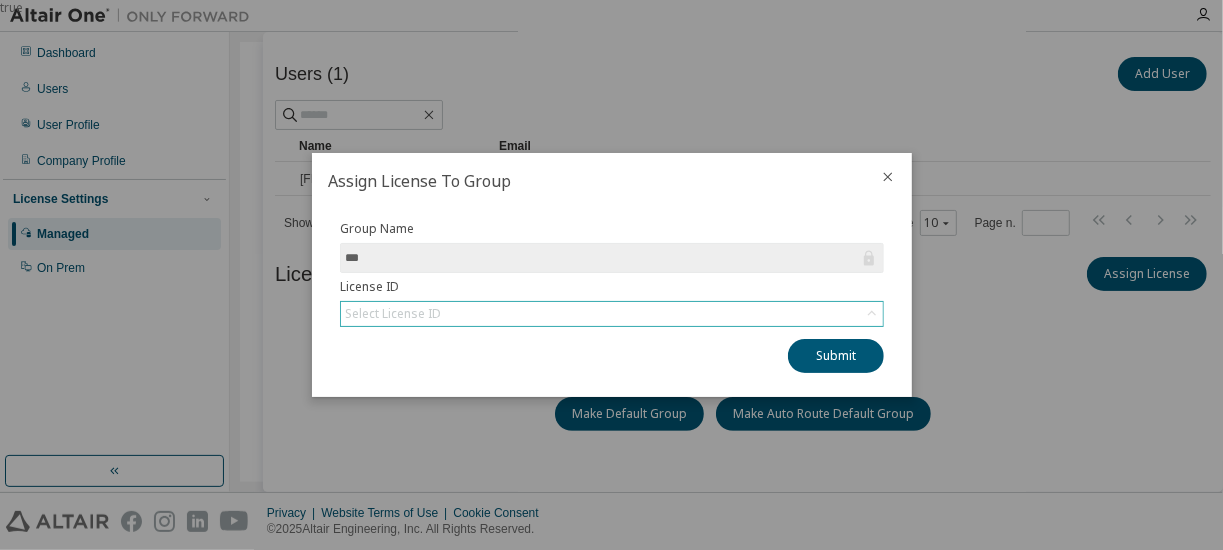 click on "Select License ID" at bounding box center [612, 314] 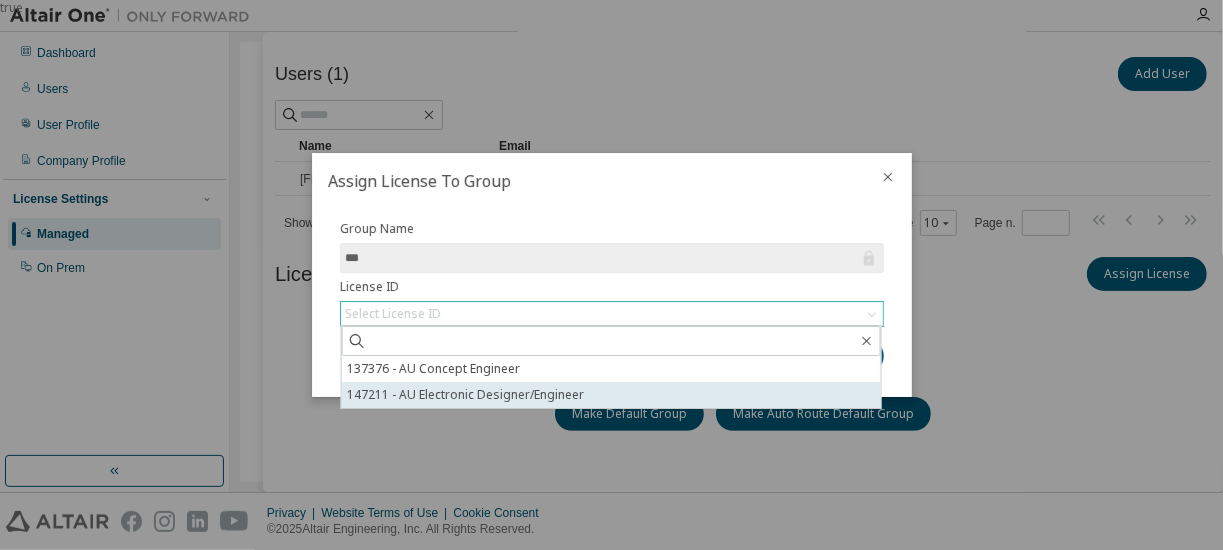 click on "147211 - AU Electronic Designer/Engineer" at bounding box center (610, 395) 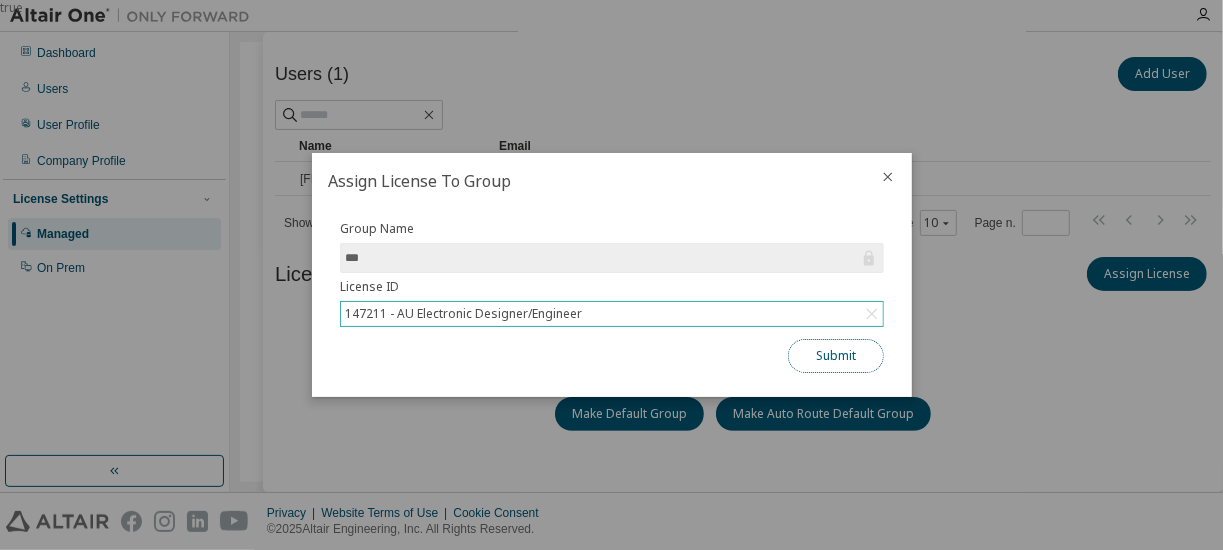click on "Submit" at bounding box center [836, 356] 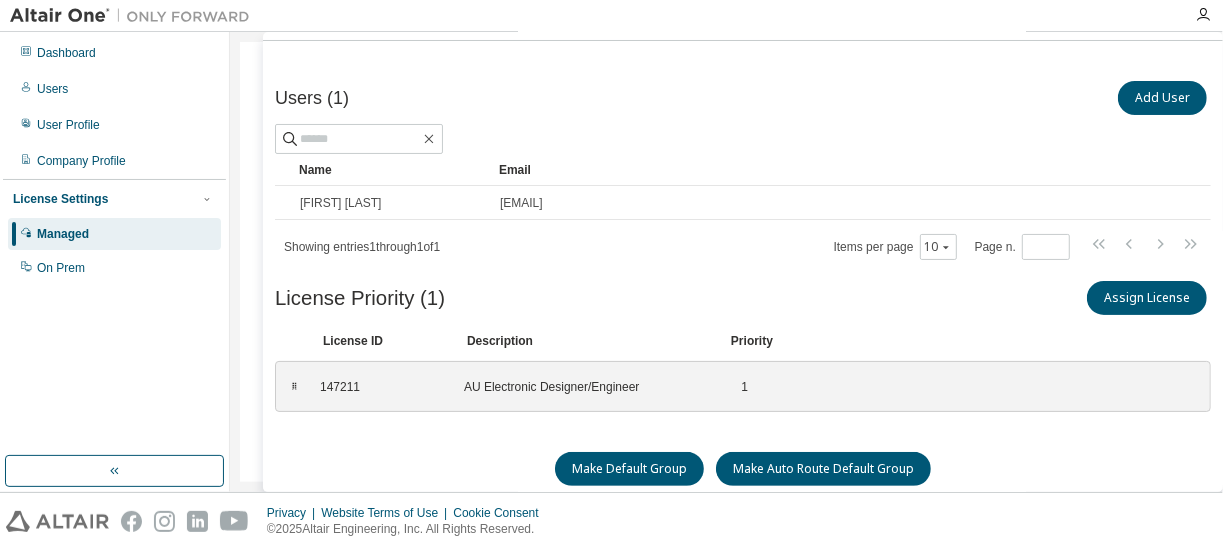 scroll, scrollTop: 80, scrollLeft: 0, axis: vertical 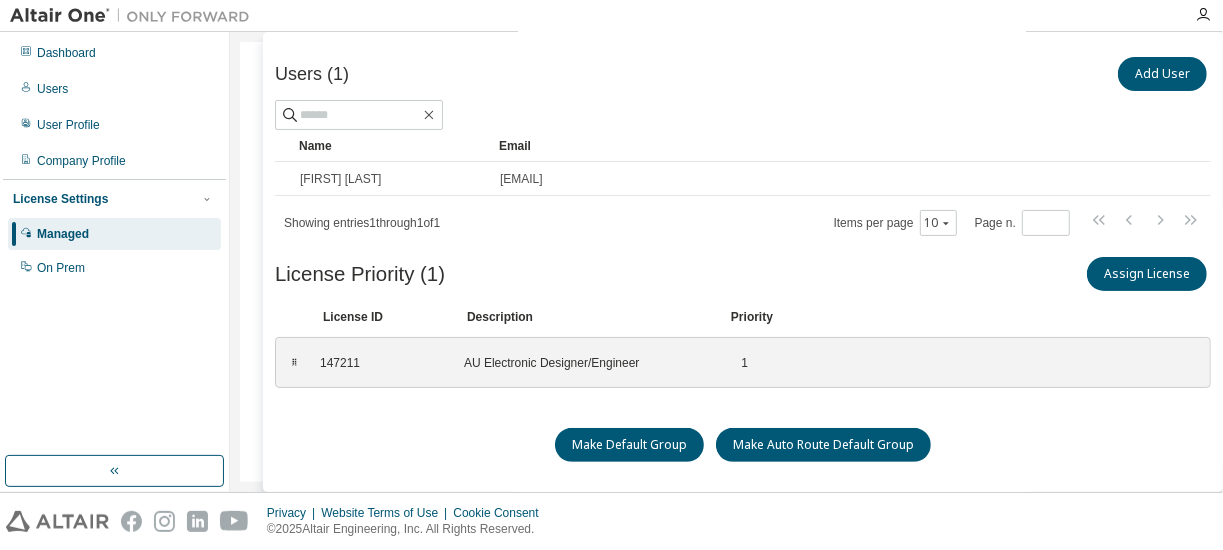 click on "Managed" at bounding box center [63, 234] 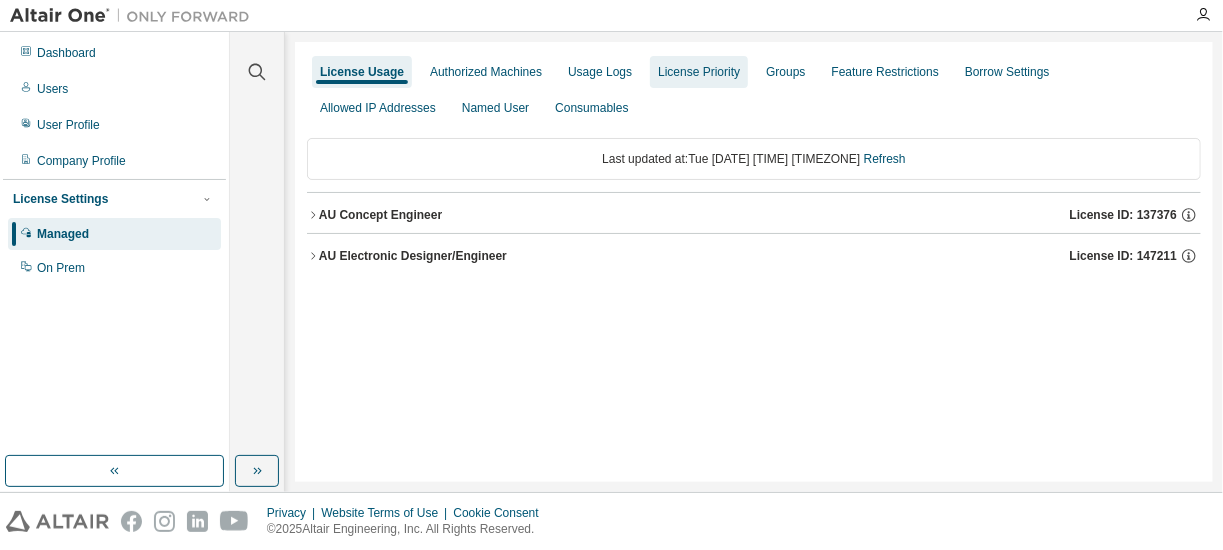 click on "License Priority" at bounding box center [699, 72] 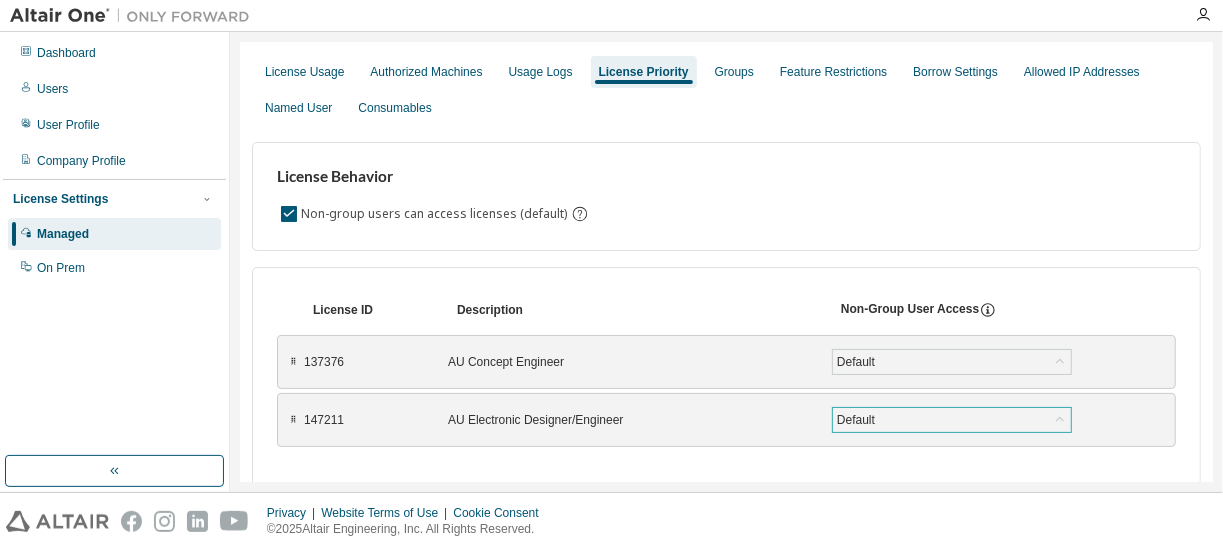 click 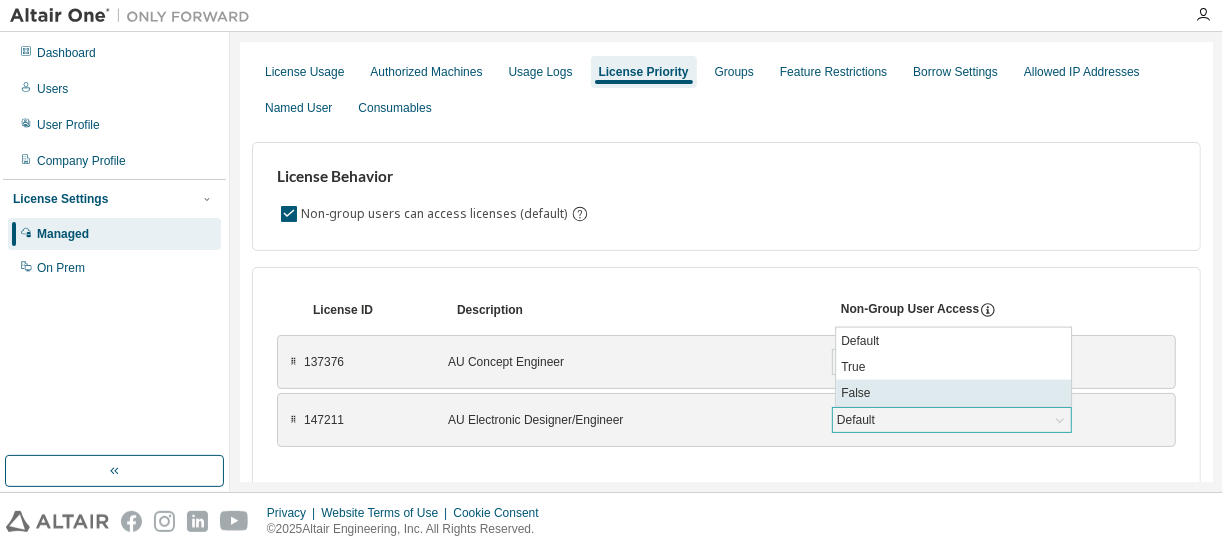 click on "False" at bounding box center (953, 393) 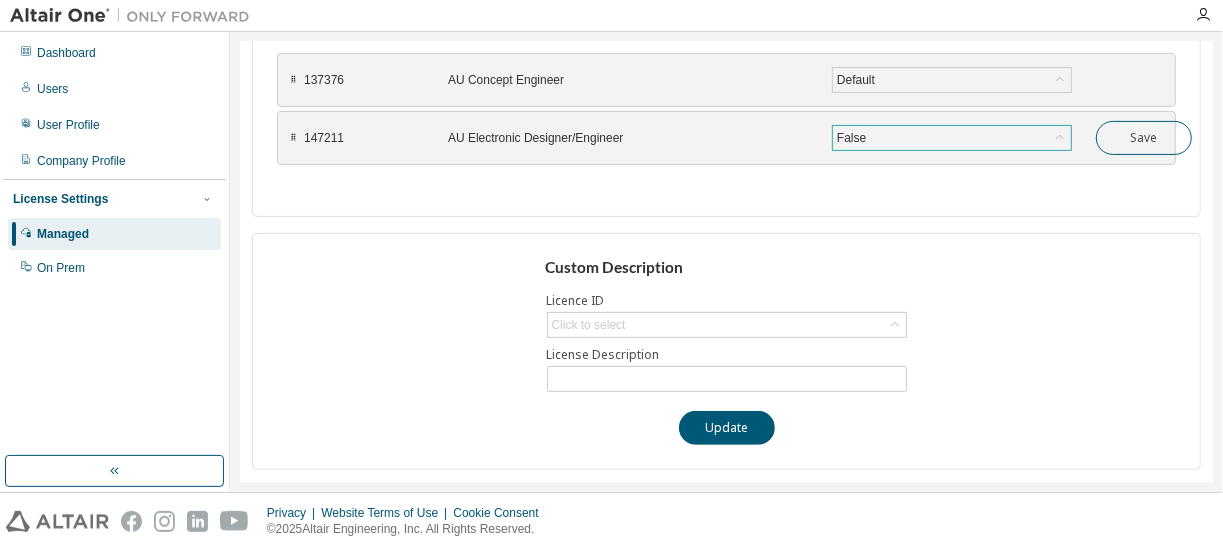 scroll, scrollTop: 0, scrollLeft: 0, axis: both 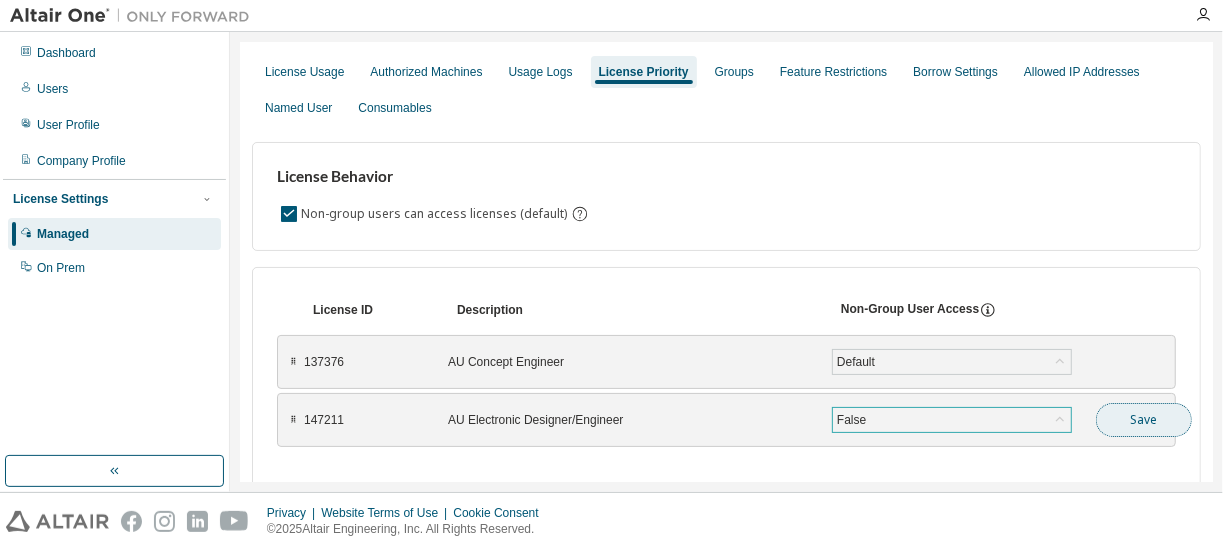 click on "Save" at bounding box center [1144, 420] 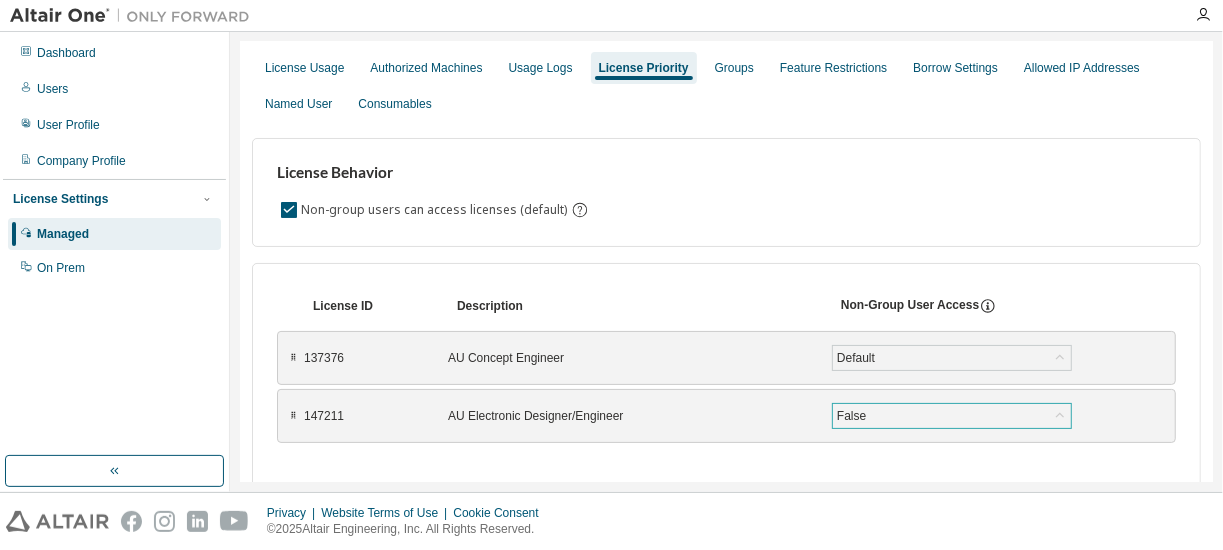 scroll, scrollTop: 0, scrollLeft: 0, axis: both 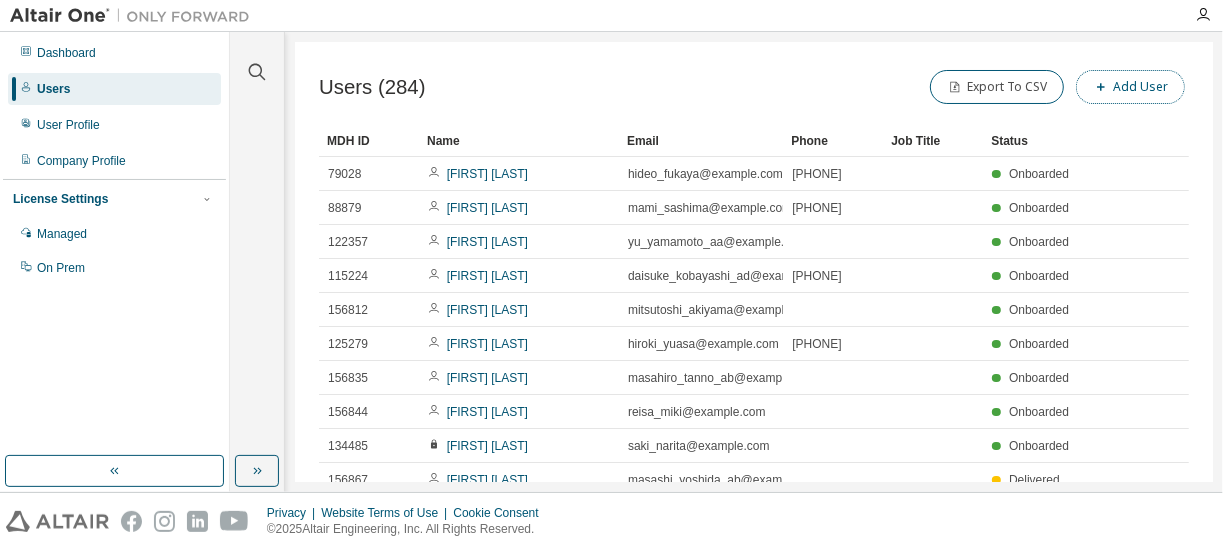 click on "Add User" at bounding box center [1130, 87] 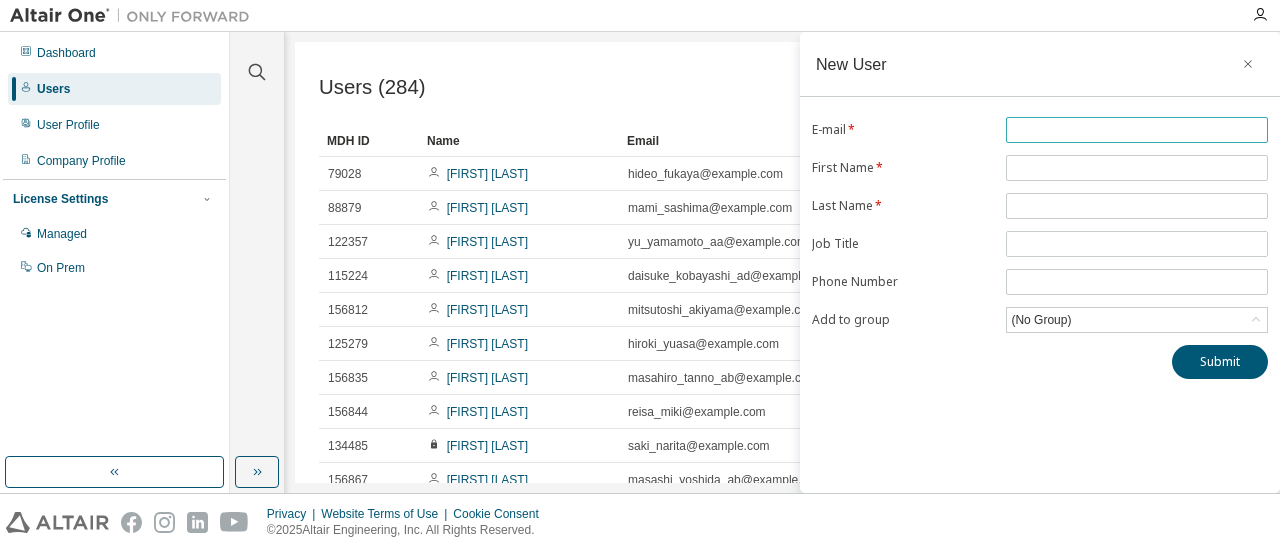 click at bounding box center (1137, 130) 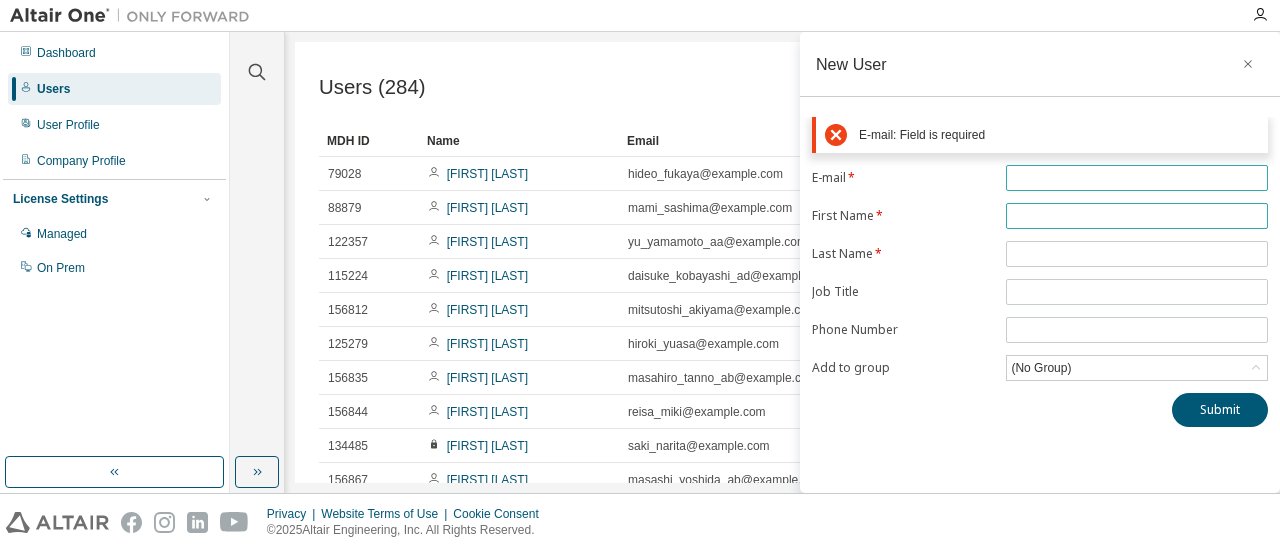paste on "**********" 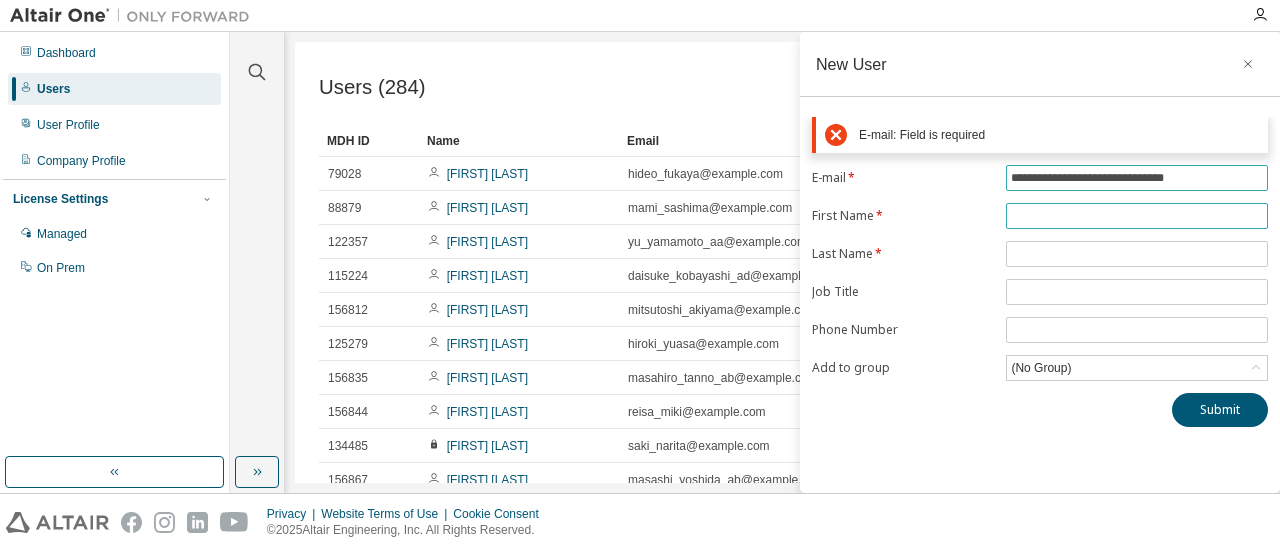 type on "**********" 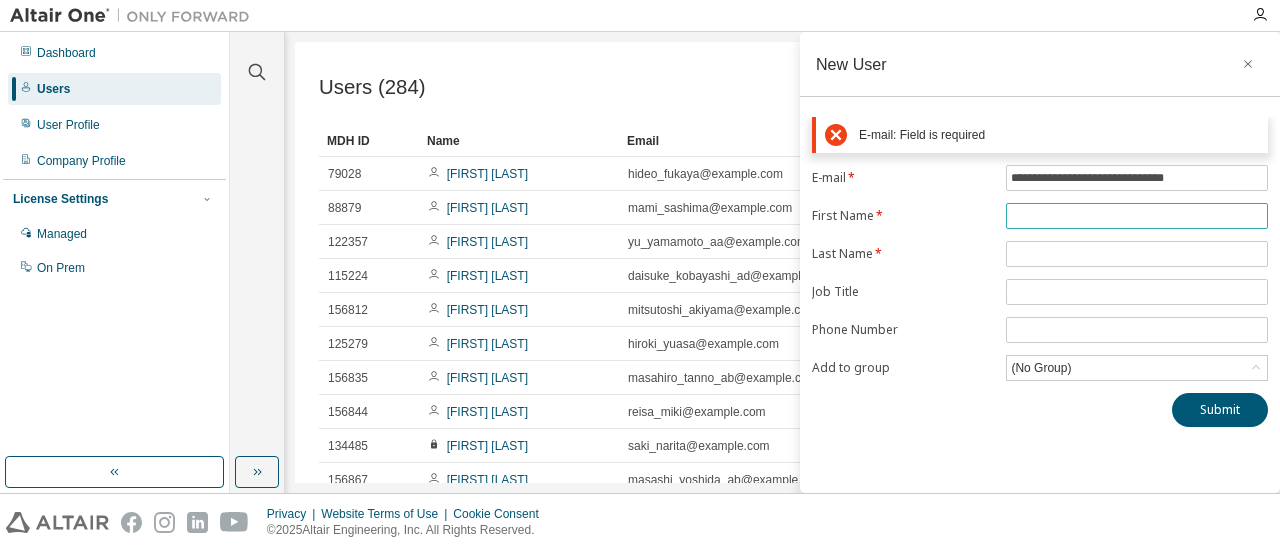click on "E-mail * [EMAIL] * First Name * Last Name * Job Title Phone Number Add to group (No Group)" at bounding box center (1040, 273) 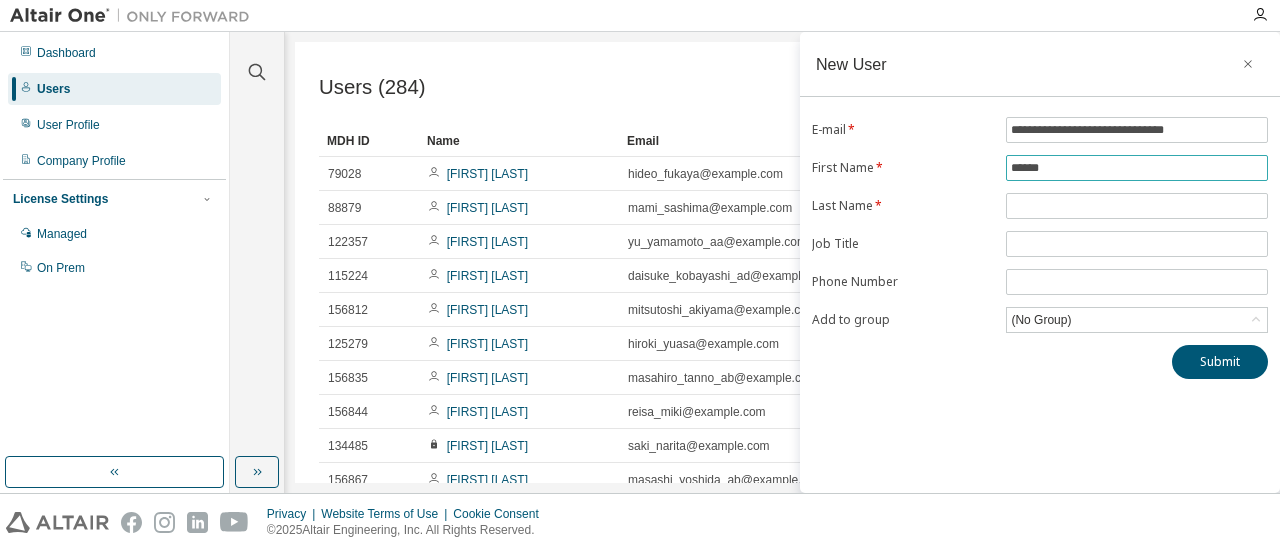 type on "******" 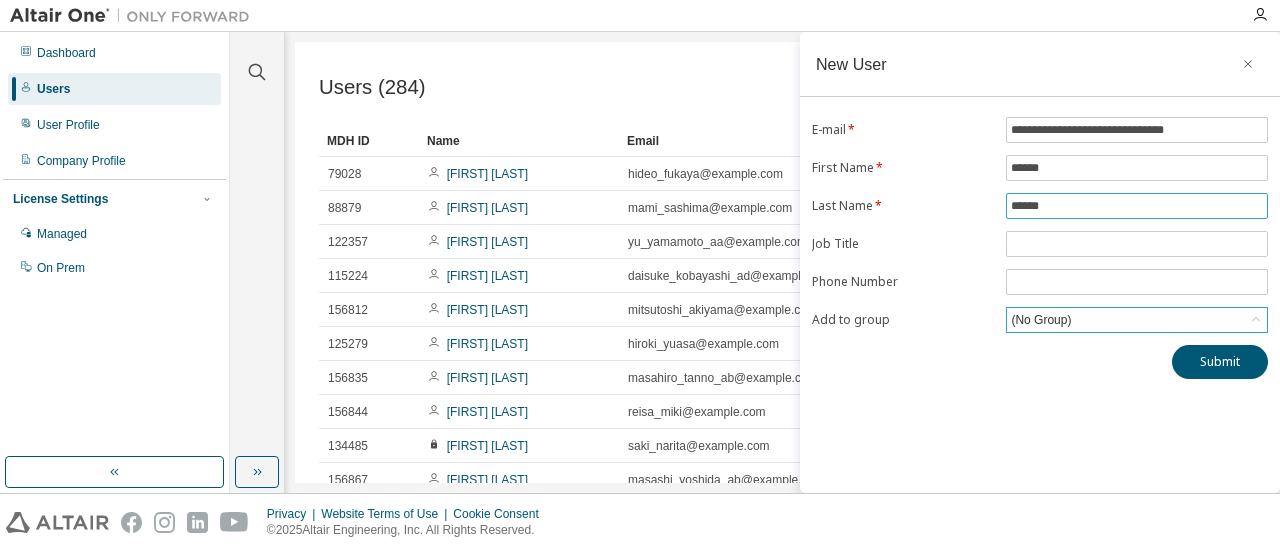 type on "******" 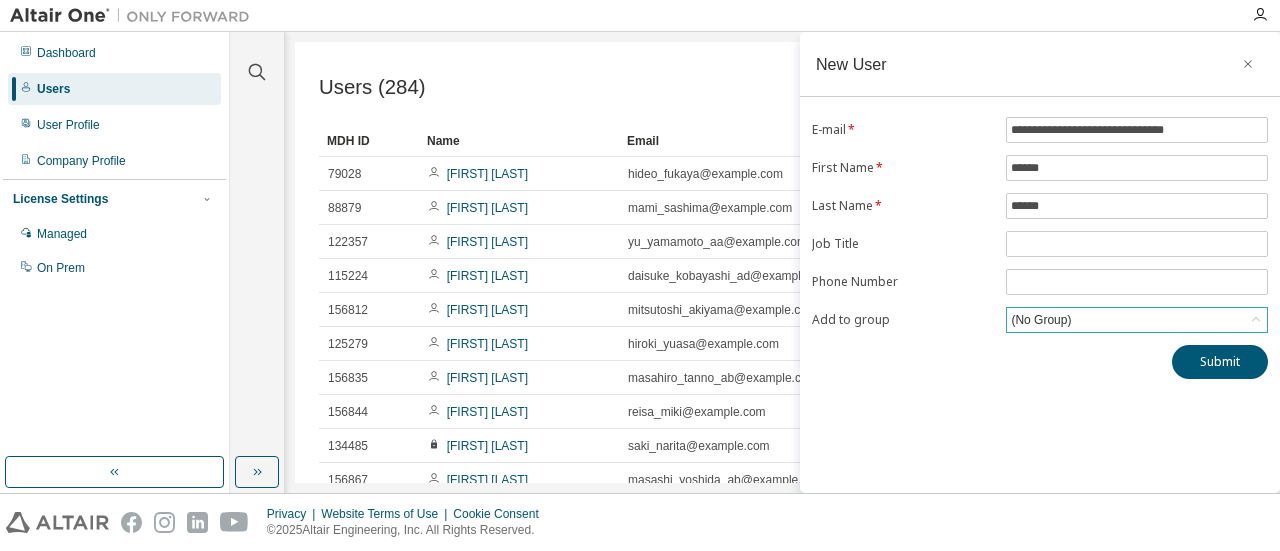 click 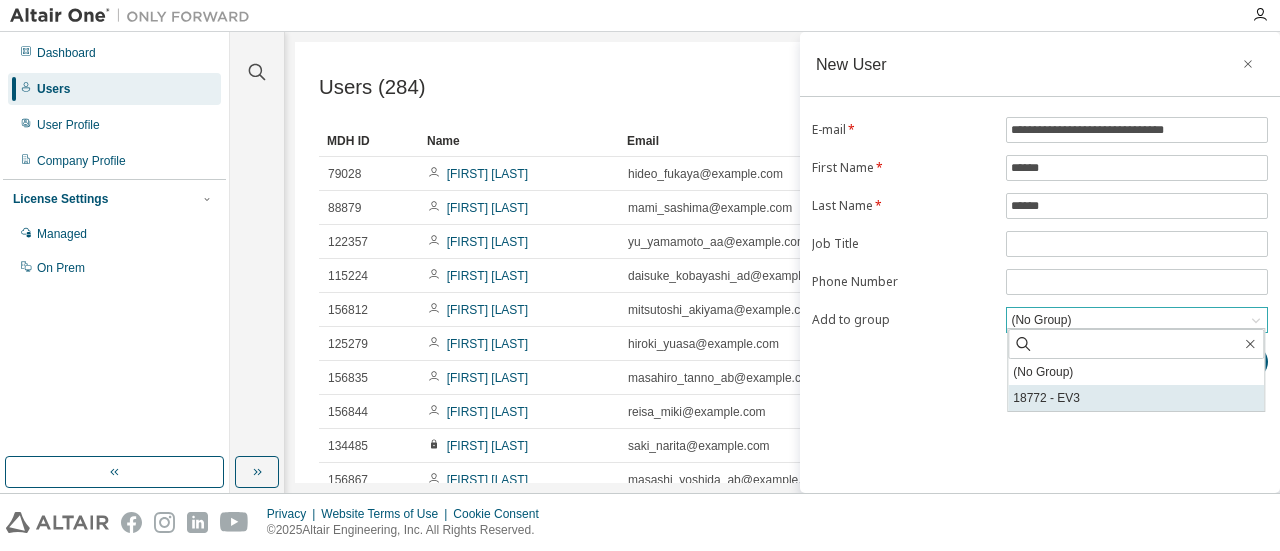 click on "18772 - EV3" at bounding box center (1136, 398) 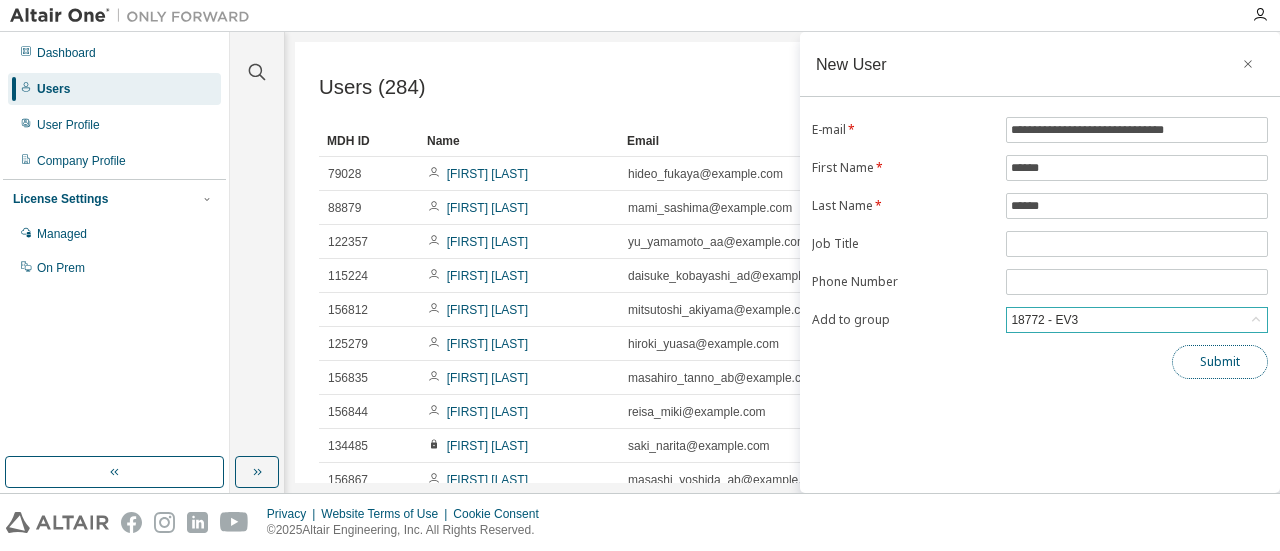click on "Submit" at bounding box center [1220, 362] 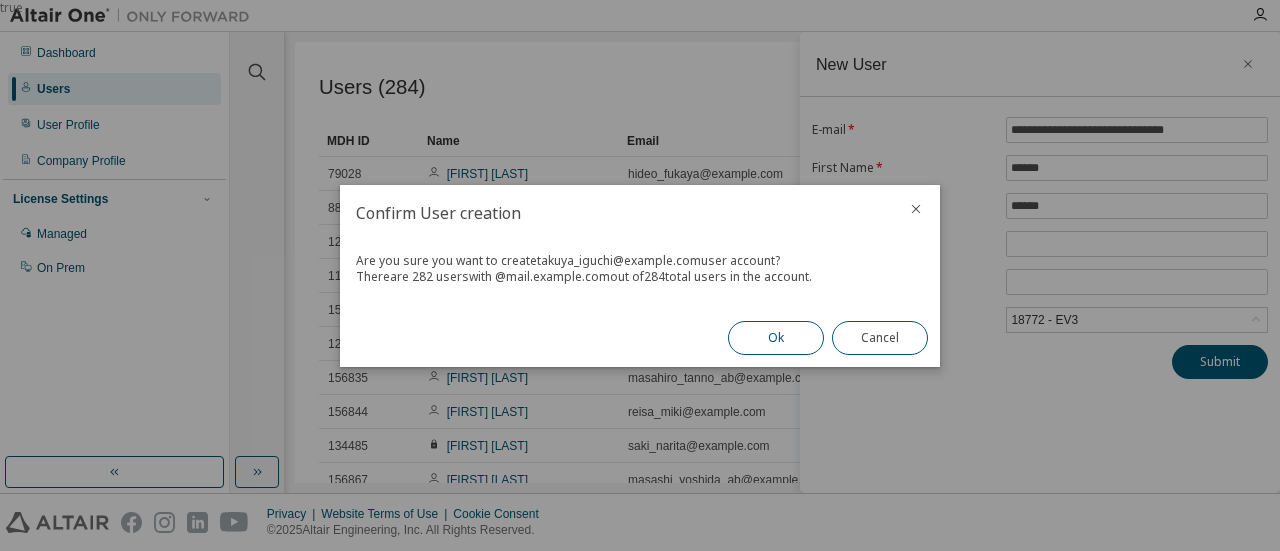 click on "Ok" at bounding box center (776, 338) 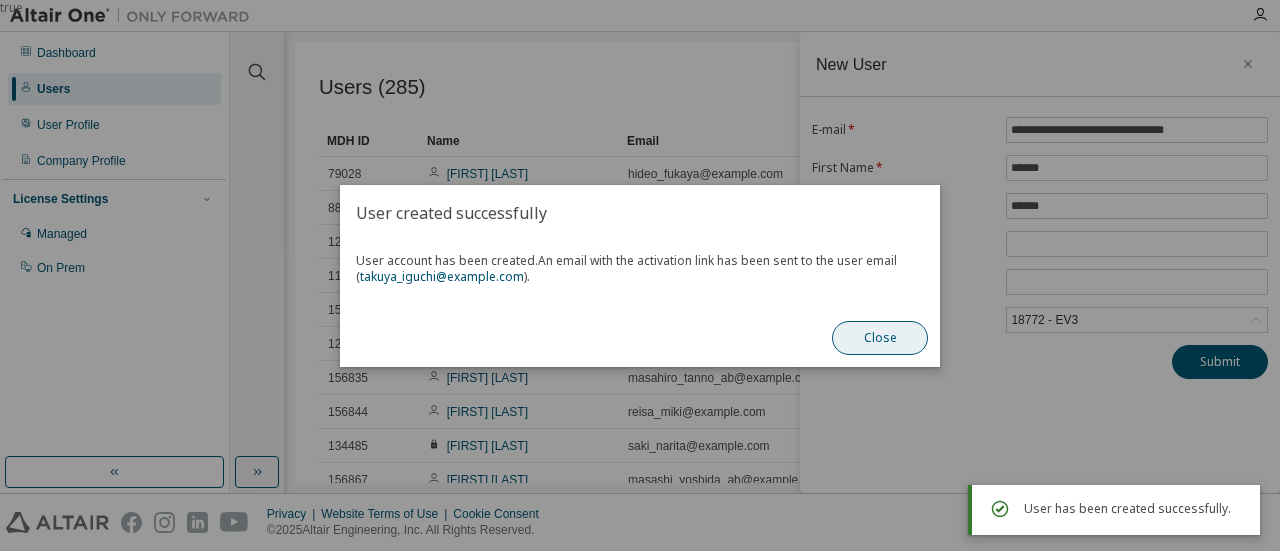 click on "Close" at bounding box center [880, 338] 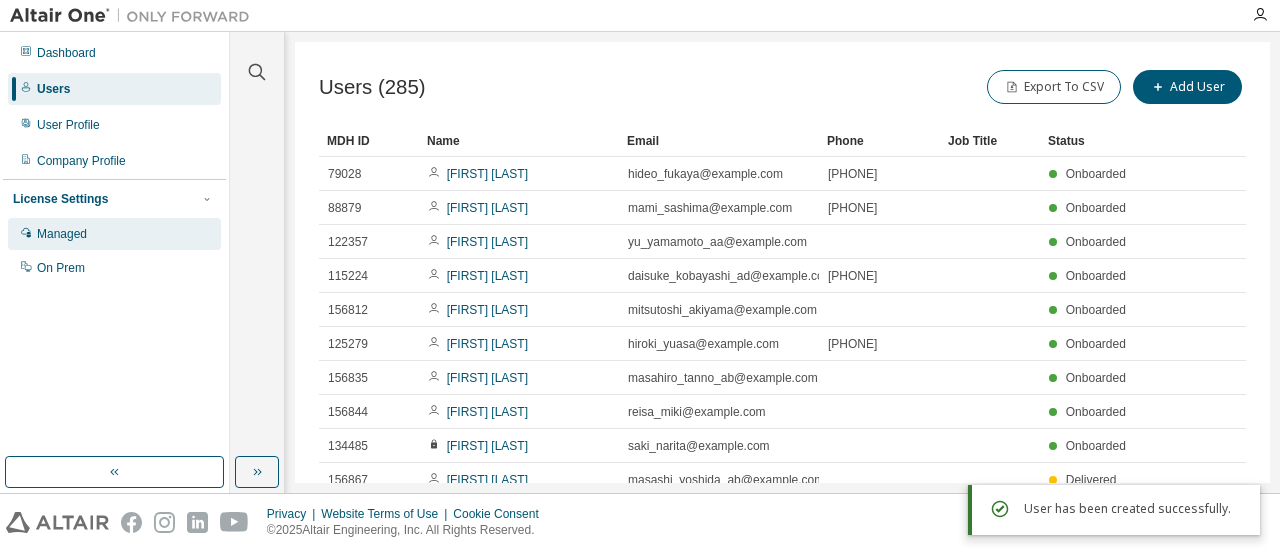 click on "Managed" at bounding box center (62, 234) 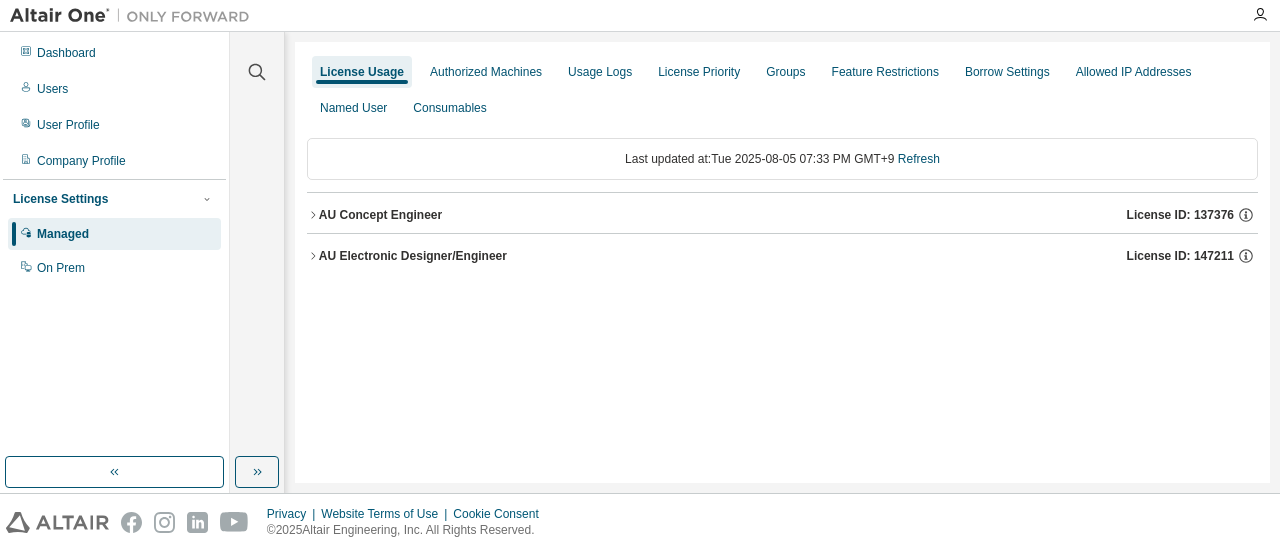 click 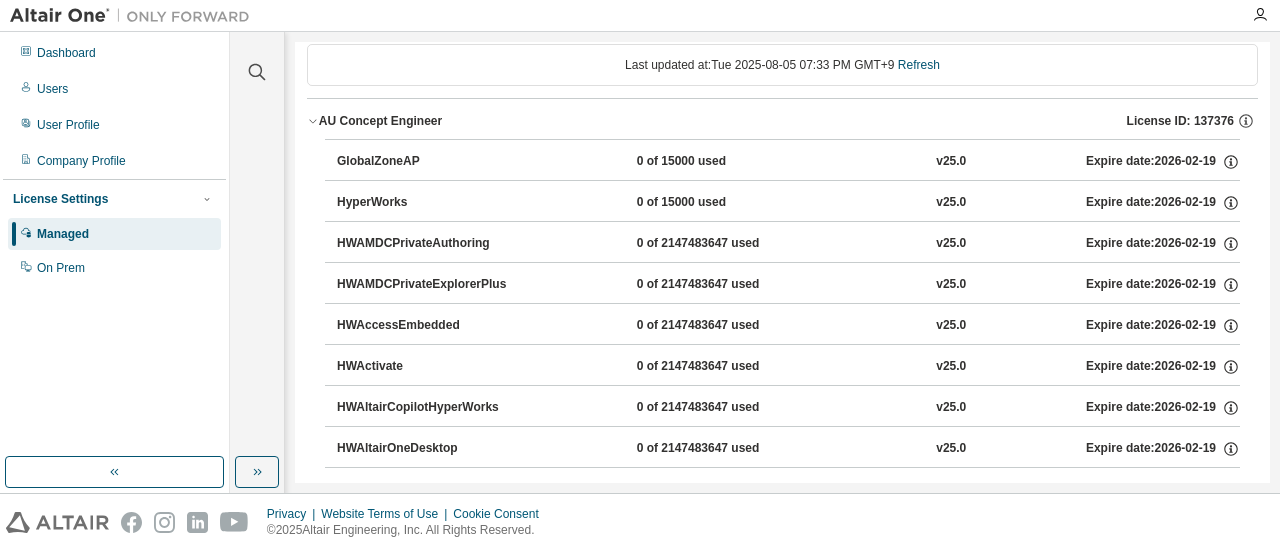 scroll, scrollTop: 0, scrollLeft: 0, axis: both 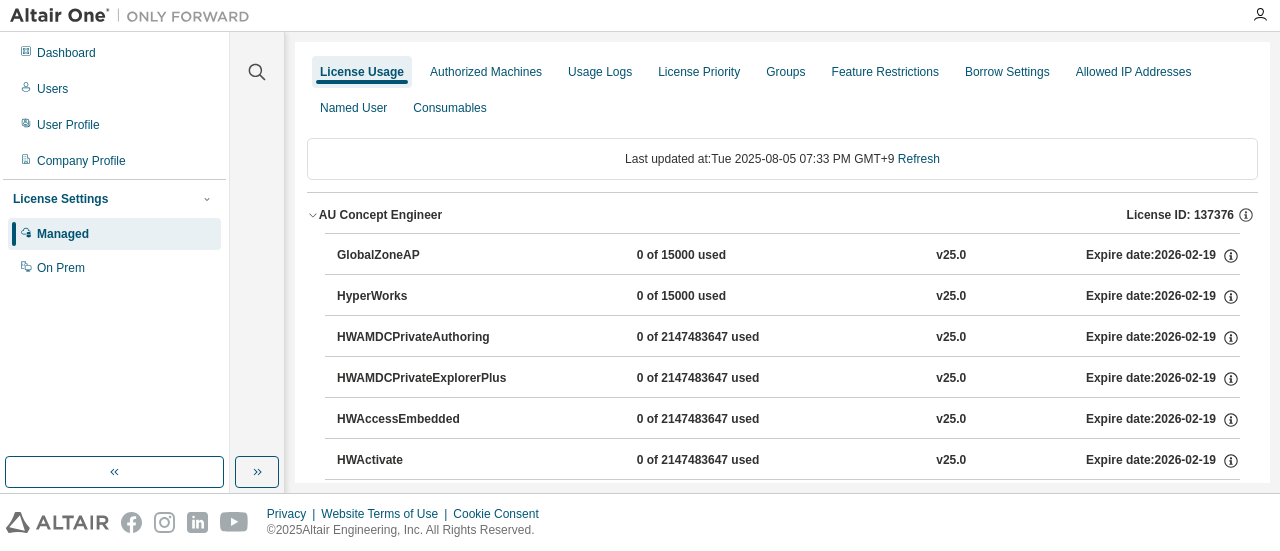 click on "License Usage Authorized Machines Usage Logs License Priority Groups Feature Restrictions Borrow Settings Allowed IP Addresses Named User Consumables Last updated at:  Tue 2025-08-05 07:33 PM GMT+9   Refresh AU Concept Engineer License ID: [NUMBER] GlobalZoneAP 0 of 15000 used v25.0 Expire date:  2026-02-19 HyperWorks 0 of 15000 used v25.0 Expire date:  2026-02-19 HWAMDCPrivateAuthoring 0 of 2147483647 used v25.0 Expire date:  2026-02-19 HWAMDCPrivateExplorerPlus 0 of 2147483647 used v25.0 Expire date:  2026-02-19 HWAccessEmbedded 0 of 2147483647 used v25.0 Expire date:  2026-02-19 HWActivate 0 of 2147483647 used v25.0 Expire date:  2026-02-19 HWAltairCopilotHyperWorks 0 of 2147483647 used v25.0 Expire date:  2026-02-19 HWAltairOneDesktop 0 of 2147483647 used v25.0 Expire date:  2026-02-19 HWAltairOneEnterpriseUser 0 of 2147483647 used v25.0 Expire date:  2026-02-19 HWClick2CastGUI 0 of 2147483647 used v25.0 Expire date:  2026-02-19 HWClick2CastSolver 0 of 2147483647 used v25.0 Expire date:  2026-02-19 v25.0" at bounding box center (782, 2000) 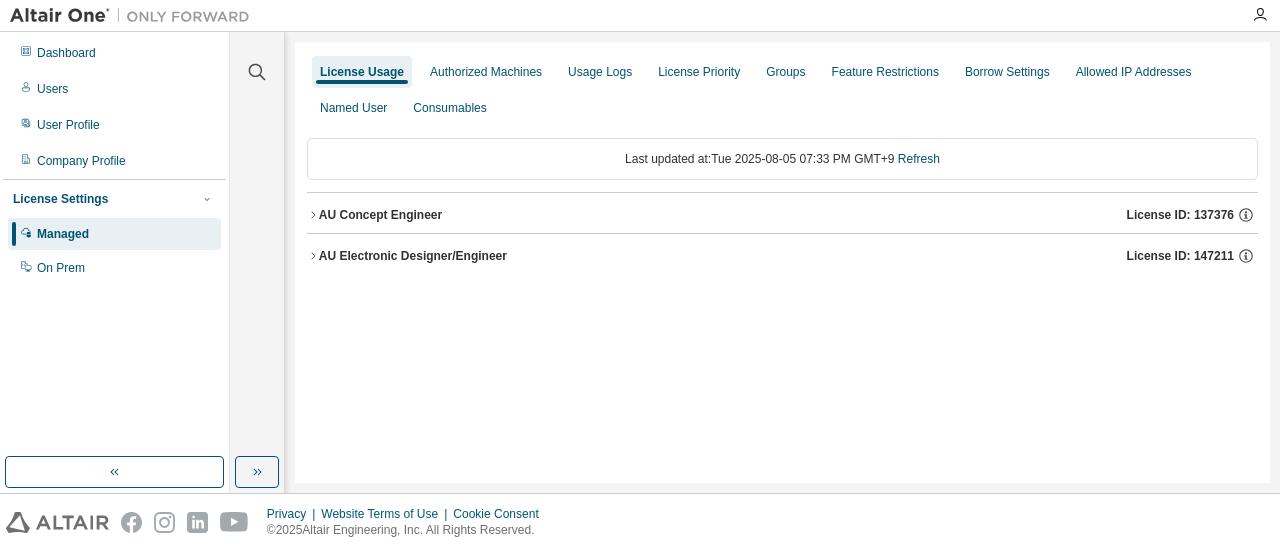 click 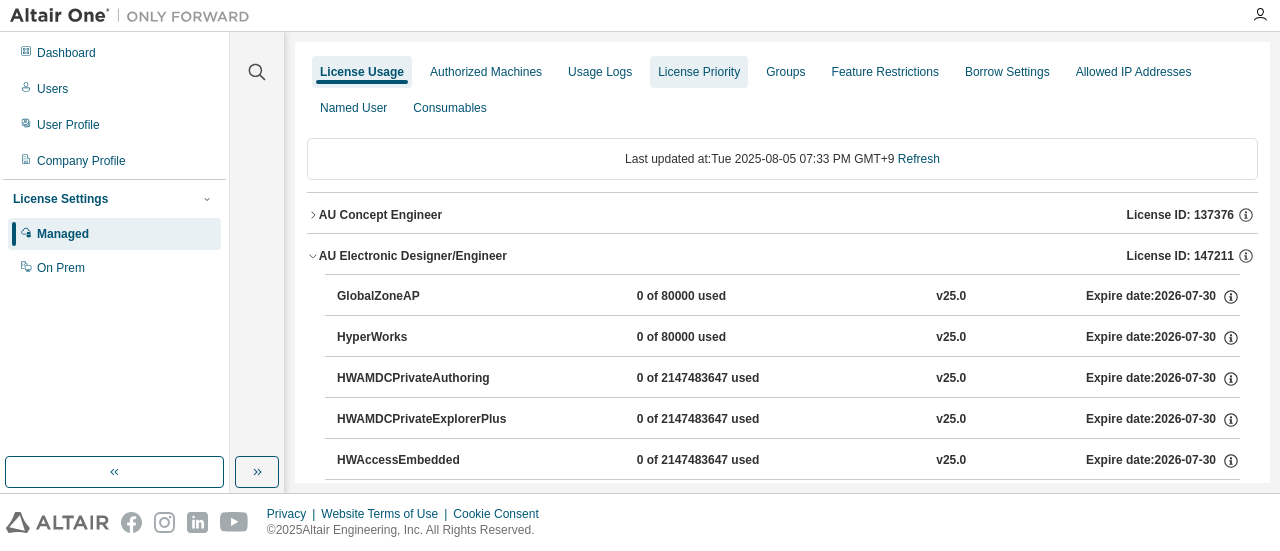 click on "License Priority" at bounding box center (699, 72) 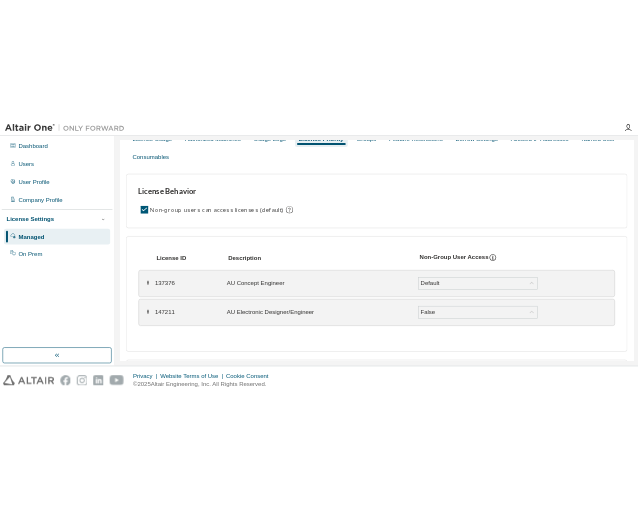 scroll, scrollTop: 0, scrollLeft: 0, axis: both 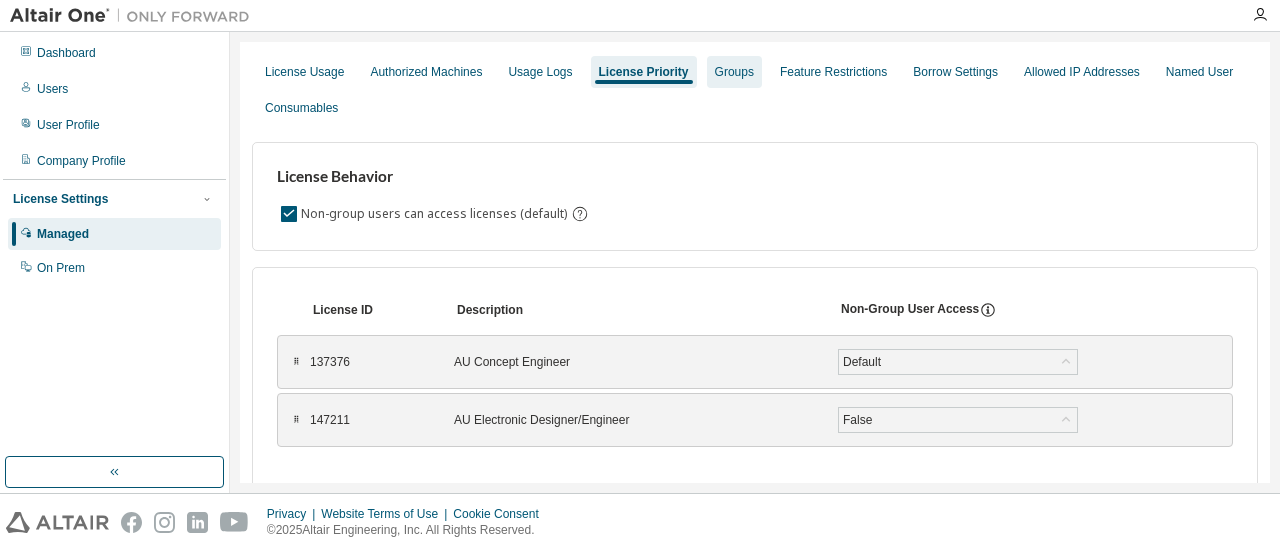 click on "Groups" at bounding box center [734, 72] 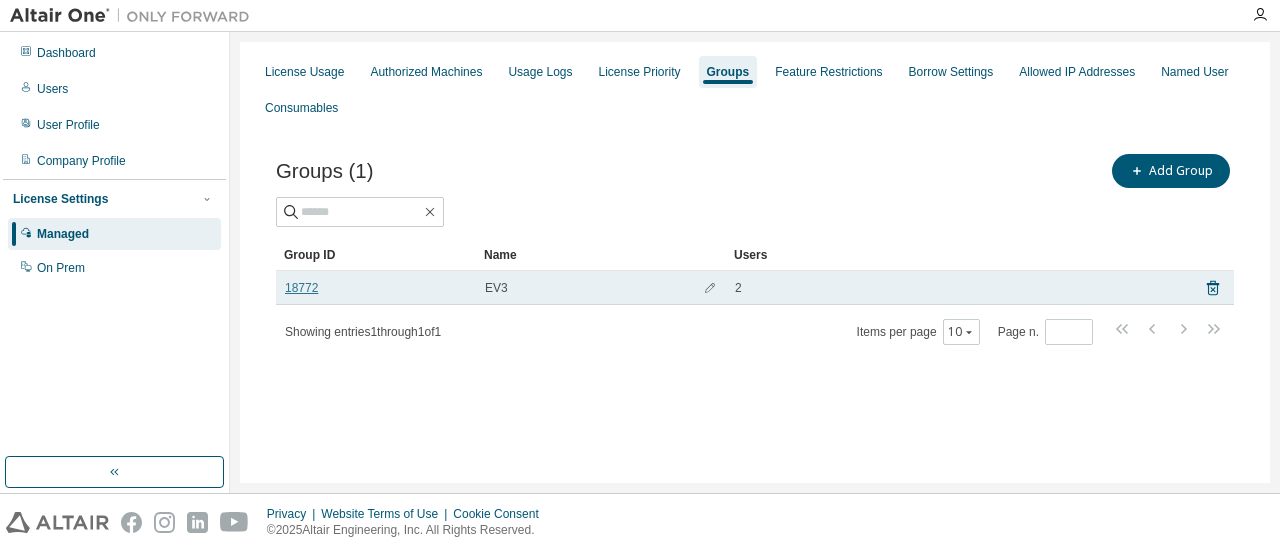 click on "18772" at bounding box center (301, 288) 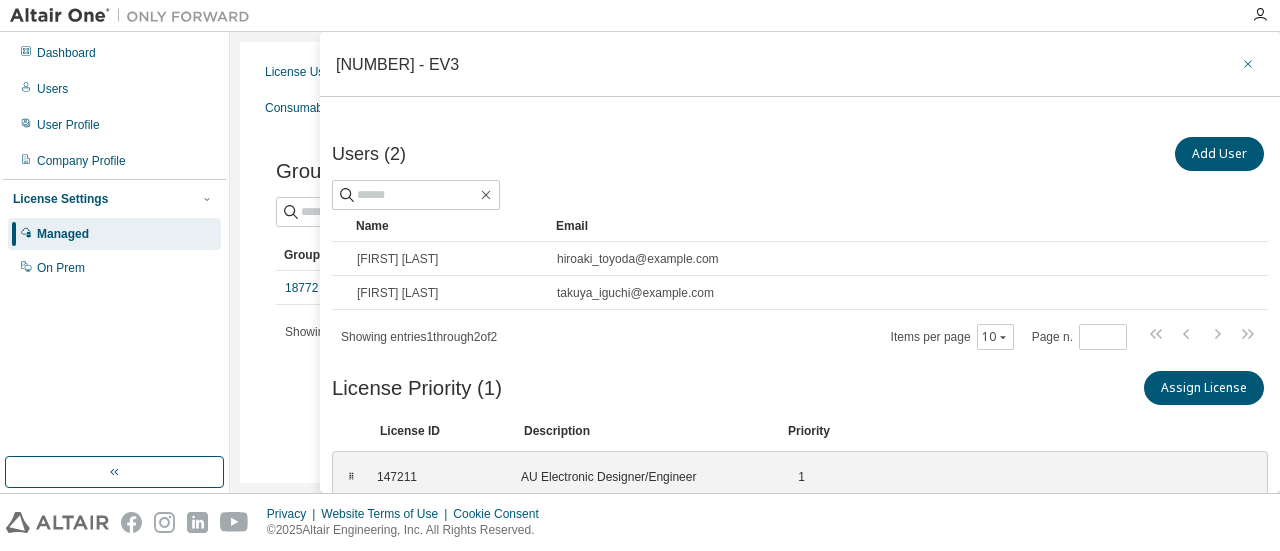 click 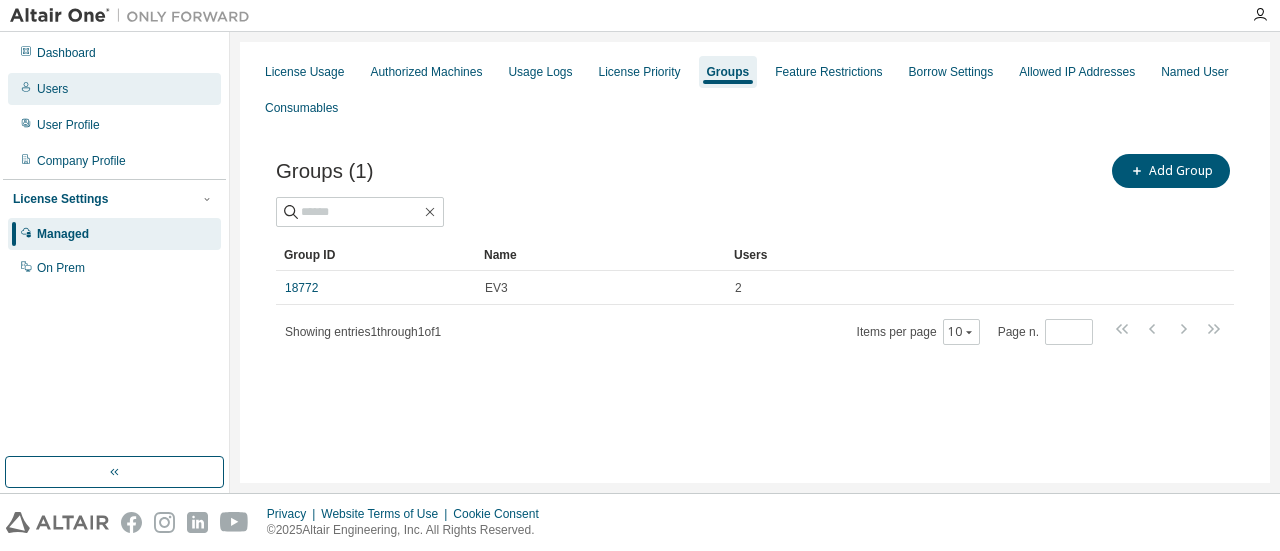 click on "Users" at bounding box center (52, 89) 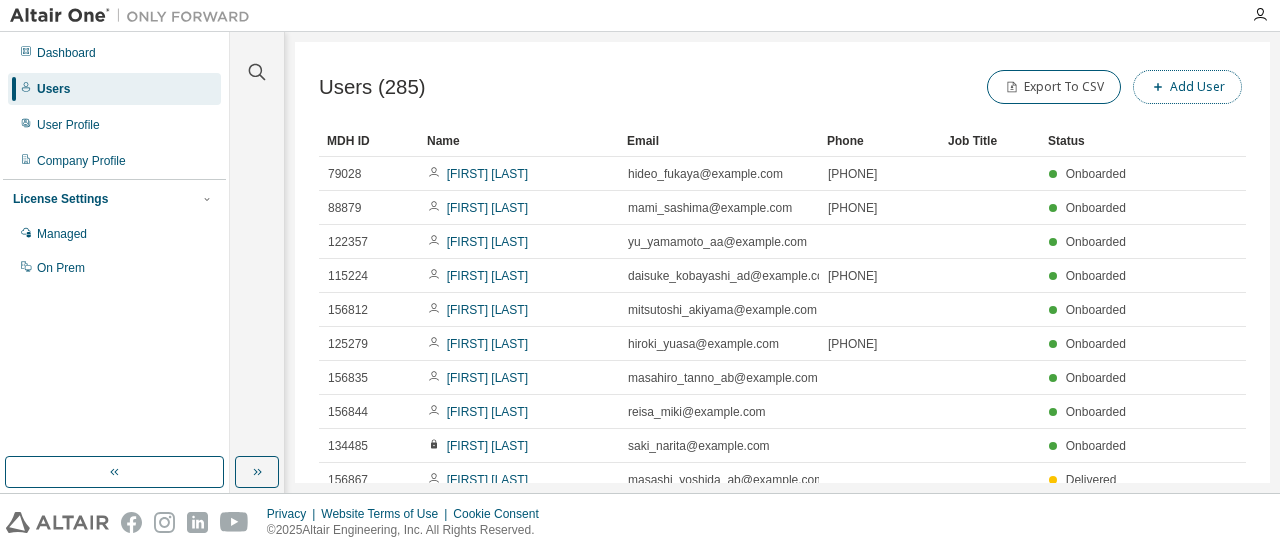 click on "Add User" at bounding box center [1187, 87] 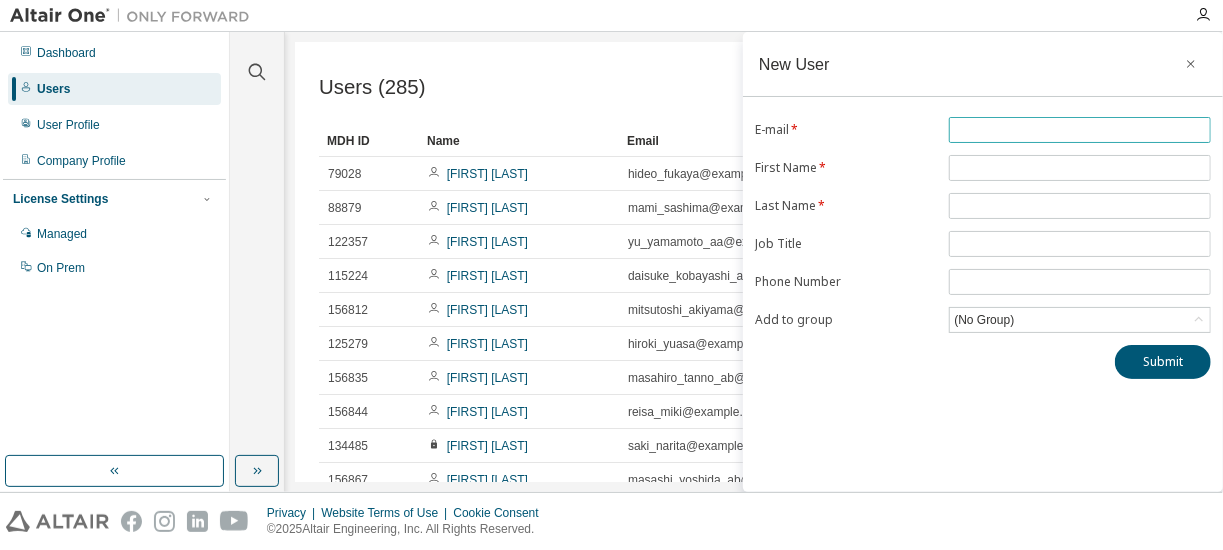 click at bounding box center (1080, 130) 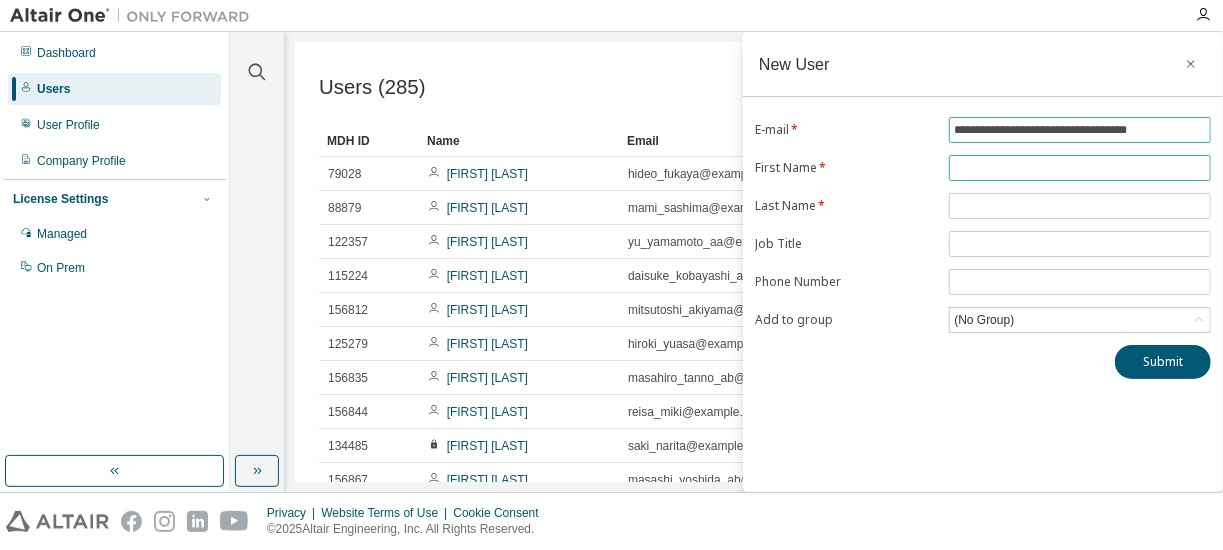 type on "**********" 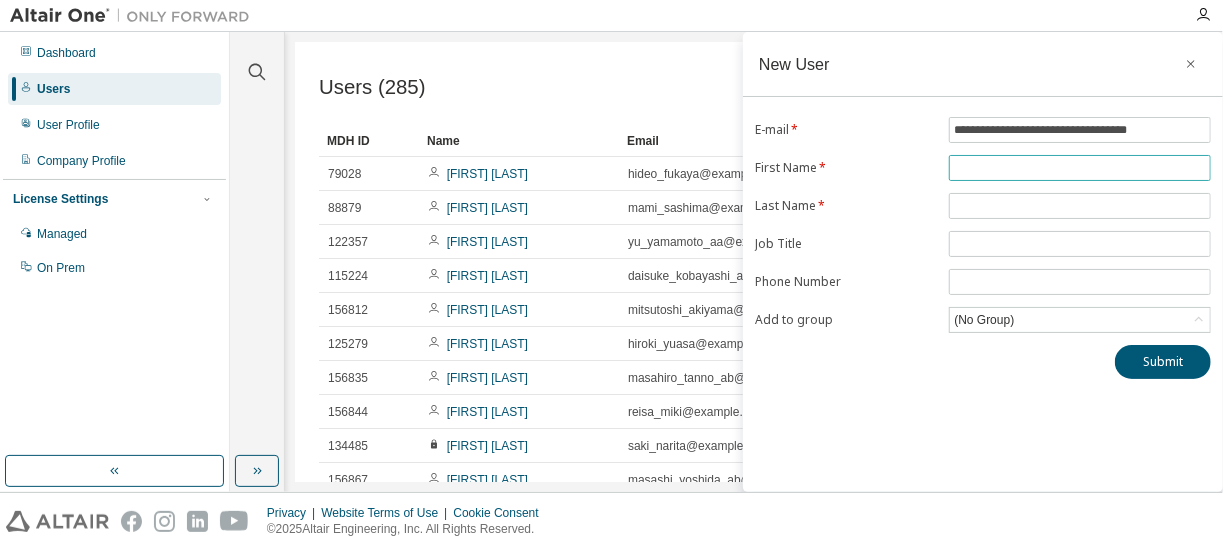 click at bounding box center [1080, 168] 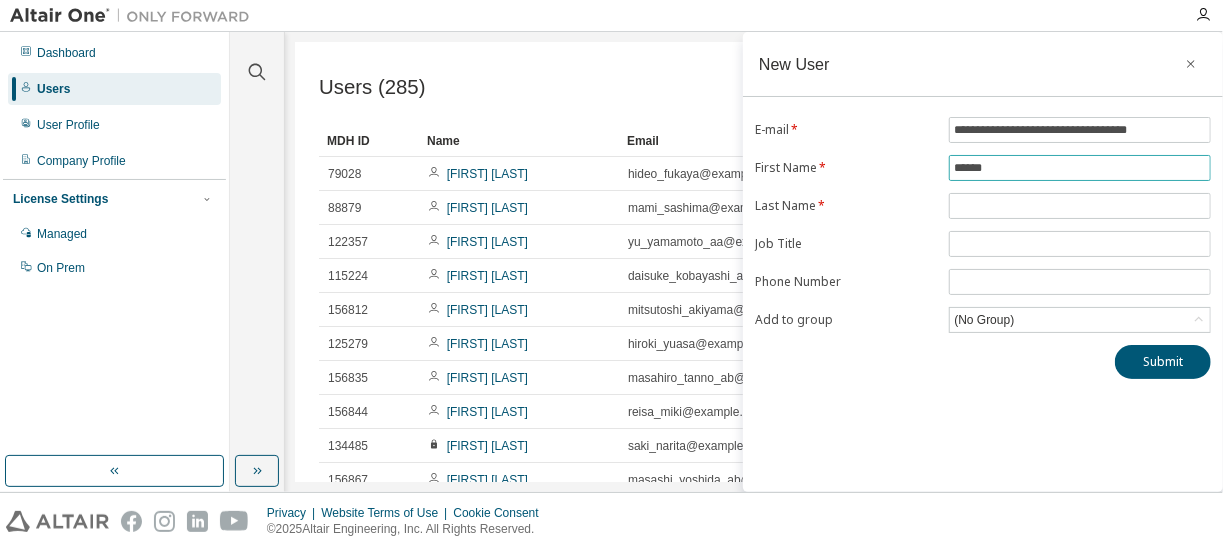 type on "******" 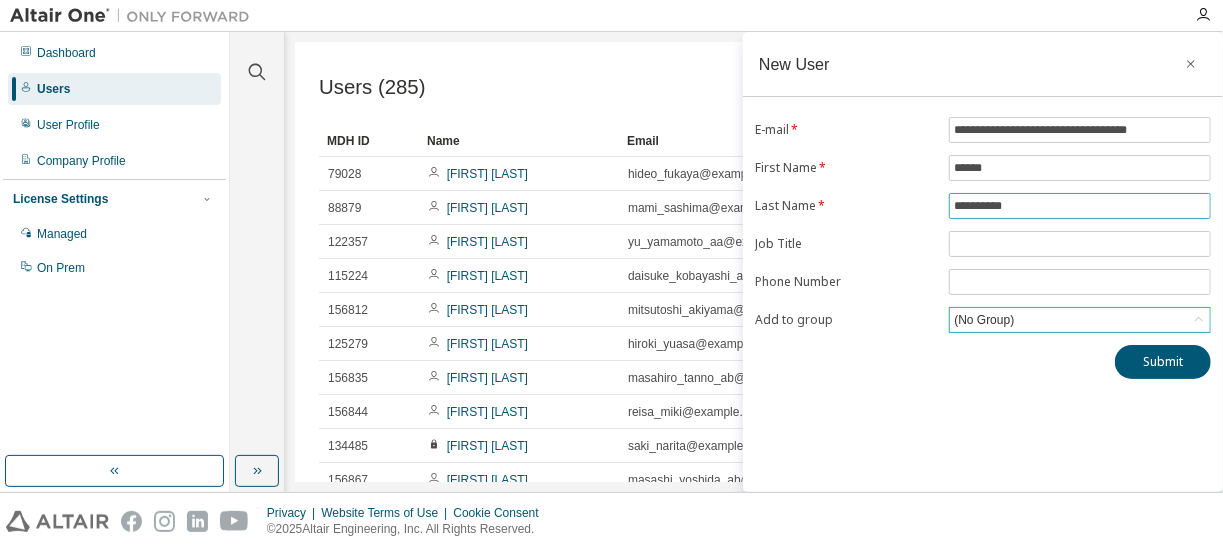 type on "**********" 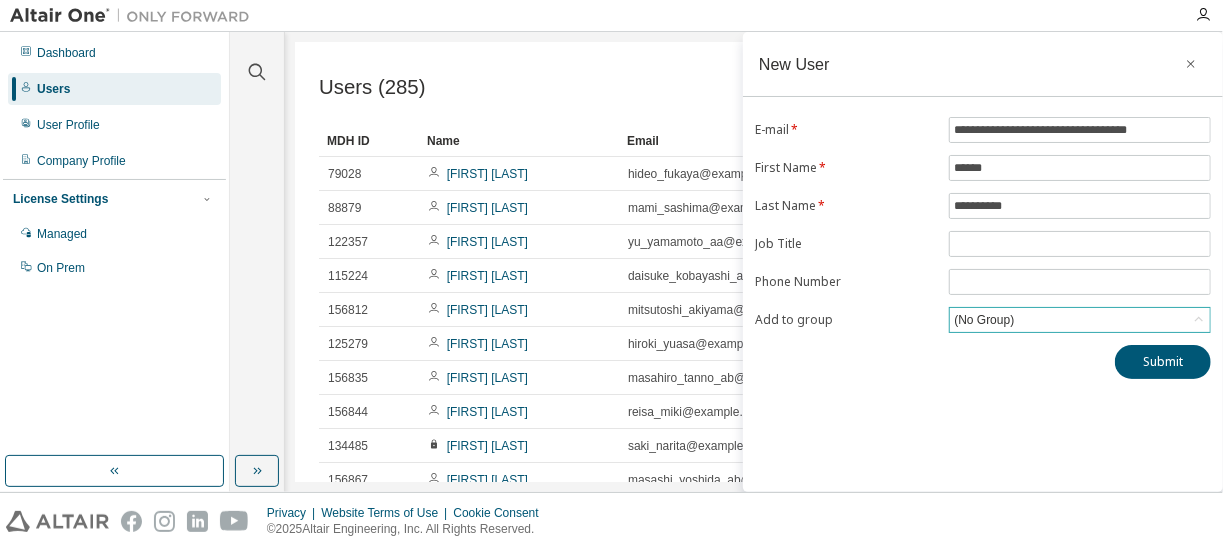 click 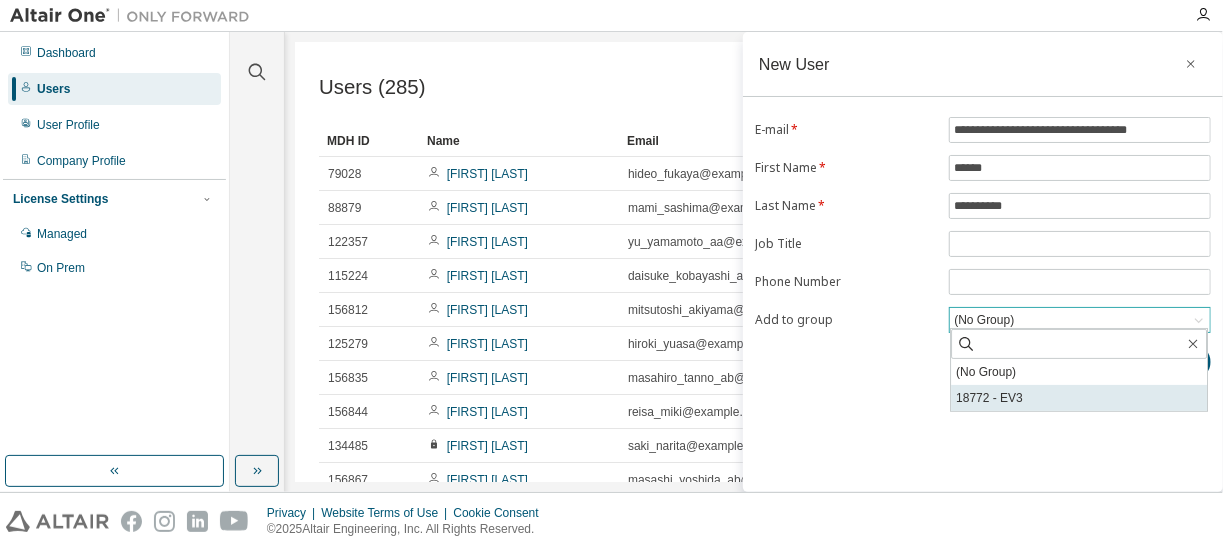 click on "18772 - EV3" at bounding box center [1079, 398] 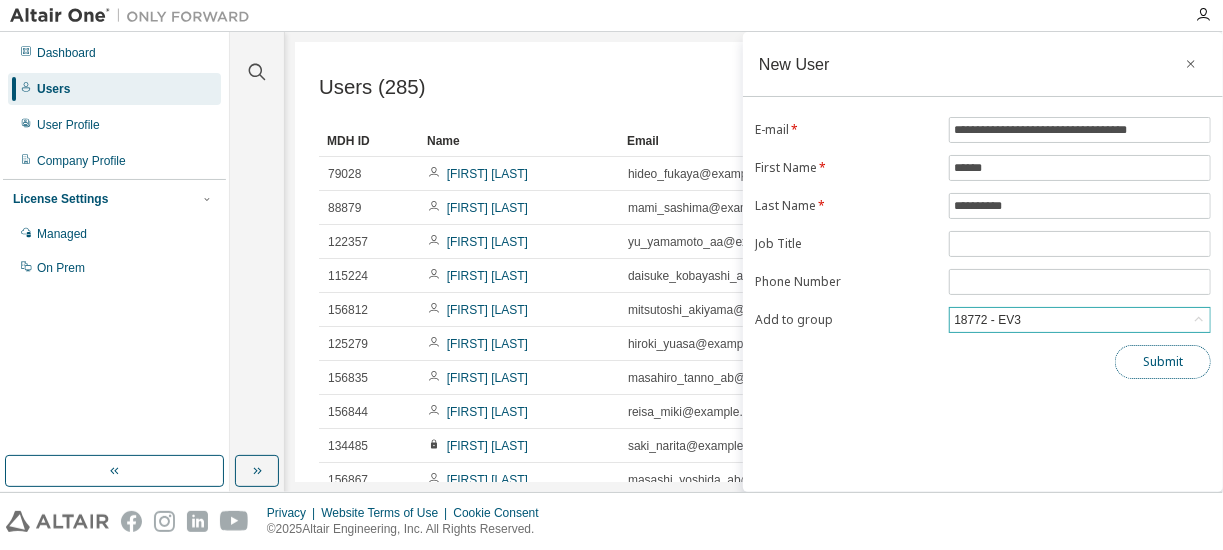 click on "Submit" at bounding box center [1163, 362] 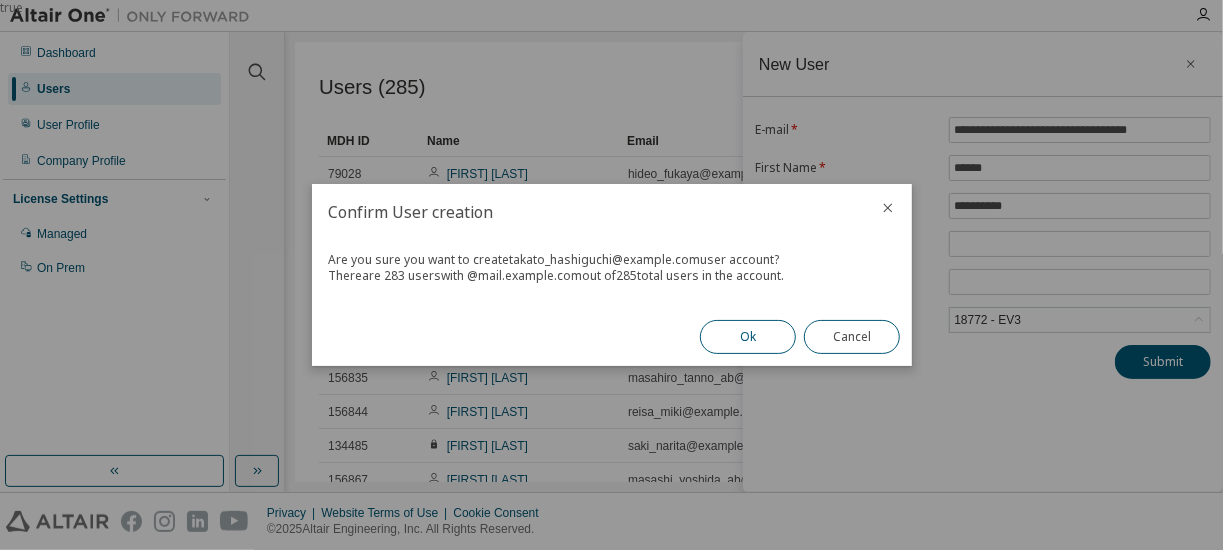 click on "Ok" at bounding box center (748, 337) 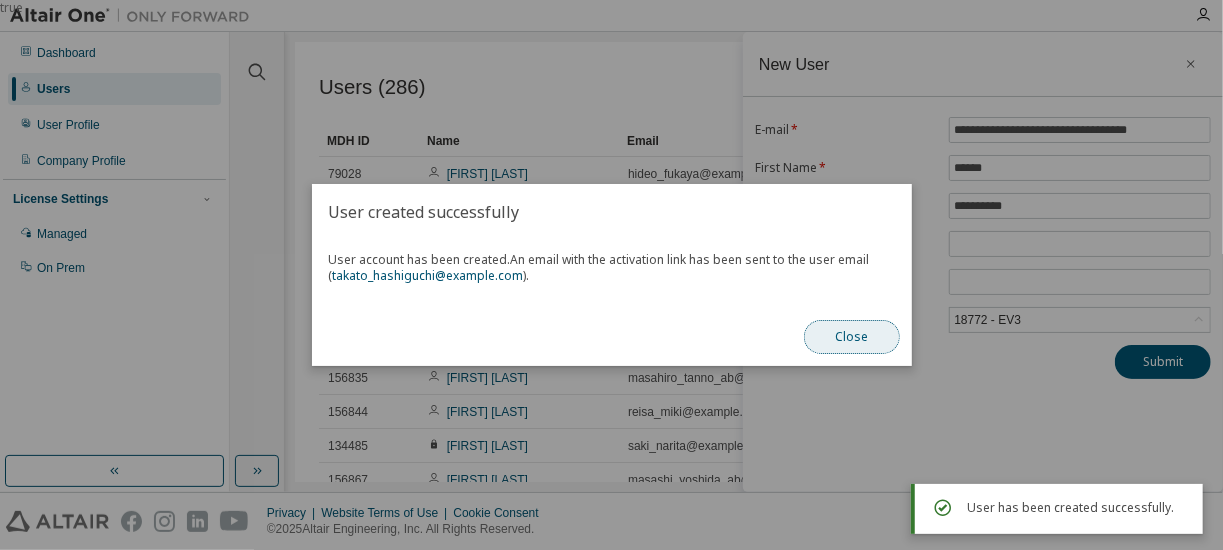 click on "Close" at bounding box center (852, 337) 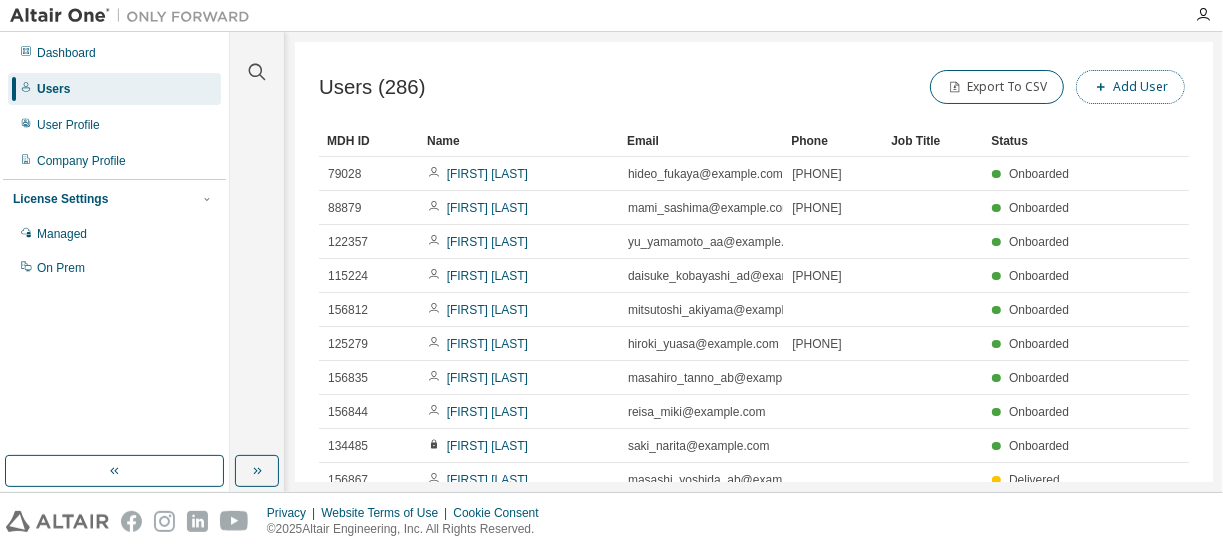 click at bounding box center [1101, 87] 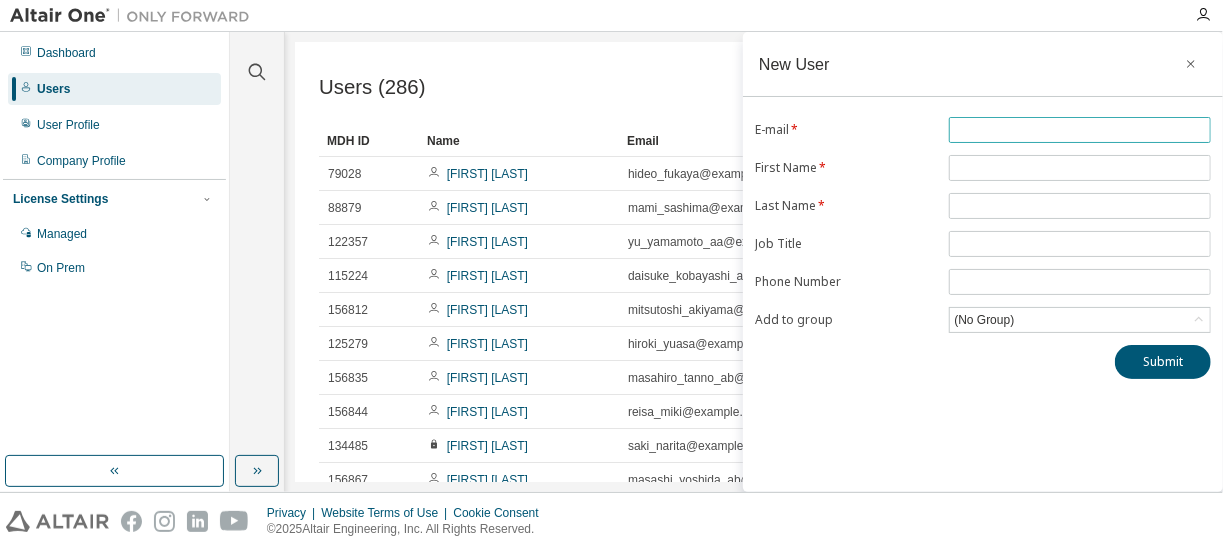 click at bounding box center [1080, 130] 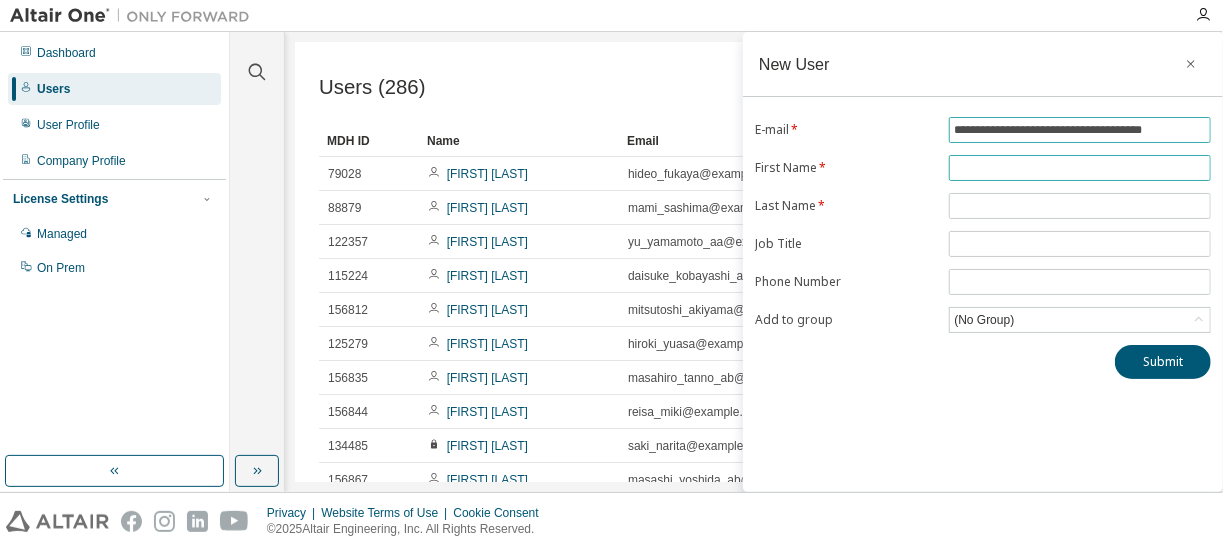 type on "**********" 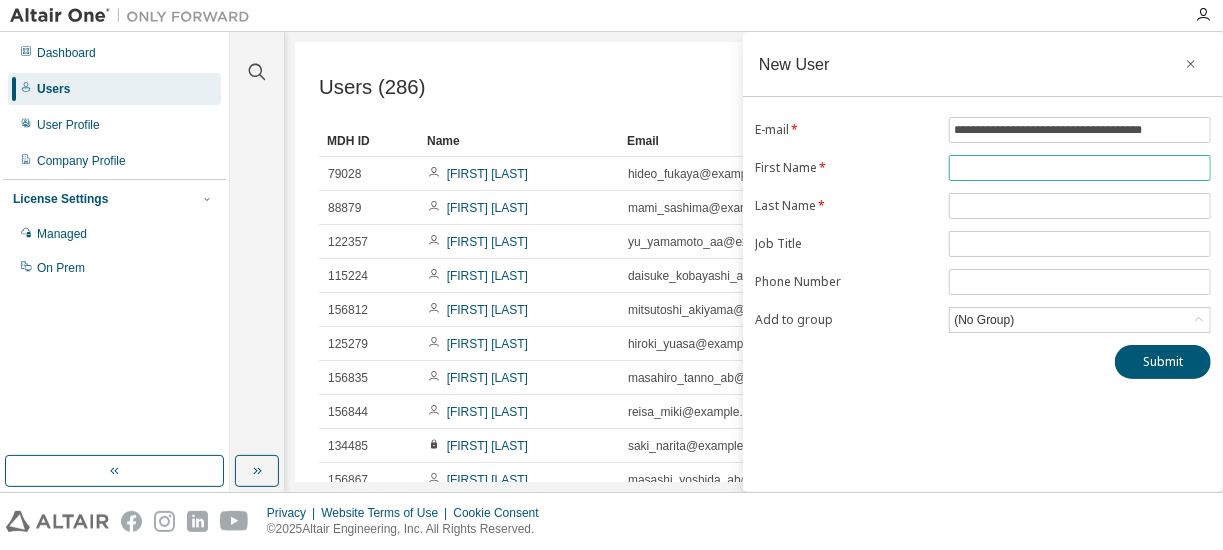 drag, startPoint x: 1054, startPoint y: 160, endPoint x: 1096, endPoint y: 96, distance: 76.55064 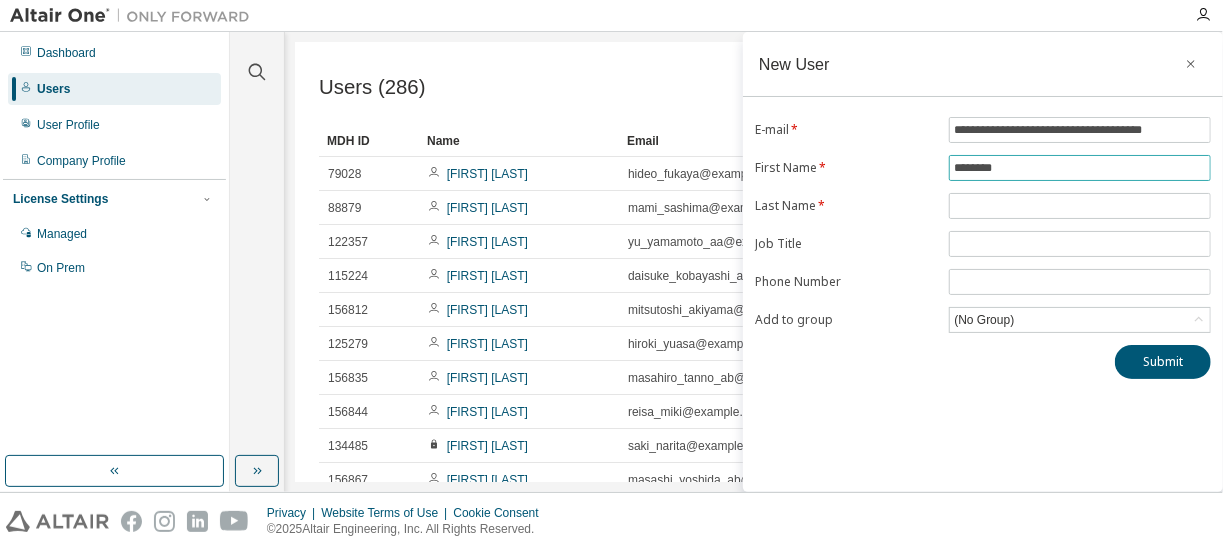 type on "********" 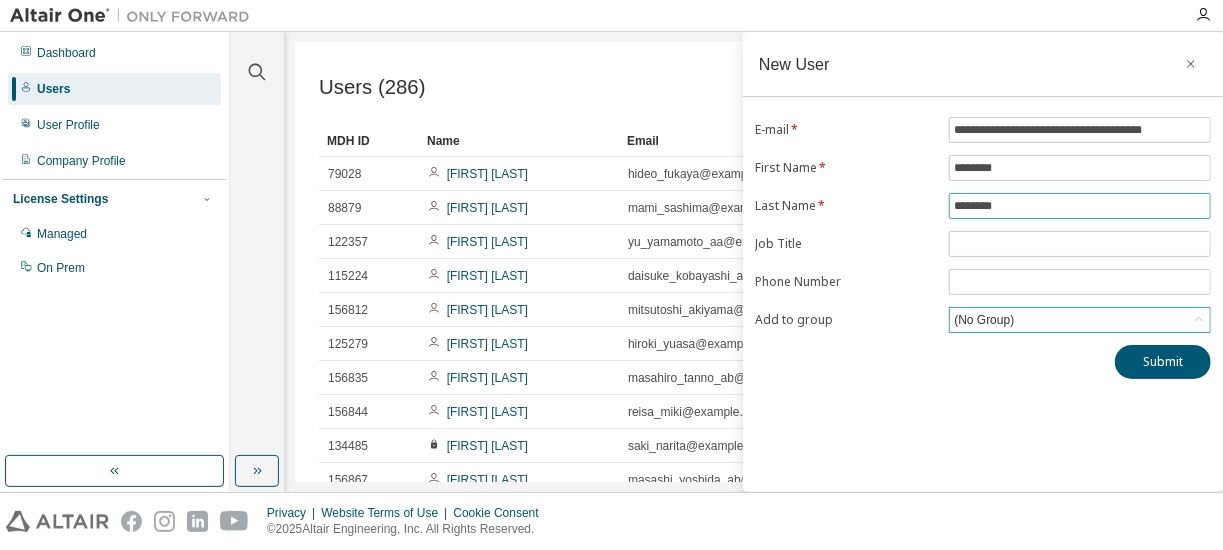 type on "********" 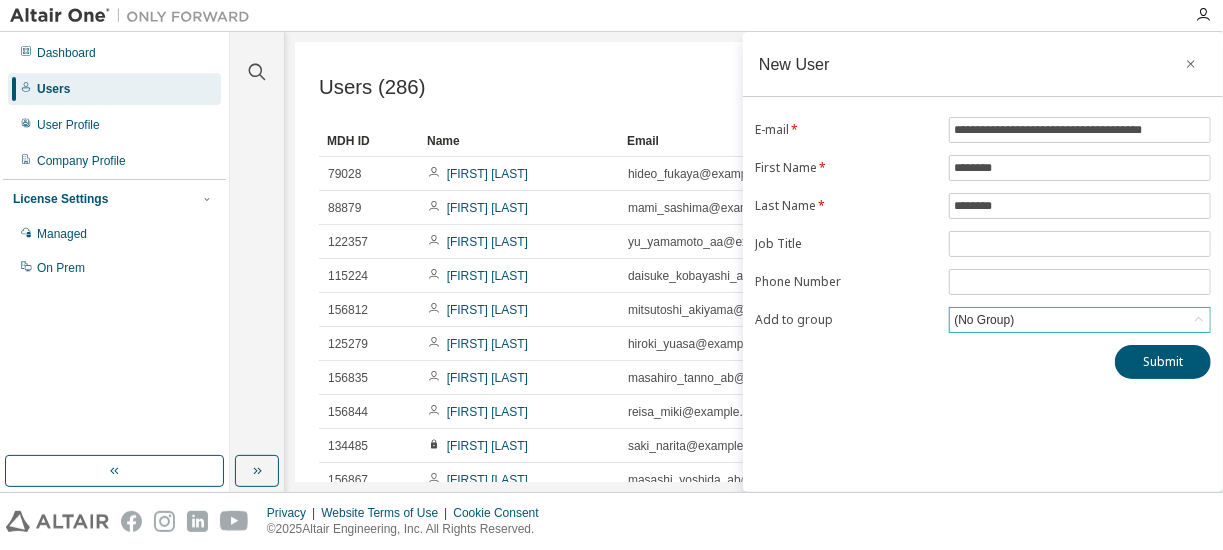 click 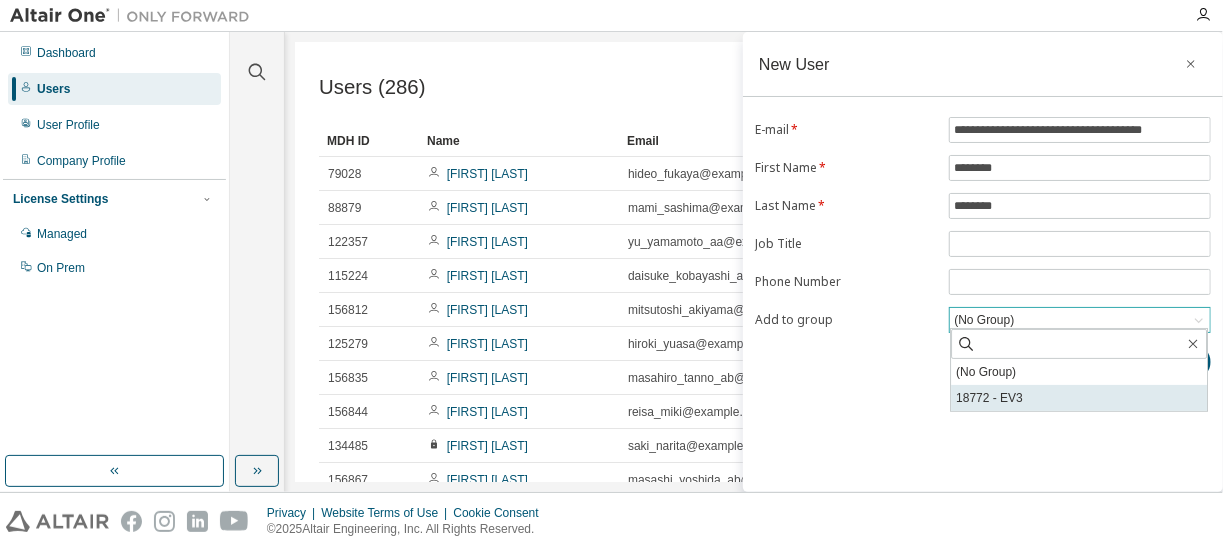 click on "18772 - EV3" at bounding box center [1079, 398] 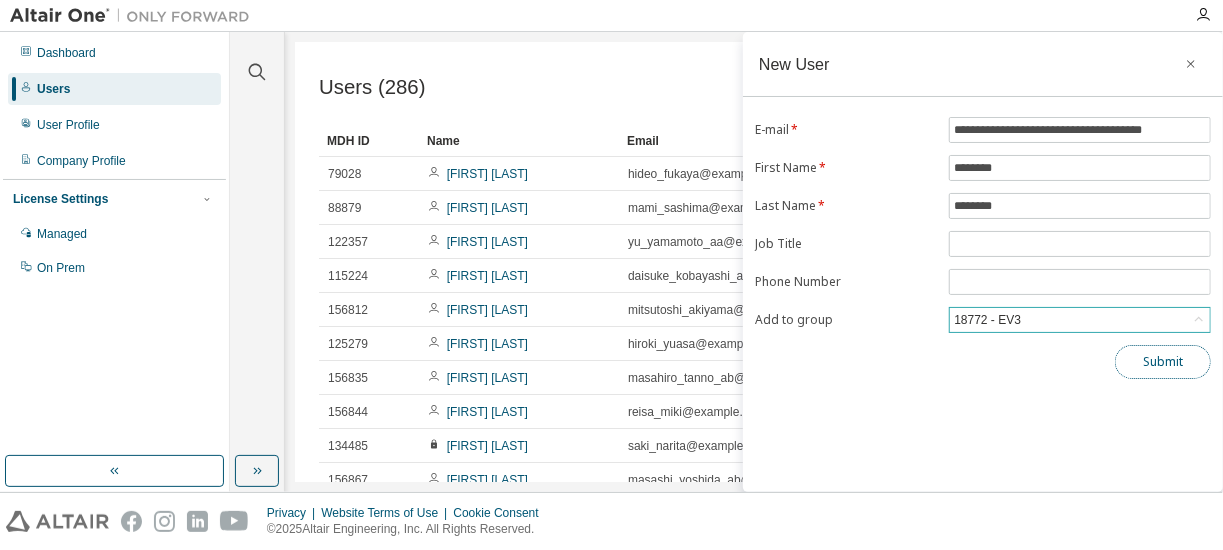 click on "Submit" at bounding box center (1163, 362) 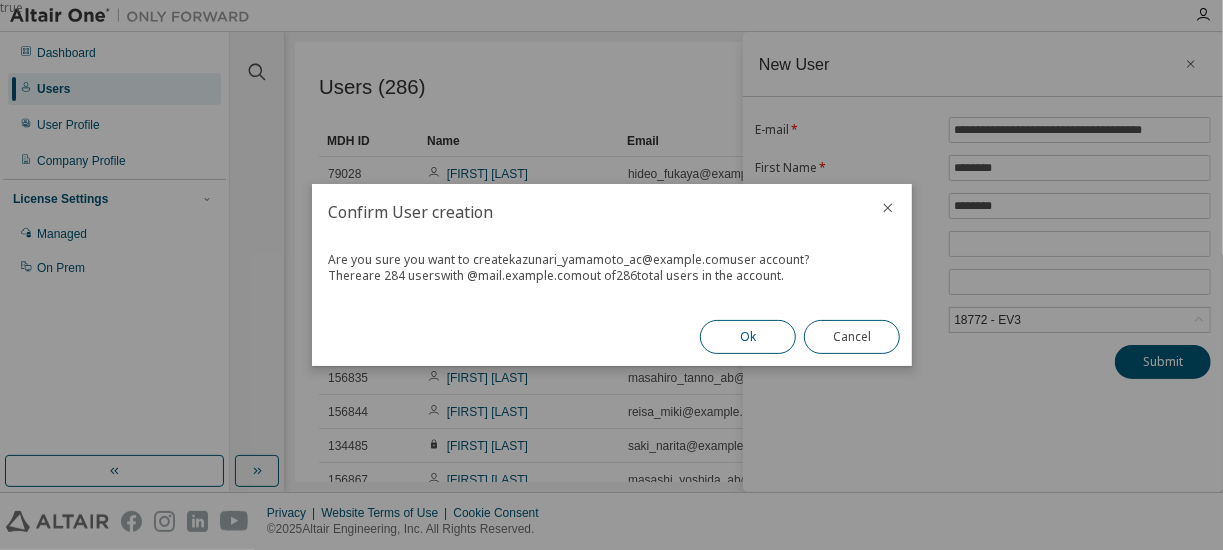click on "Ok" at bounding box center [748, 337] 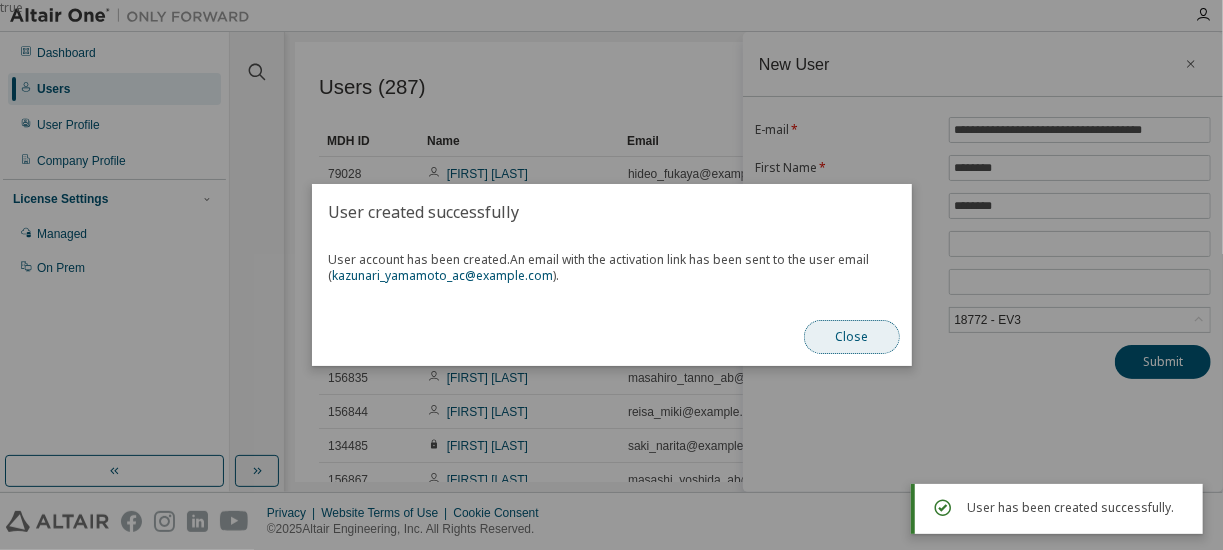 click on "Close" at bounding box center (852, 337) 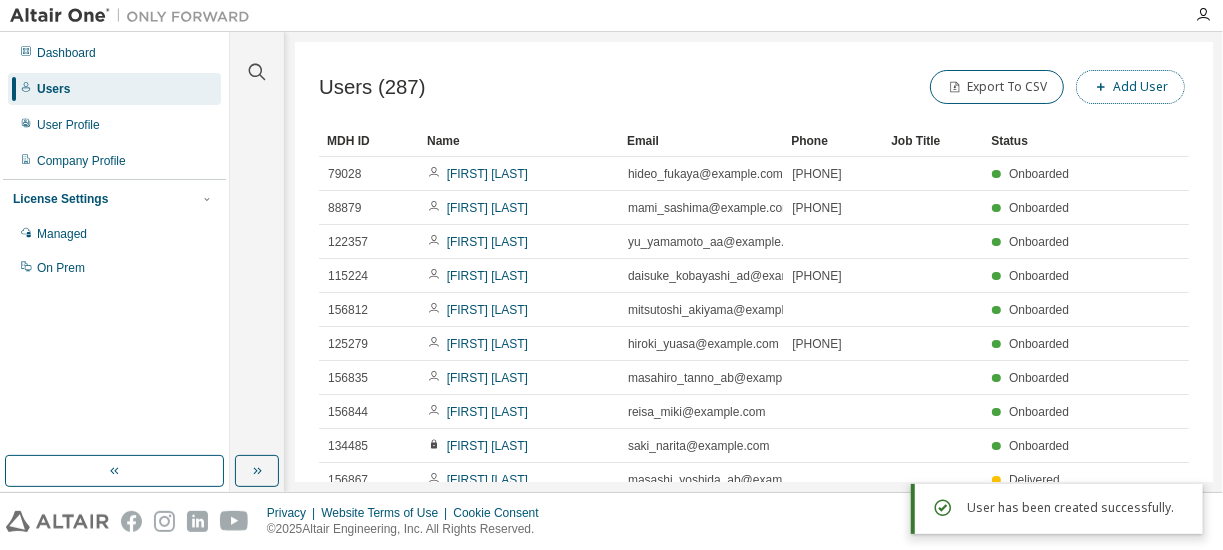 click on "Add User" at bounding box center [1130, 87] 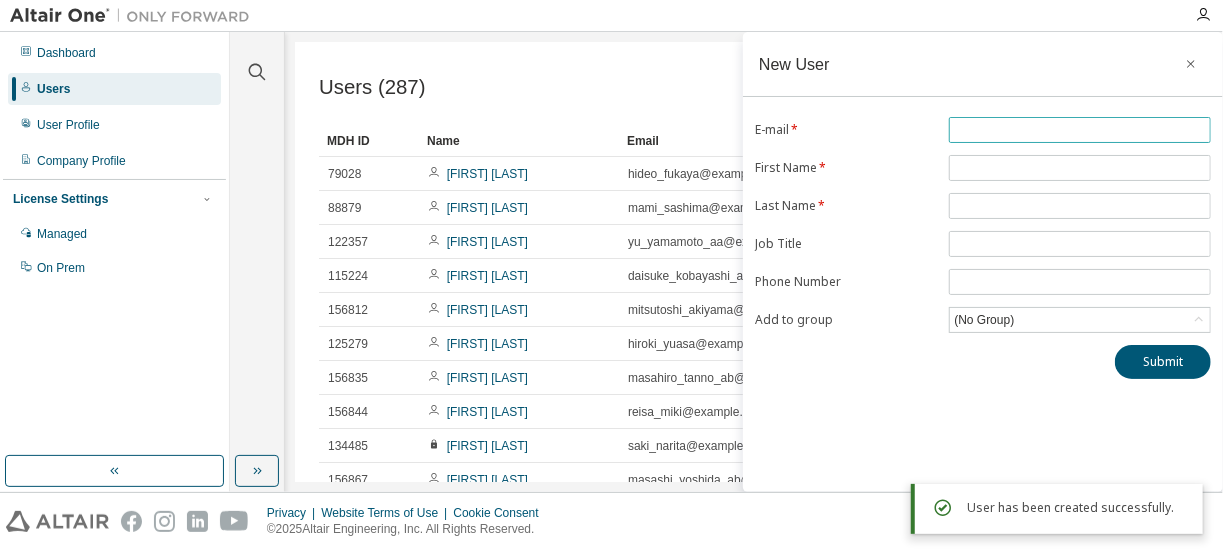 click at bounding box center [1080, 130] 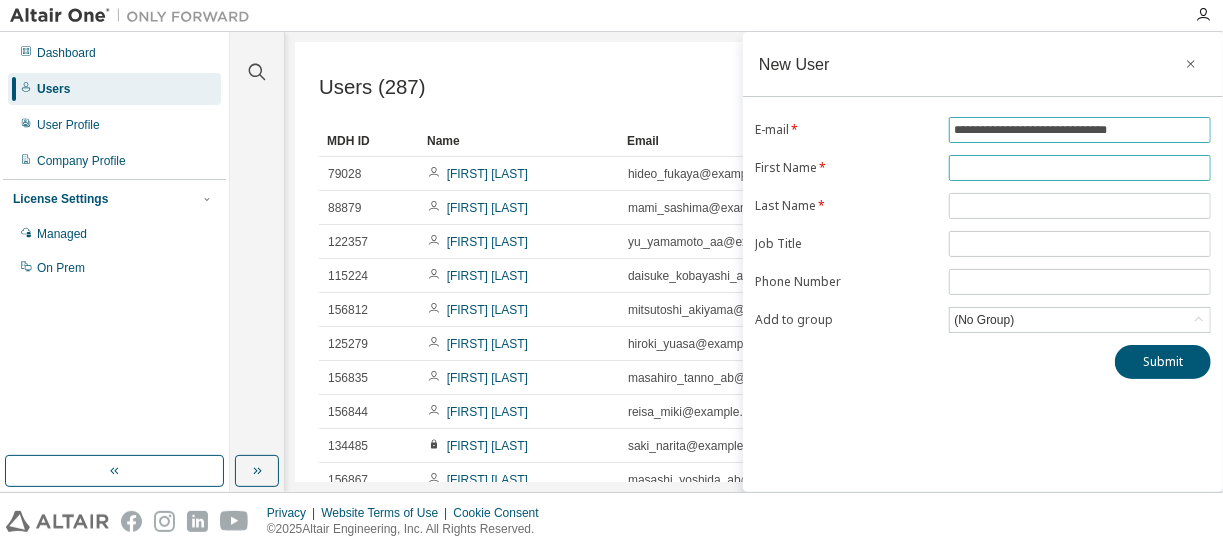 type on "**********" 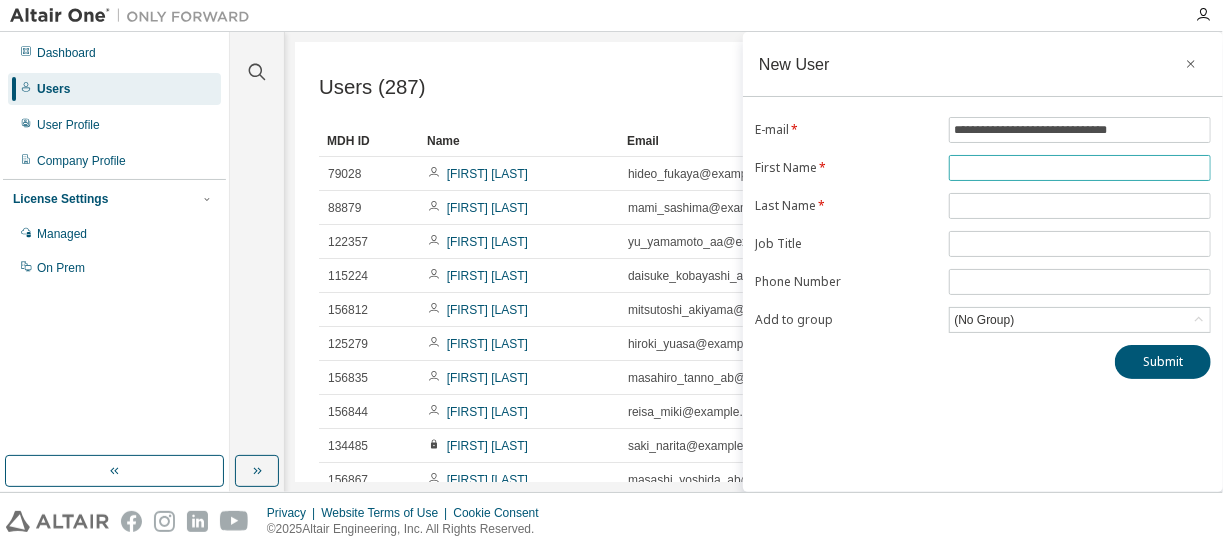 click at bounding box center (1080, 168) 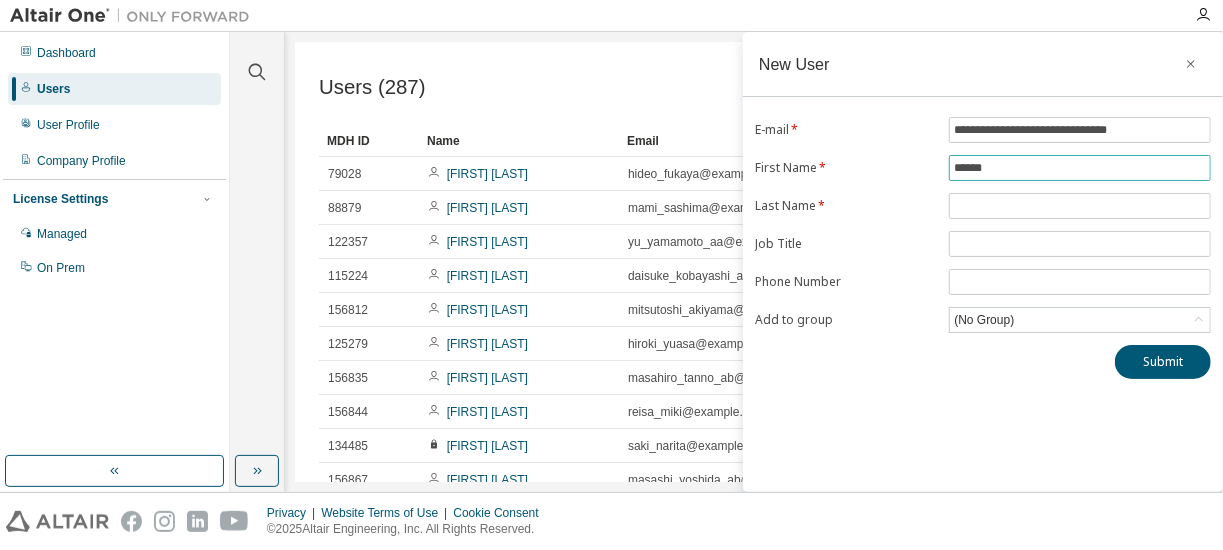 type on "******" 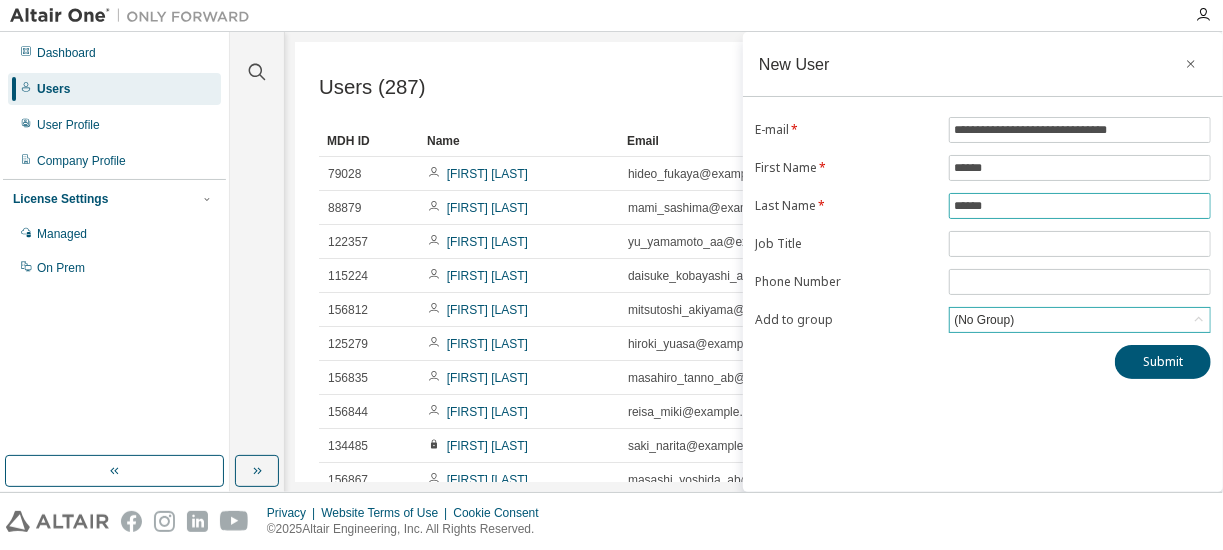 type on "******" 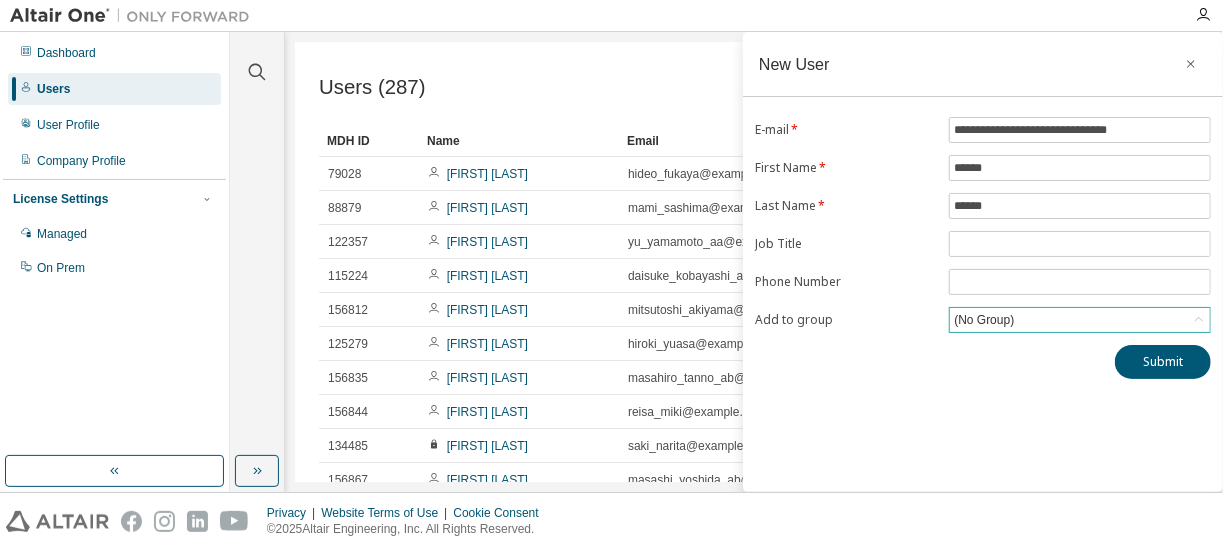 click 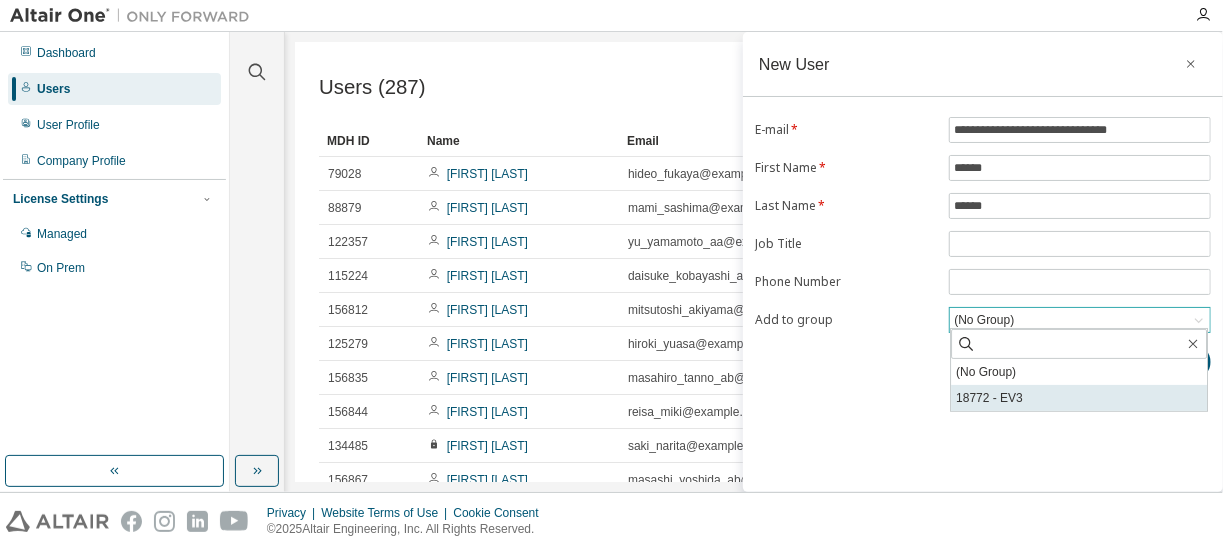 click on "18772 - EV3" at bounding box center [1079, 398] 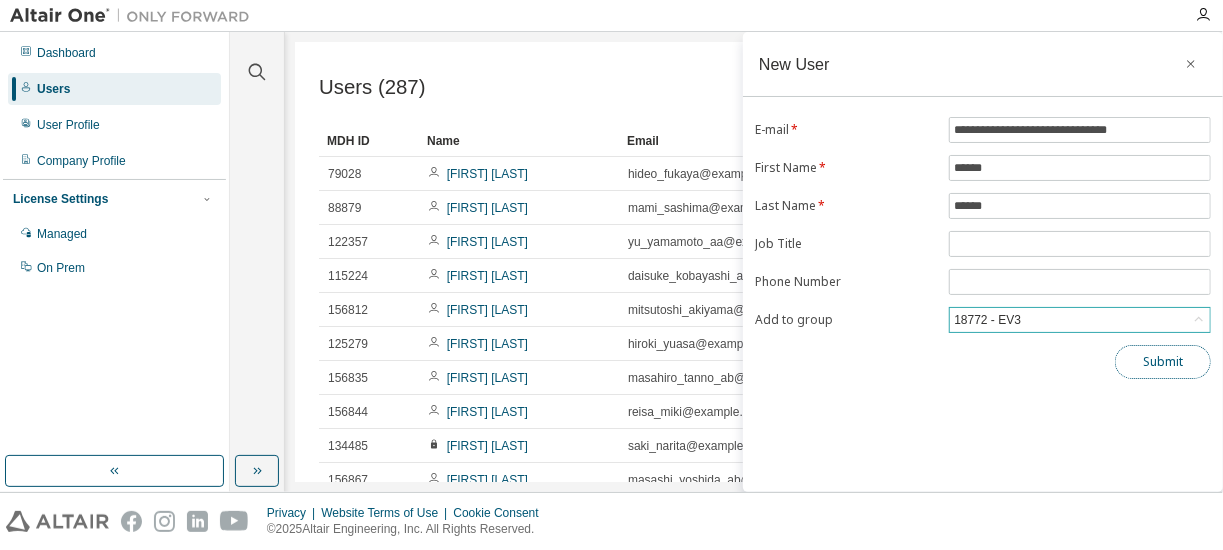 click on "Submit" at bounding box center (1163, 362) 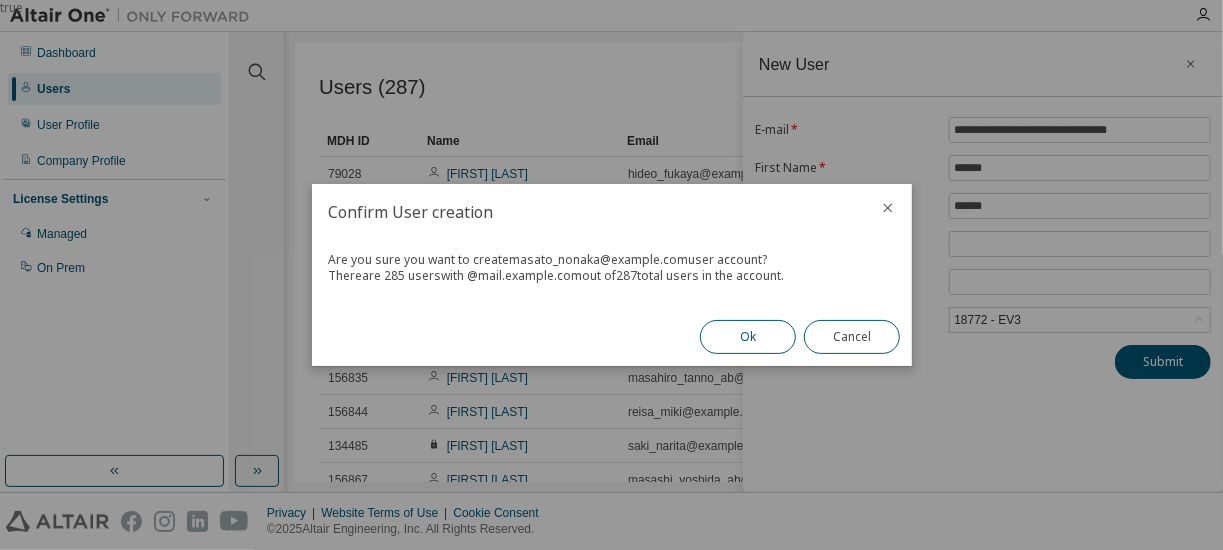 click on "Ok" at bounding box center [748, 337] 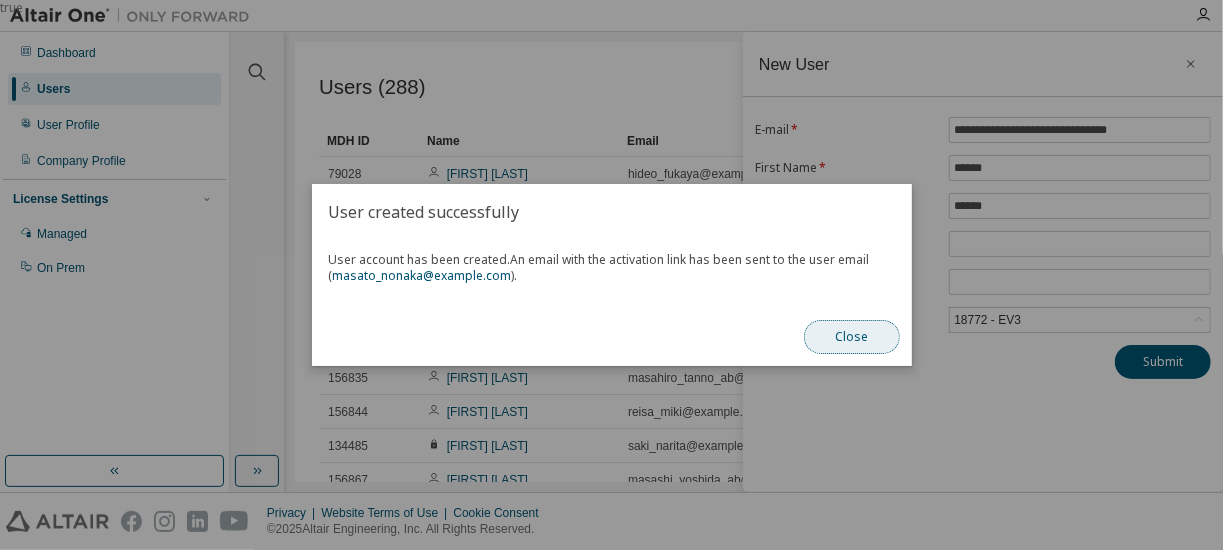 click on "Close" at bounding box center [852, 337] 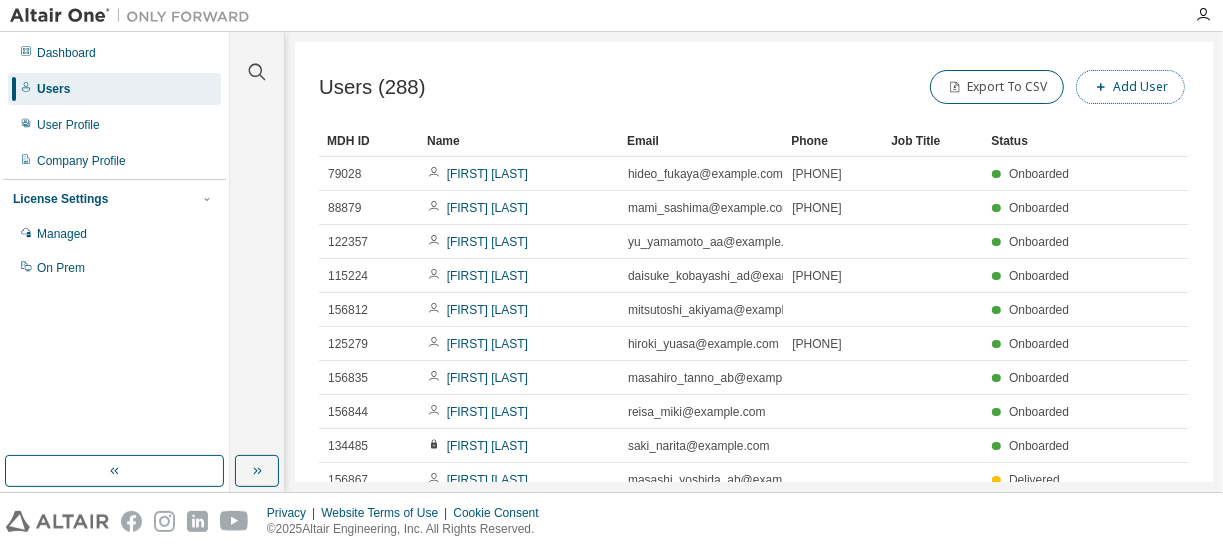 click on "Add User" at bounding box center [1130, 87] 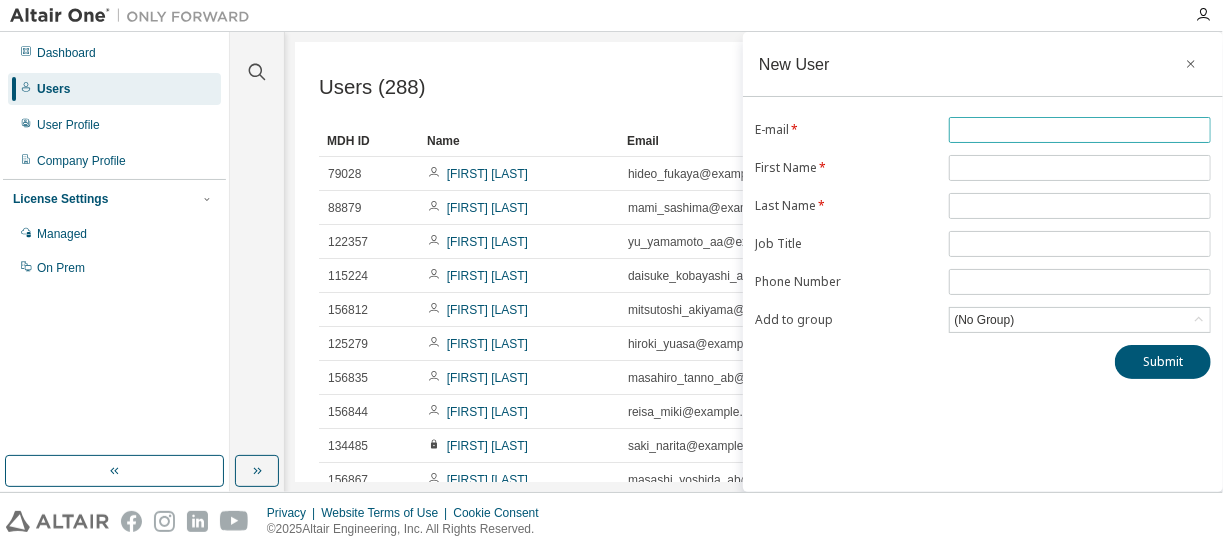 click at bounding box center [1080, 130] 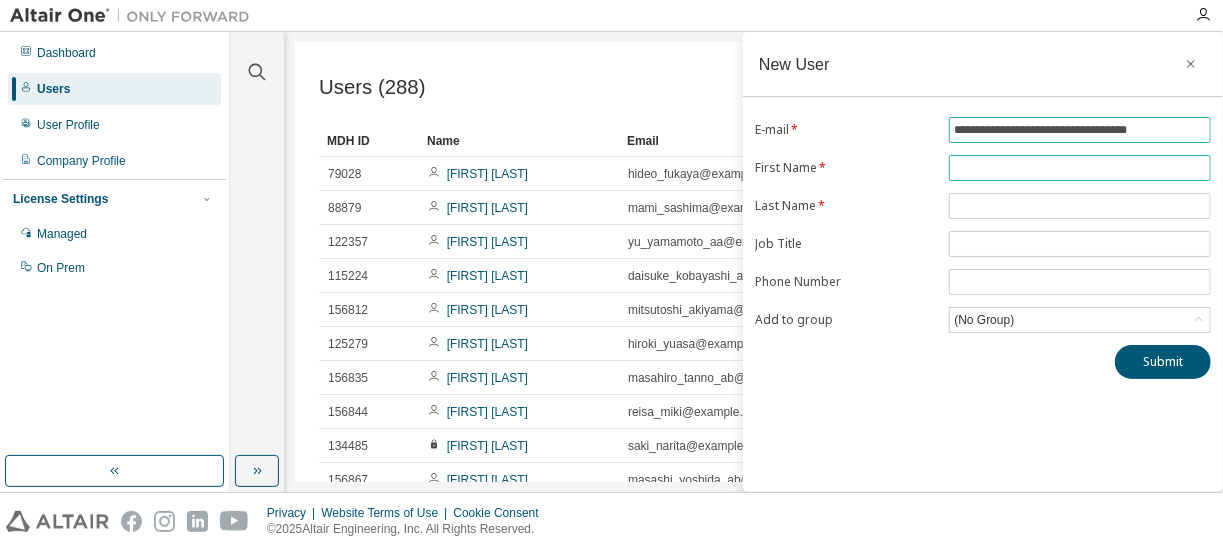 type on "**********" 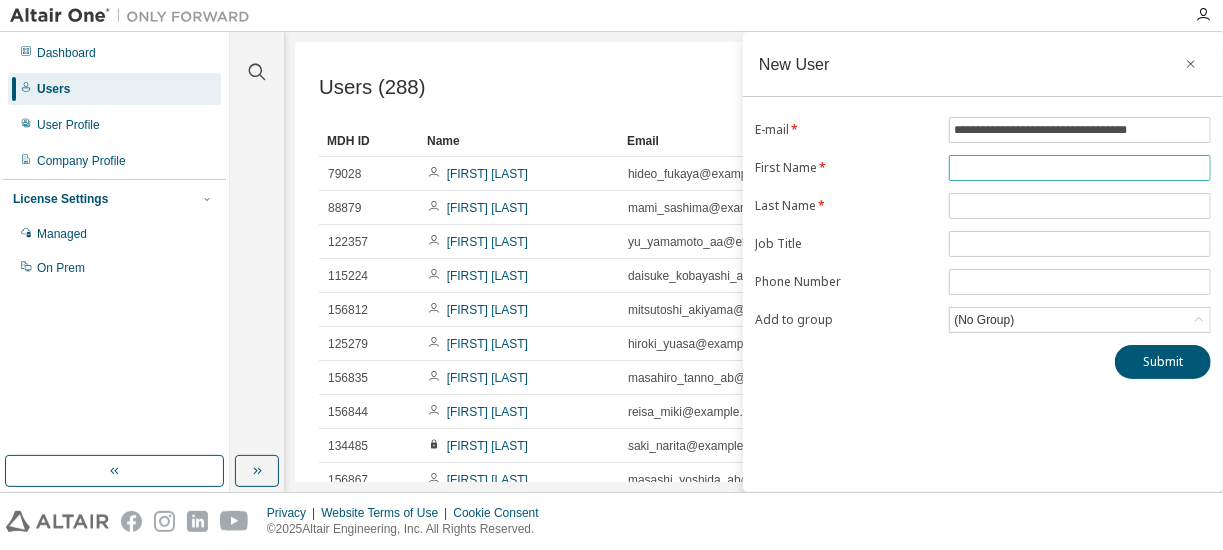 click at bounding box center [1080, 168] 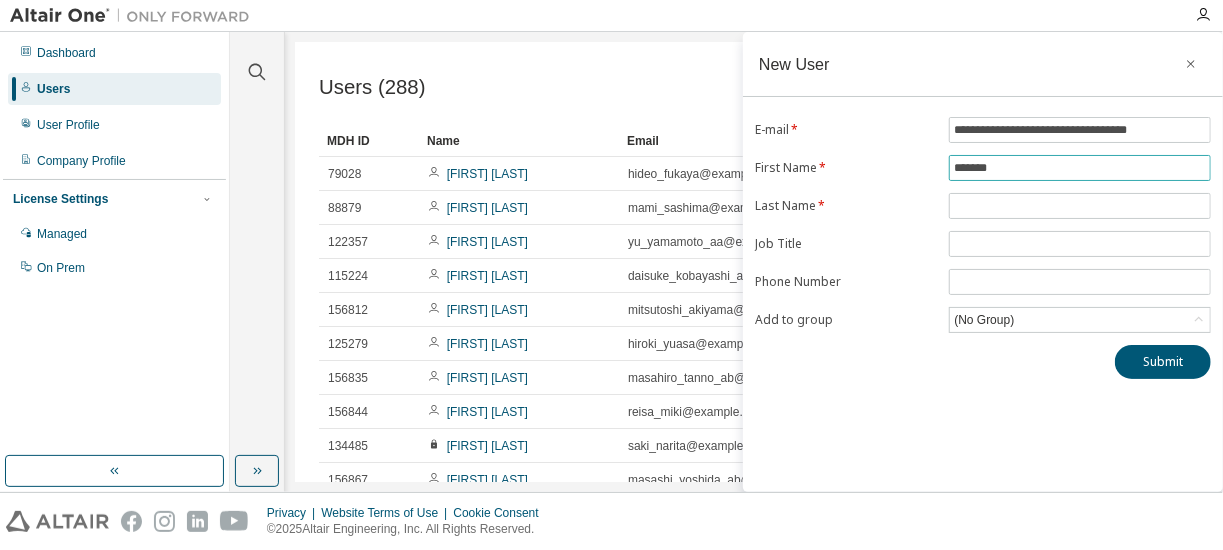 type on "*******" 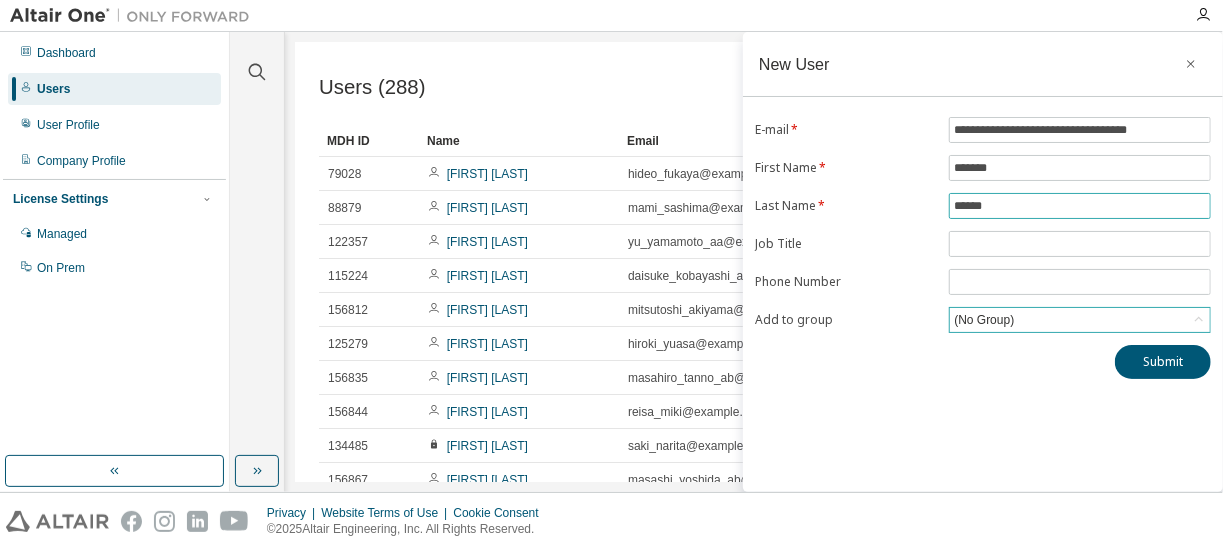 type on "******" 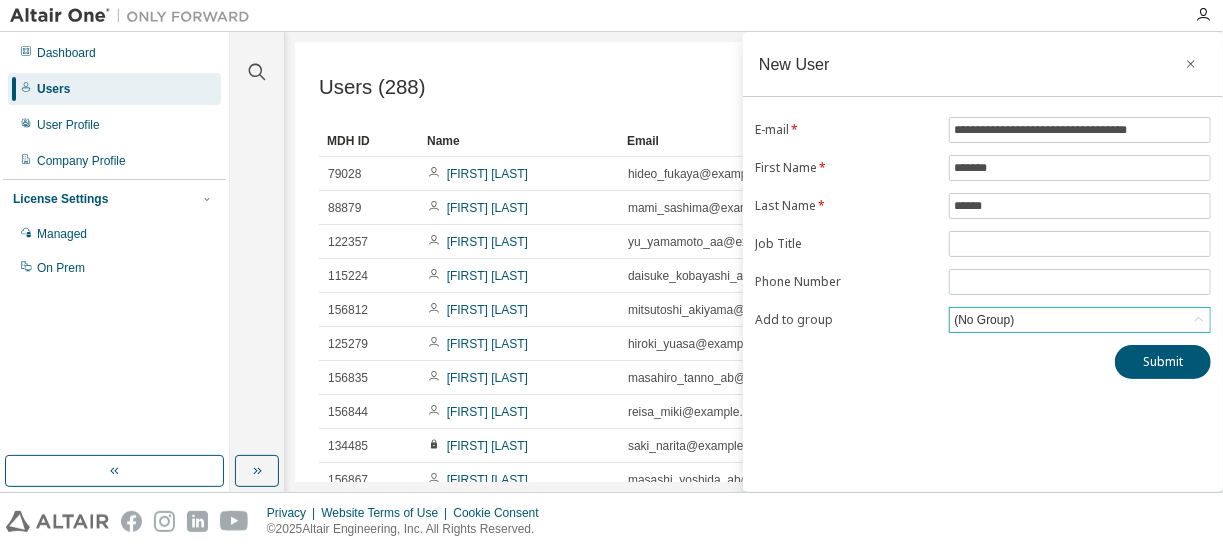 click 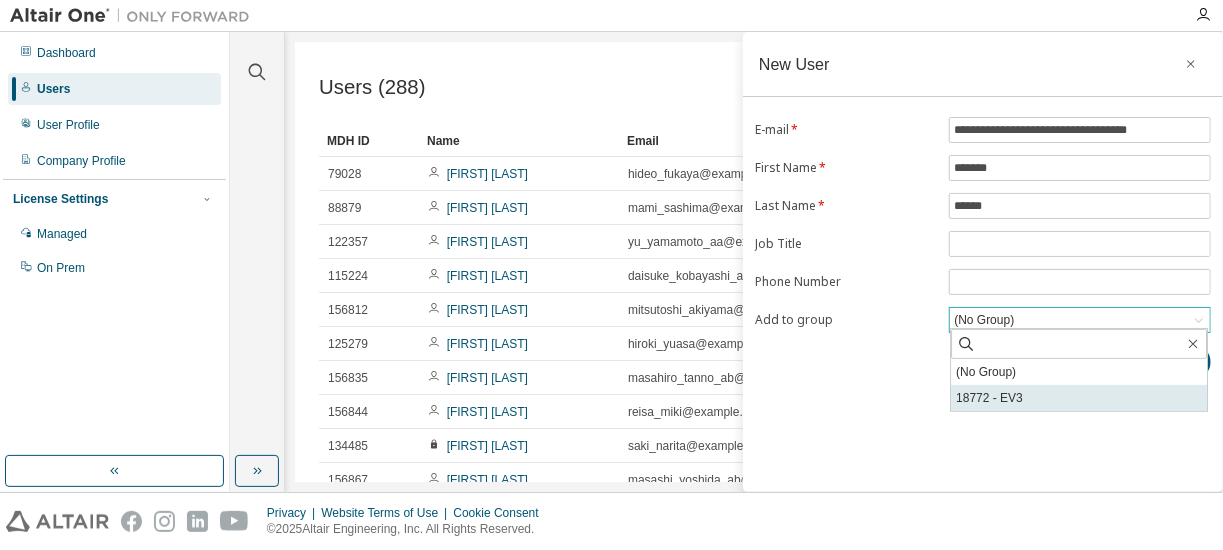 click on "18772 - EV3" at bounding box center [1079, 398] 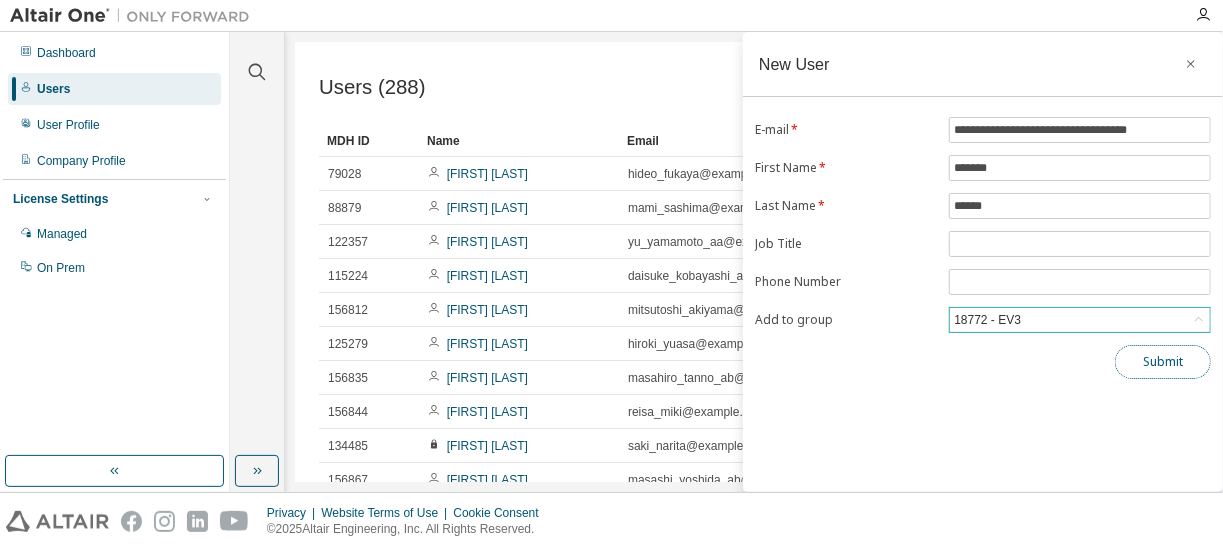 click on "Submit" at bounding box center (1163, 362) 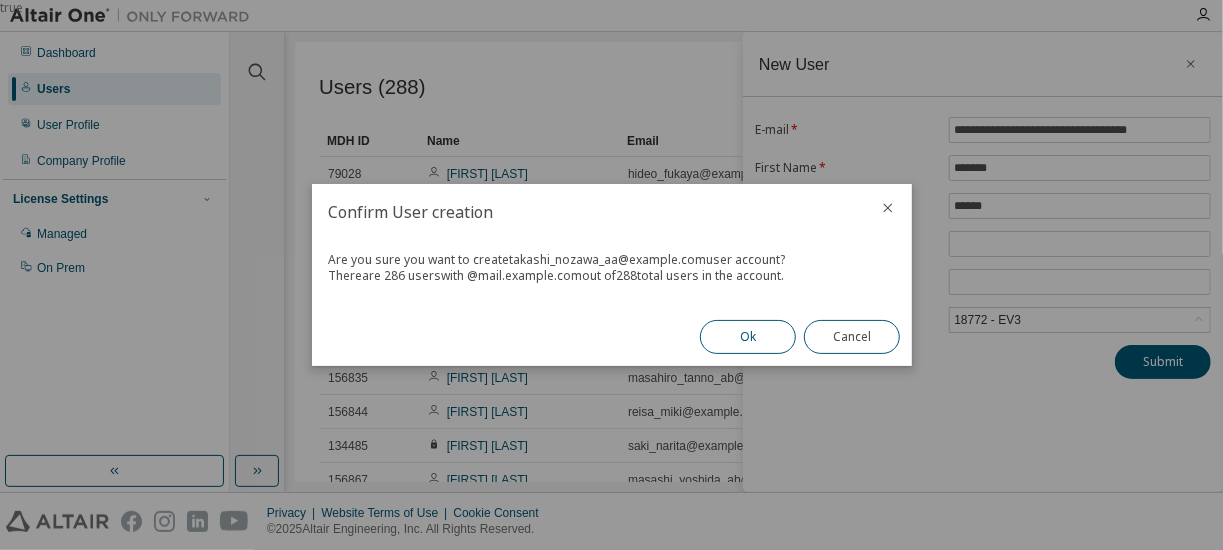 click on "Ok" at bounding box center [748, 337] 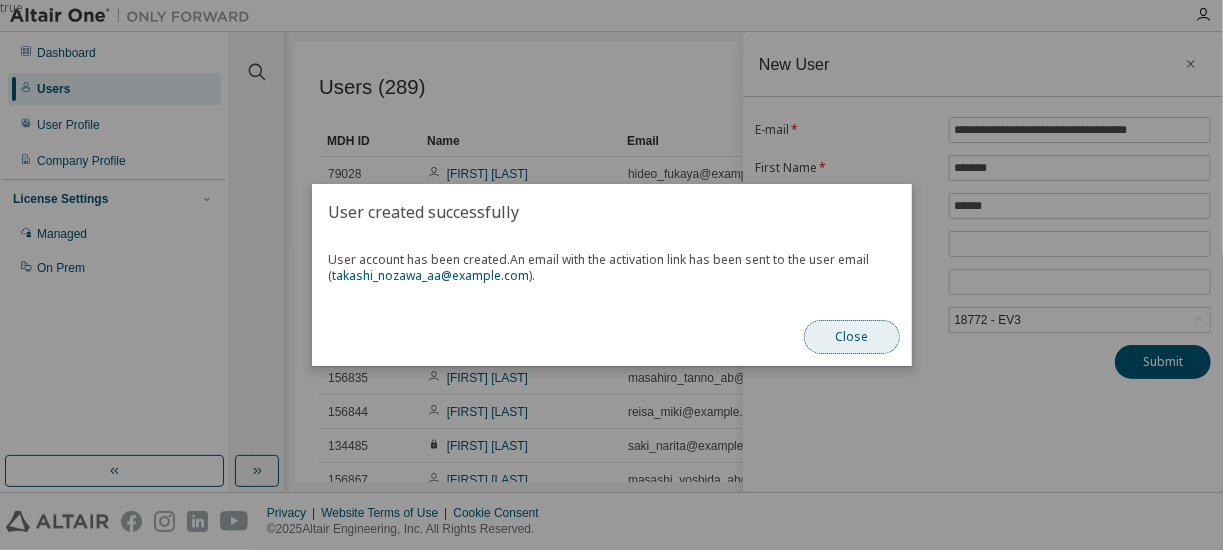click on "Close" at bounding box center [852, 337] 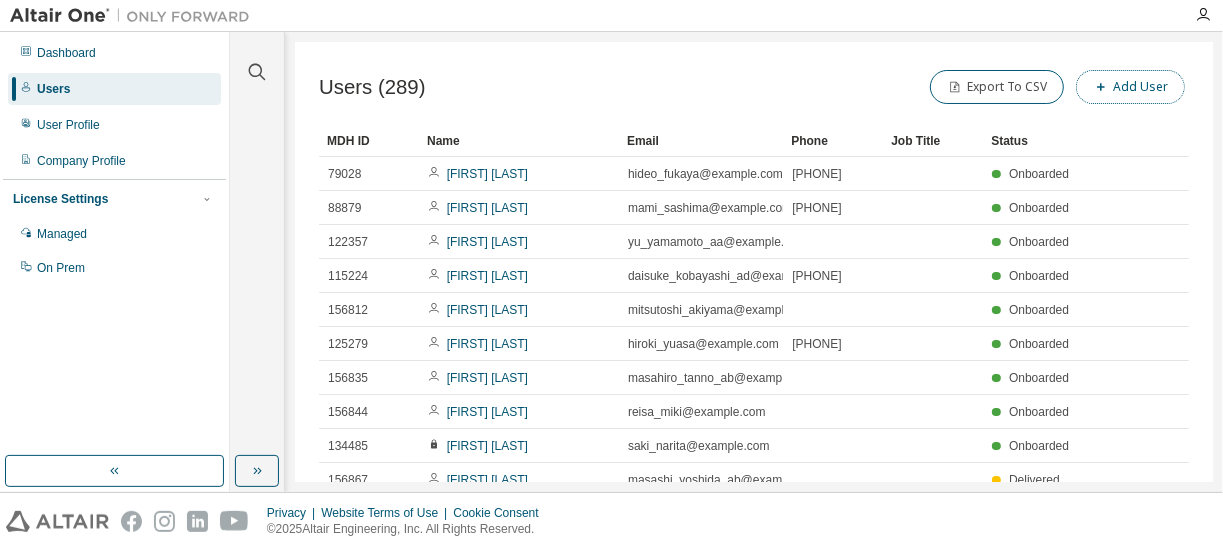 click on "Add User" at bounding box center [1130, 87] 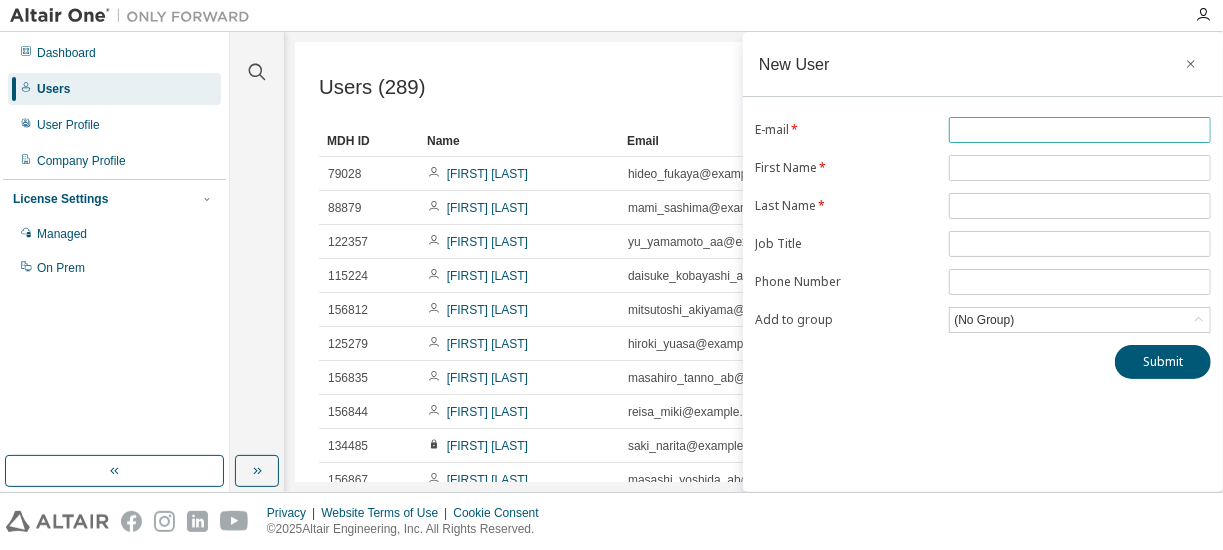 click at bounding box center (1080, 130) 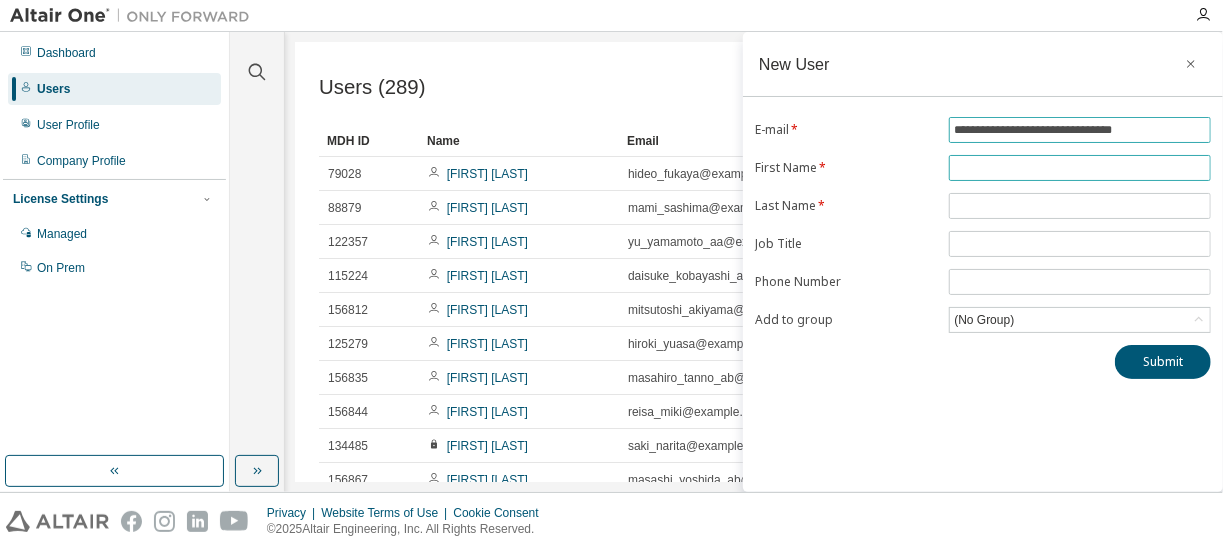 type on "**********" 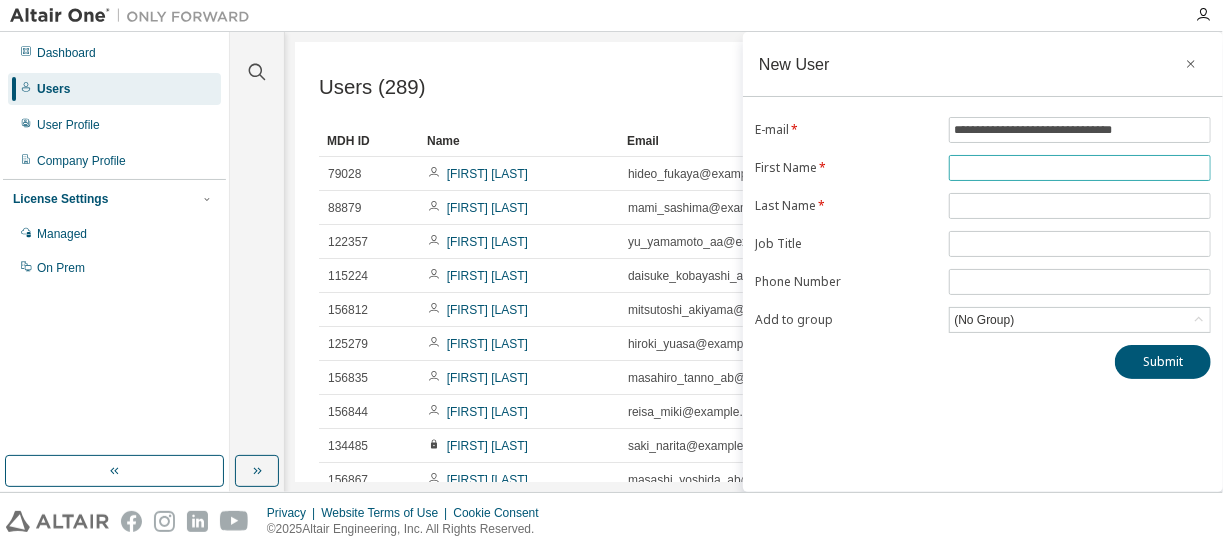 click at bounding box center [1080, 168] 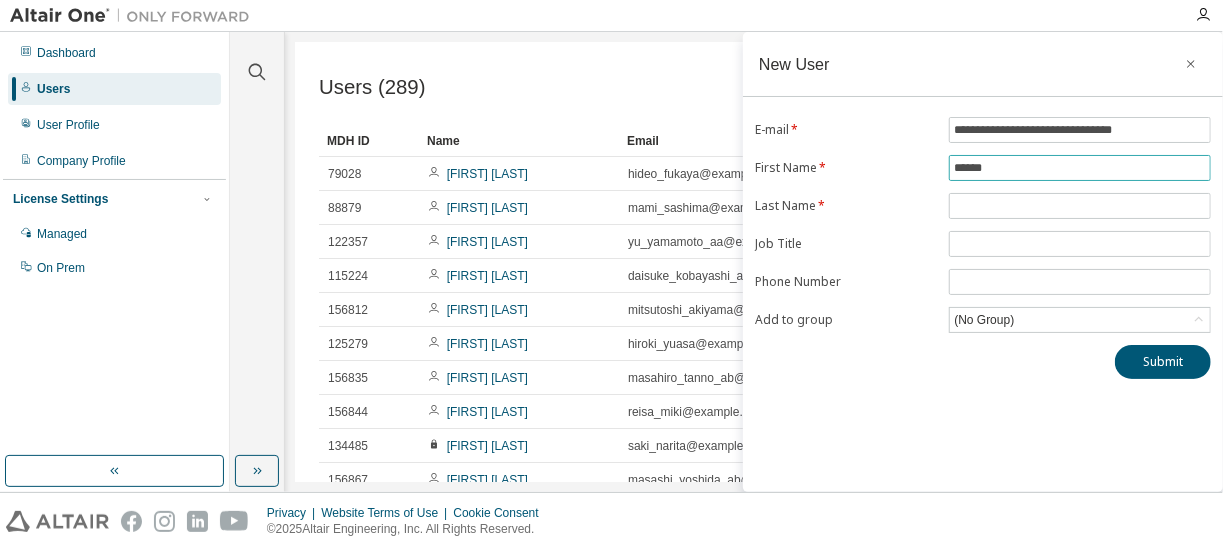 type on "******" 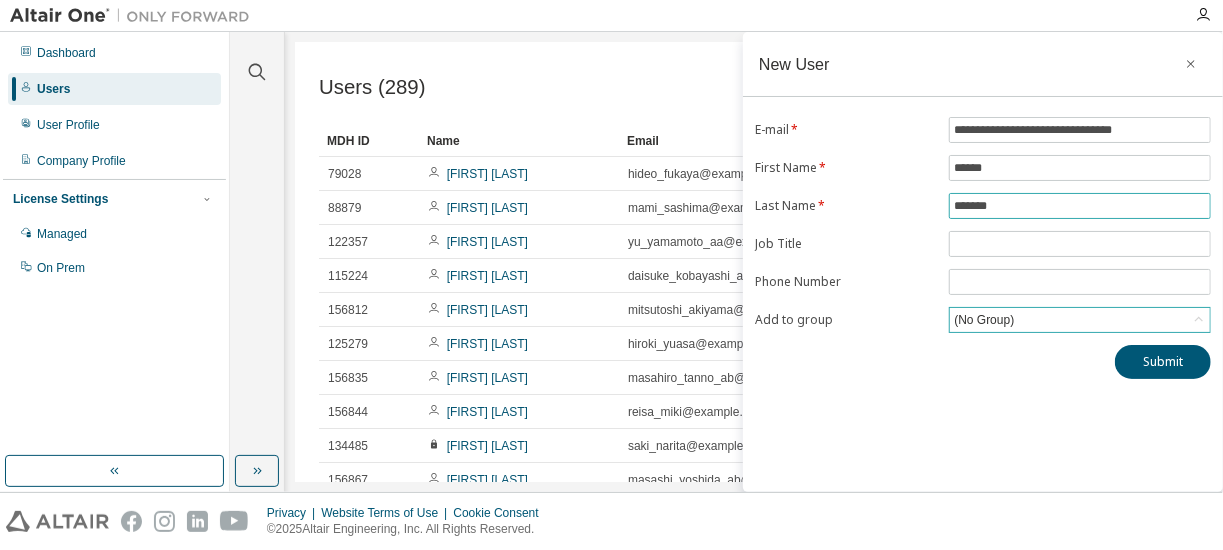 type on "*******" 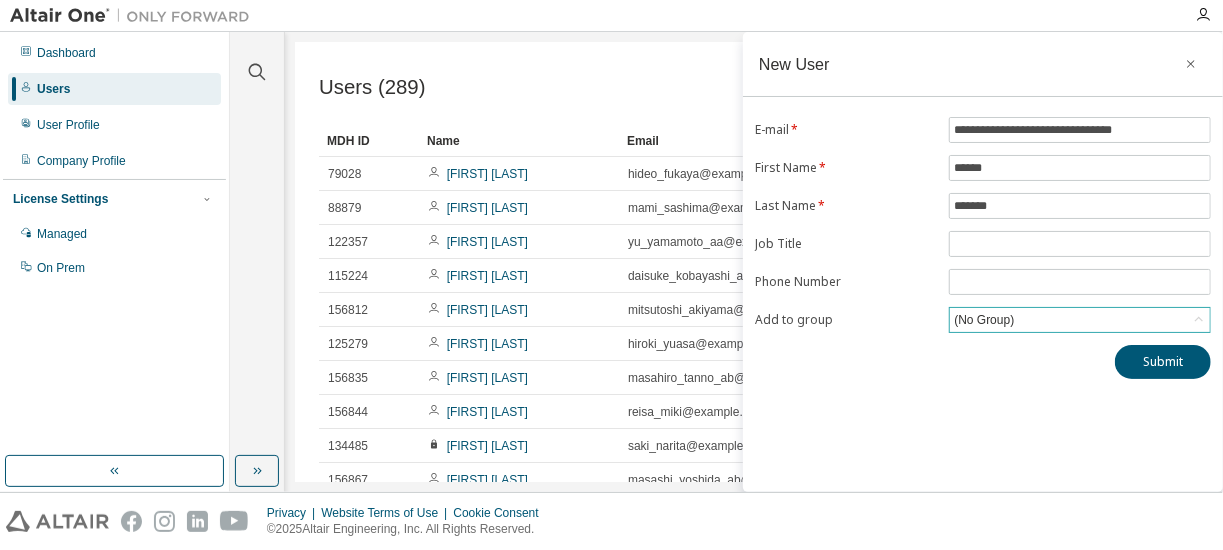 click 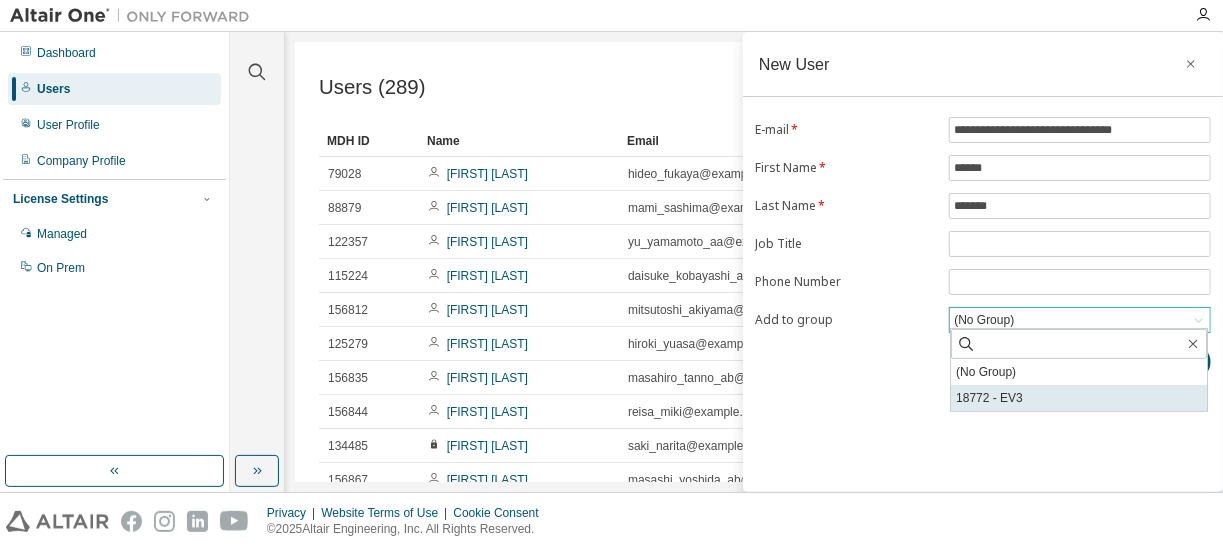 click on "18772 - EV3" at bounding box center (1079, 398) 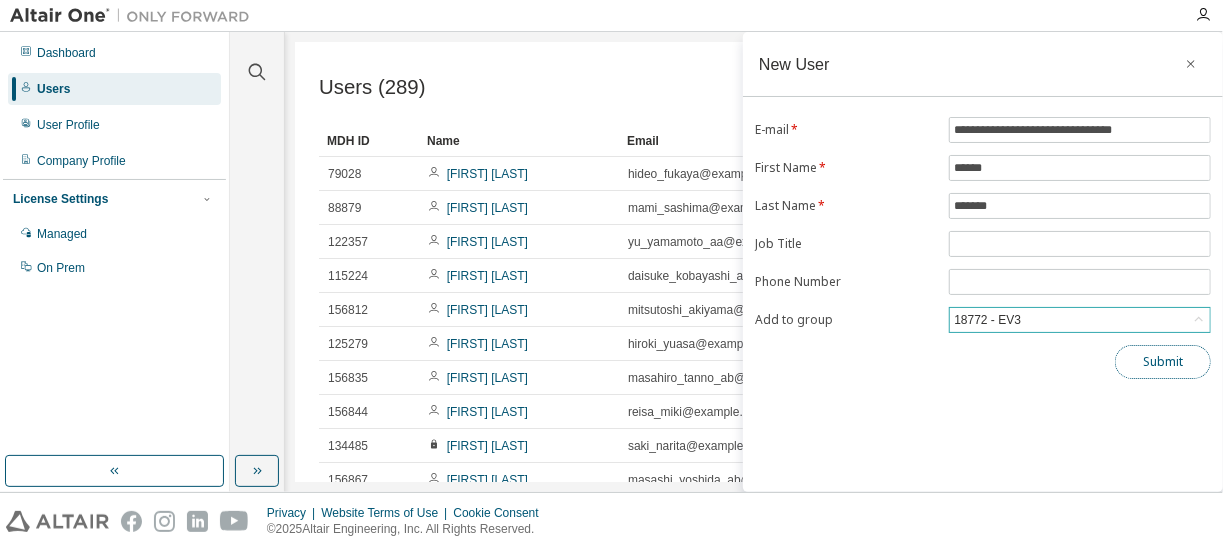 click on "Submit" at bounding box center (1163, 362) 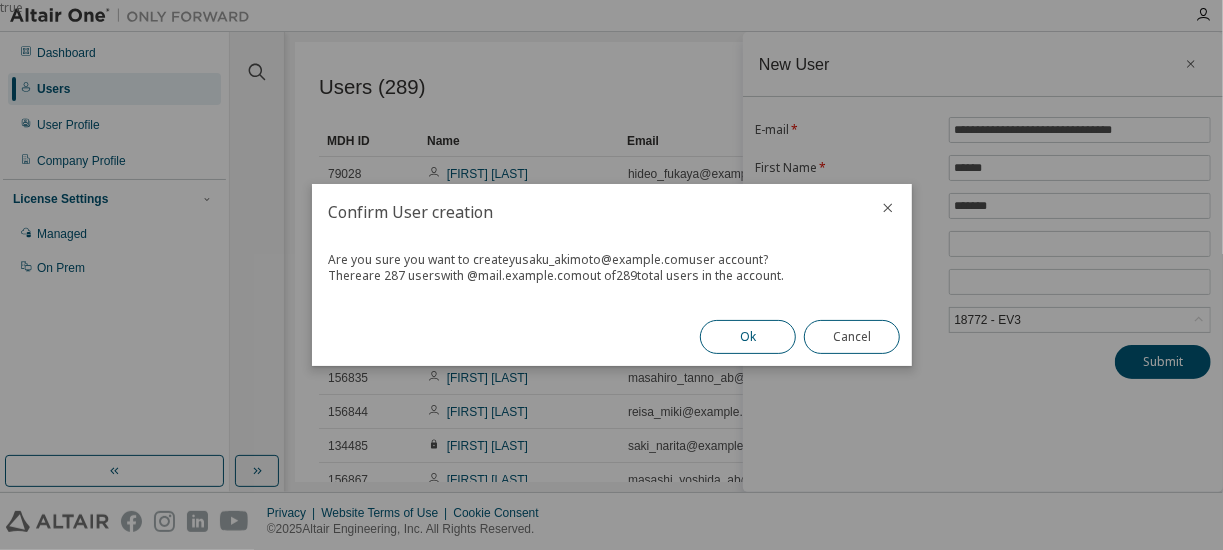 click on "Ok" at bounding box center (748, 337) 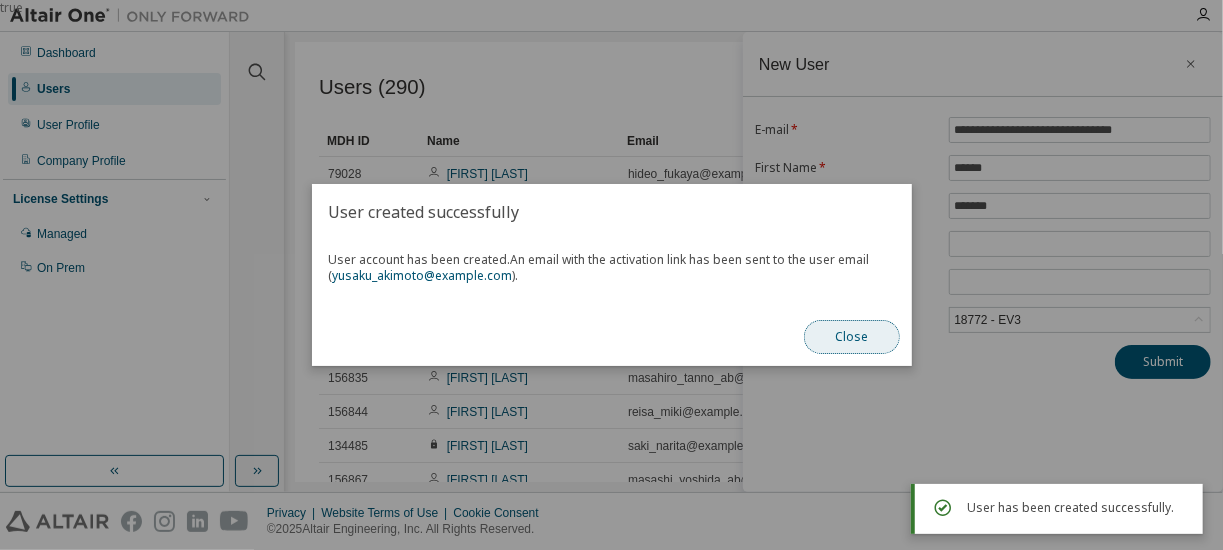 click on "Close" at bounding box center [852, 337] 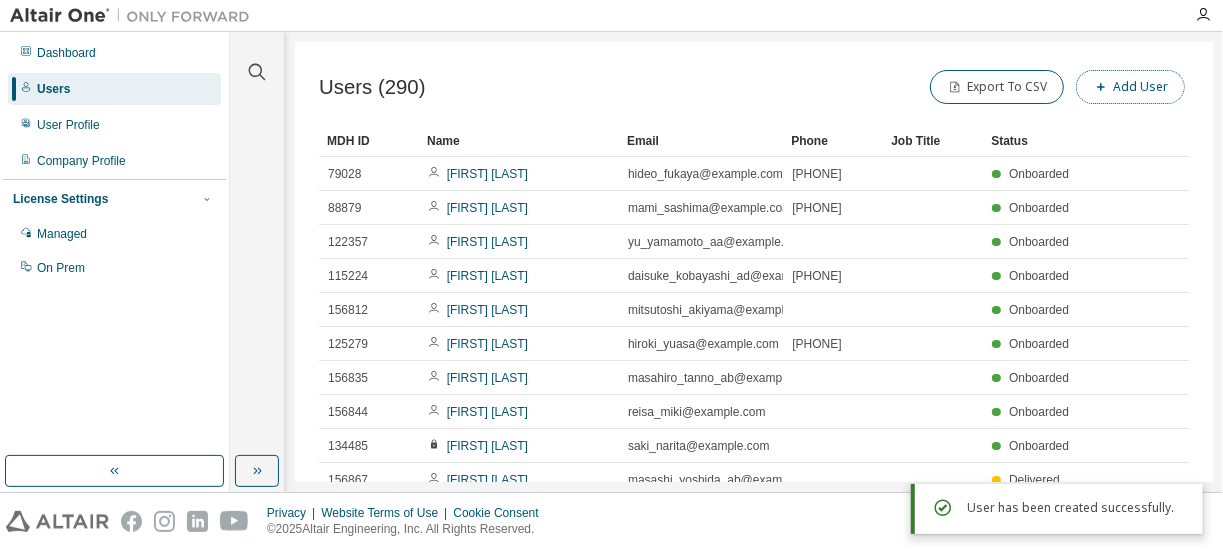 click on "Add User" at bounding box center [1130, 87] 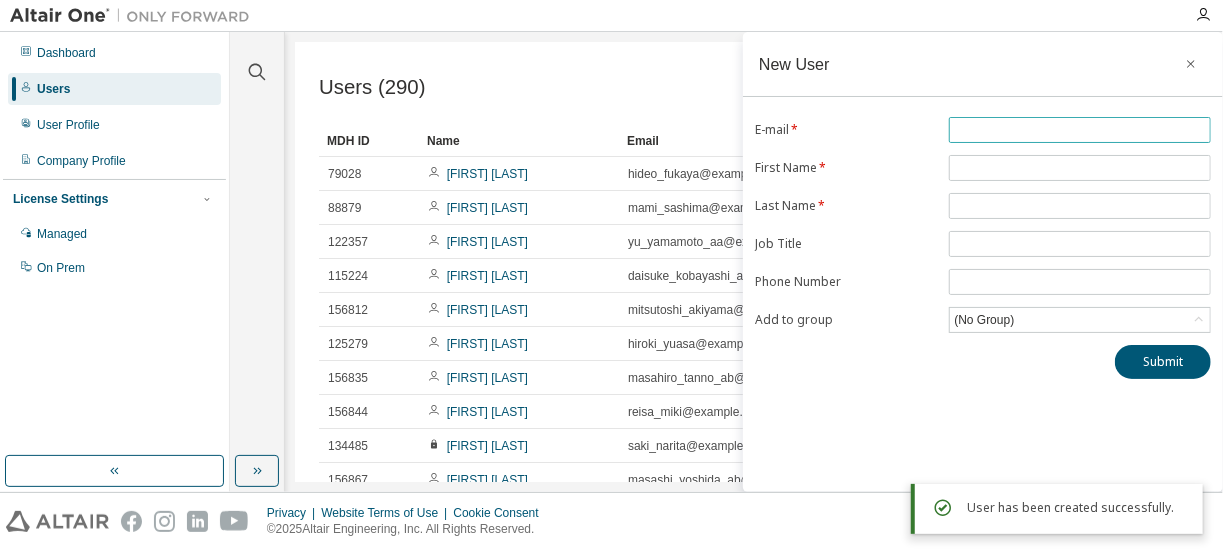 click at bounding box center [1080, 130] 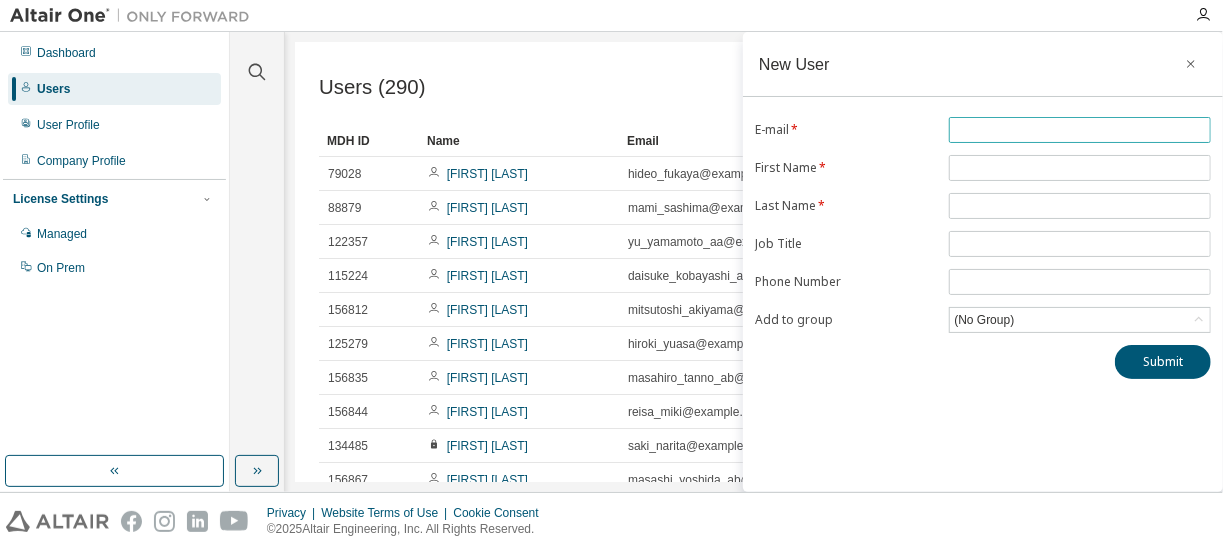 click at bounding box center [1080, 130] 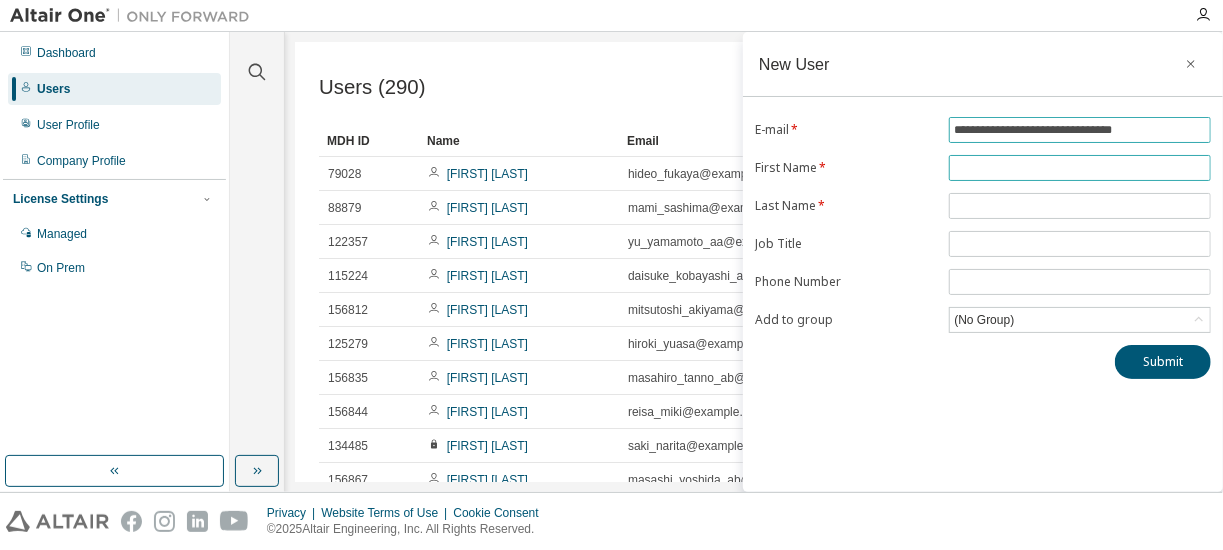 type on "**********" 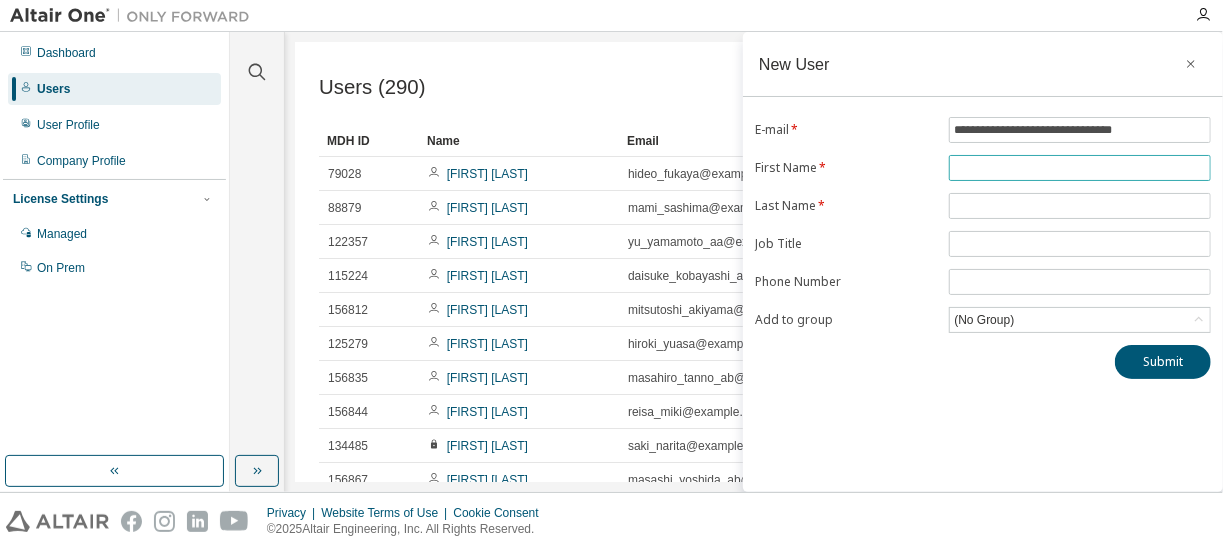 click at bounding box center [1080, 168] 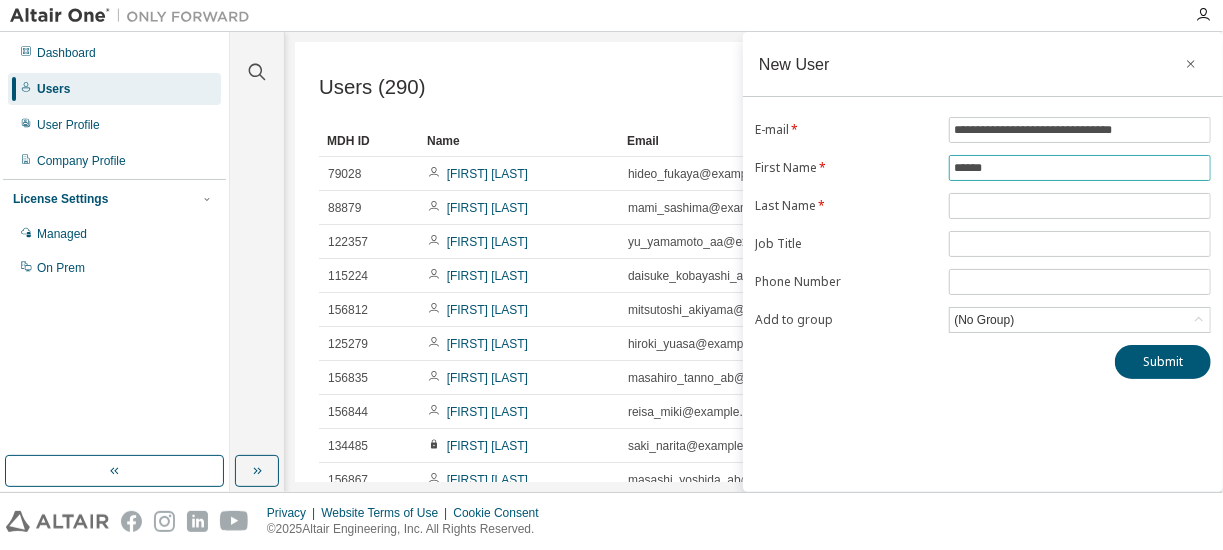 type on "******" 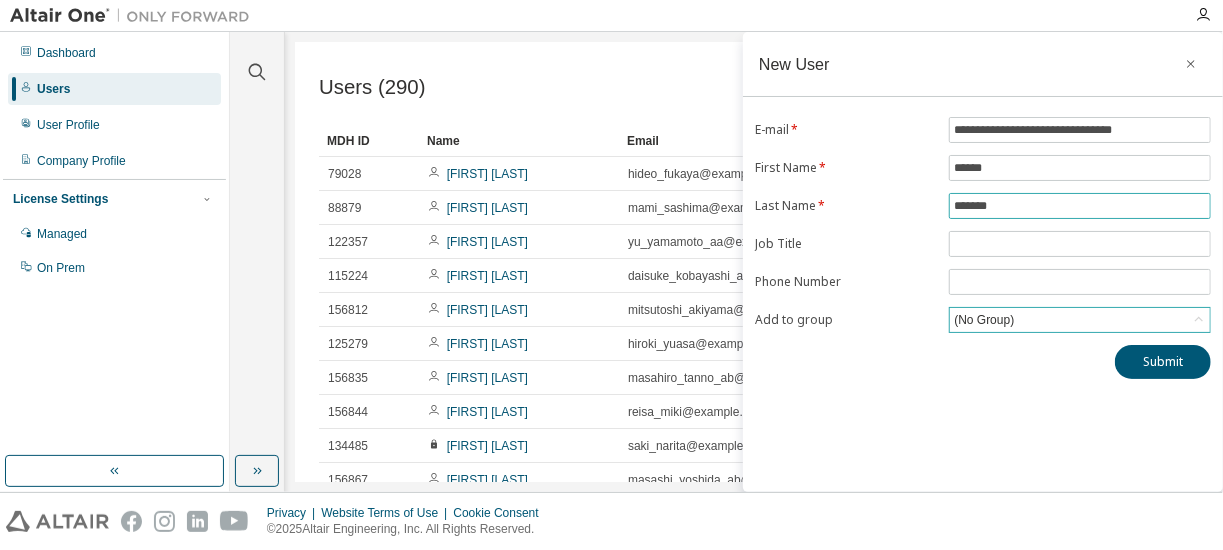 type on "*******" 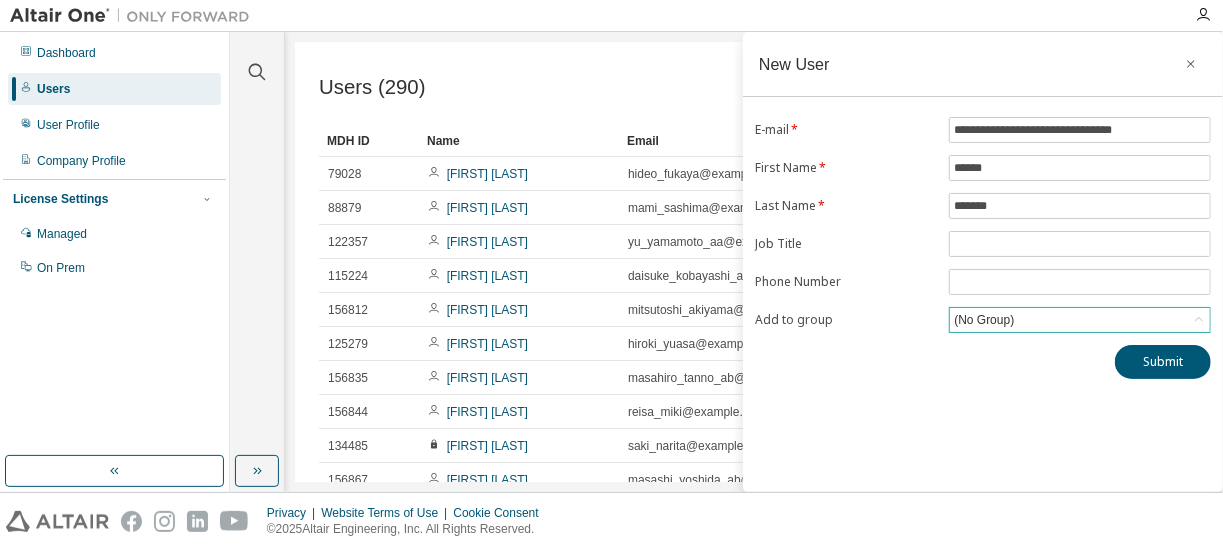 click 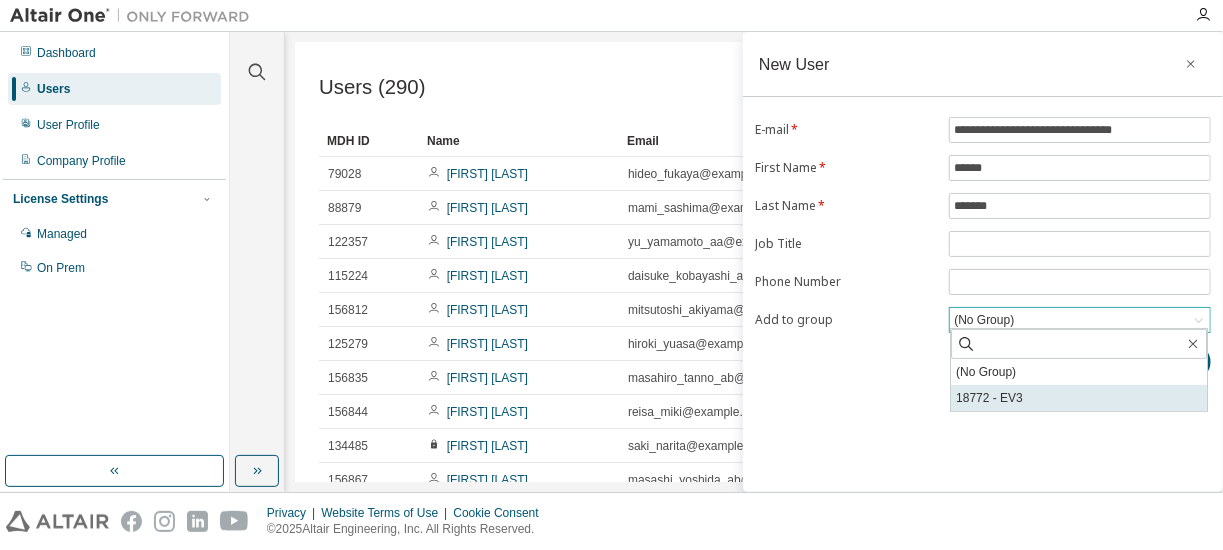 click on "18772 - EV3" at bounding box center (1079, 398) 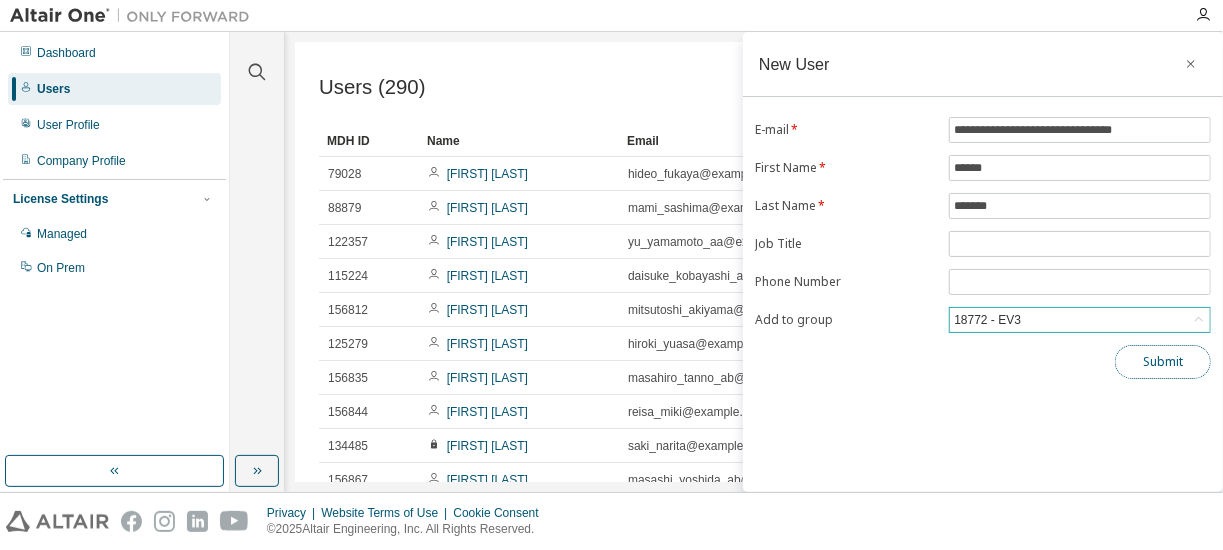click on "Submit" at bounding box center [1163, 362] 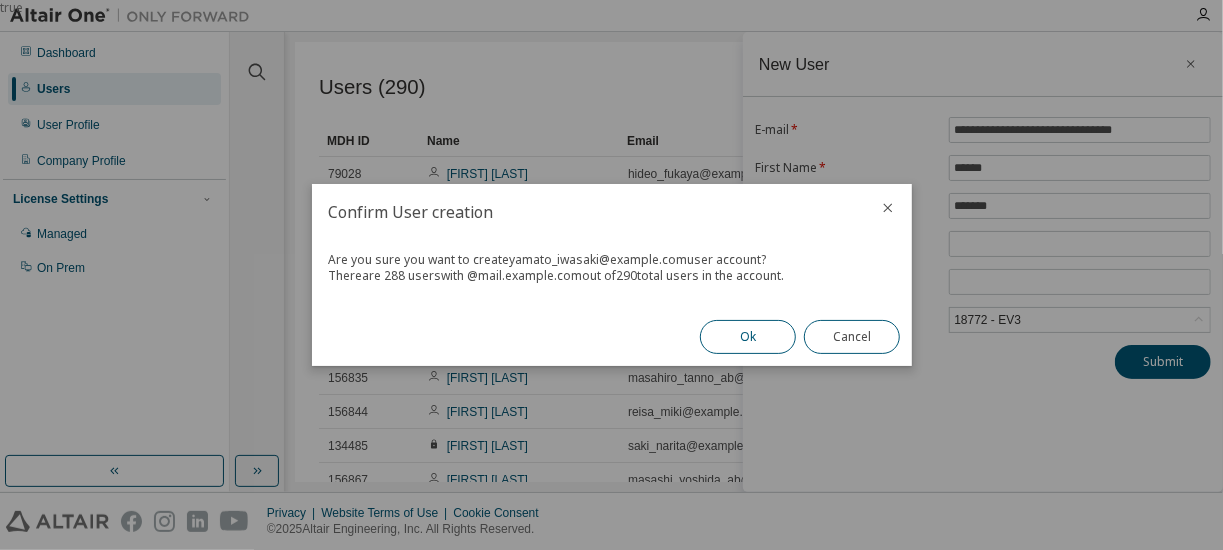 click on "Ok" at bounding box center [748, 337] 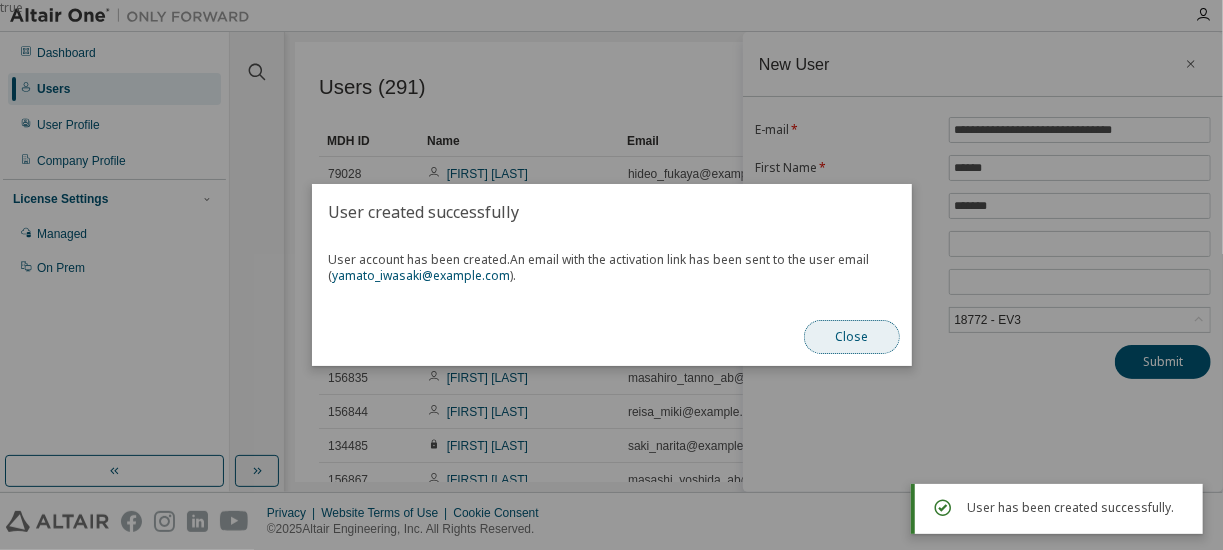 click on "Close" at bounding box center [852, 337] 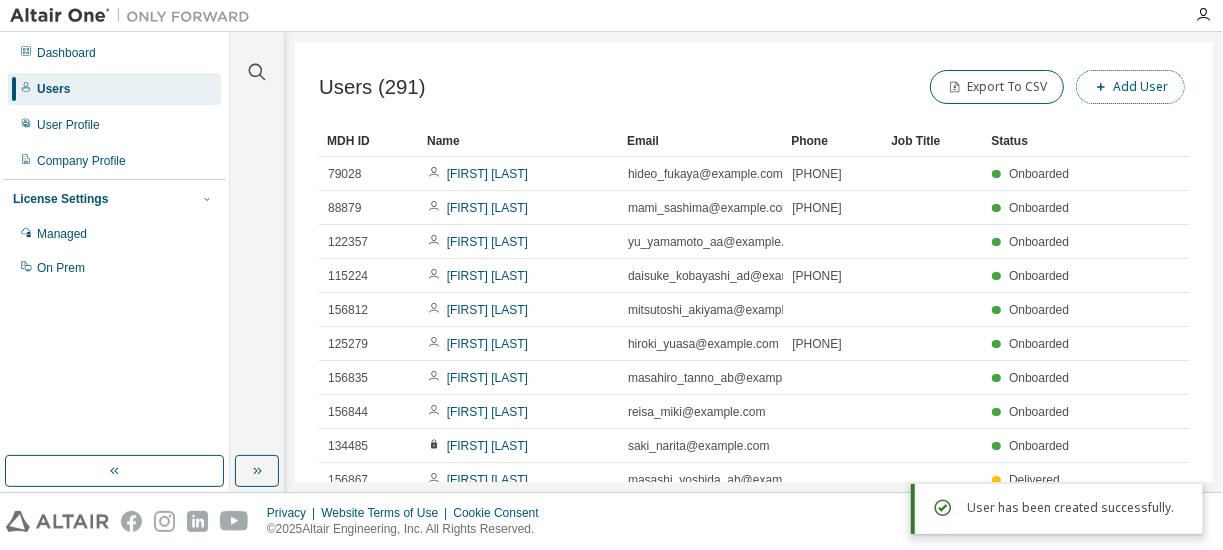 click on "Add User" at bounding box center [1130, 87] 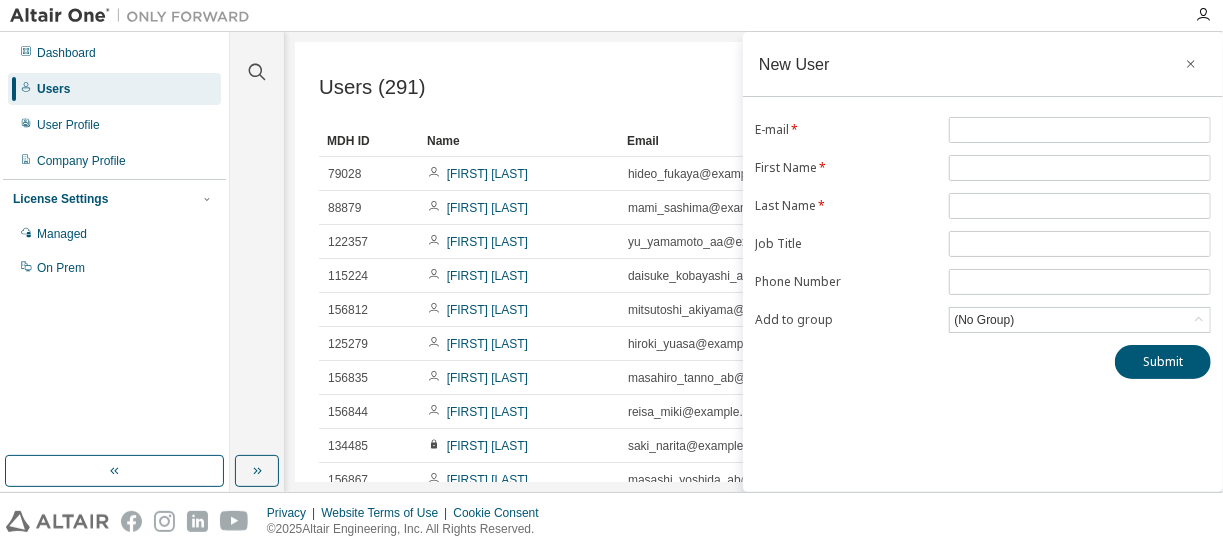 click on "New User E-mail * [EMAIL] * First Name * Last Name * Job Title Phone Number Add to group (No Group) Submit" at bounding box center [983, 262] 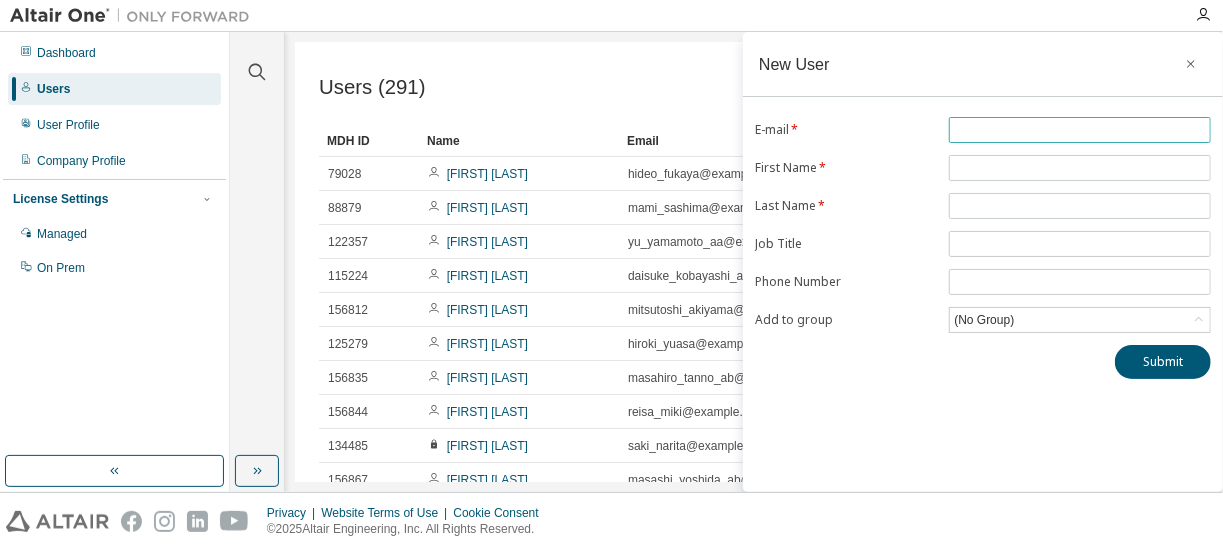 click at bounding box center [1080, 130] 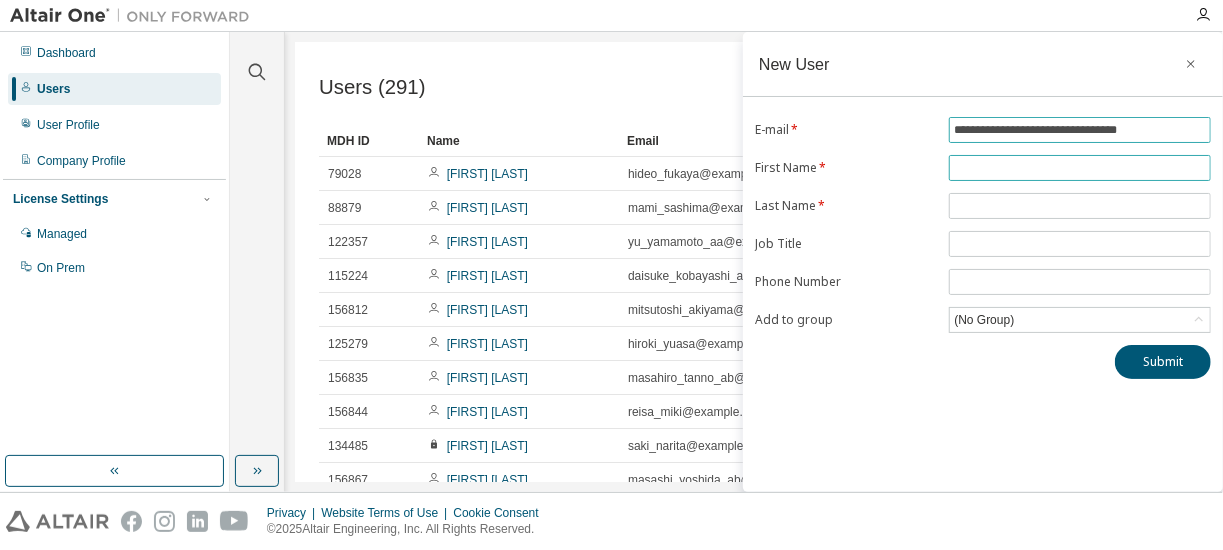 type on "**********" 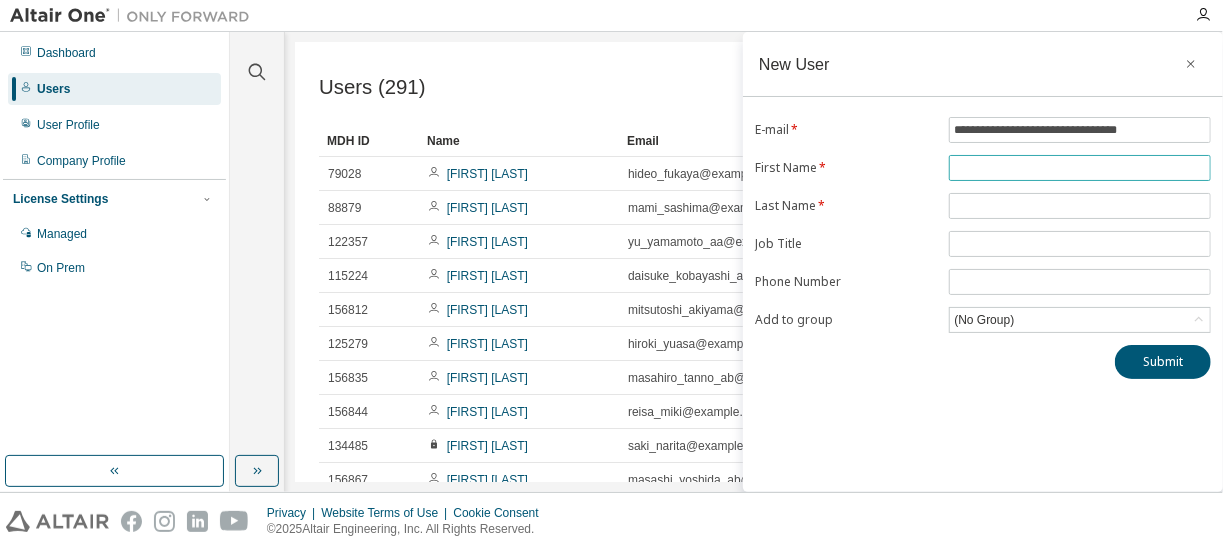 click at bounding box center (1080, 168) 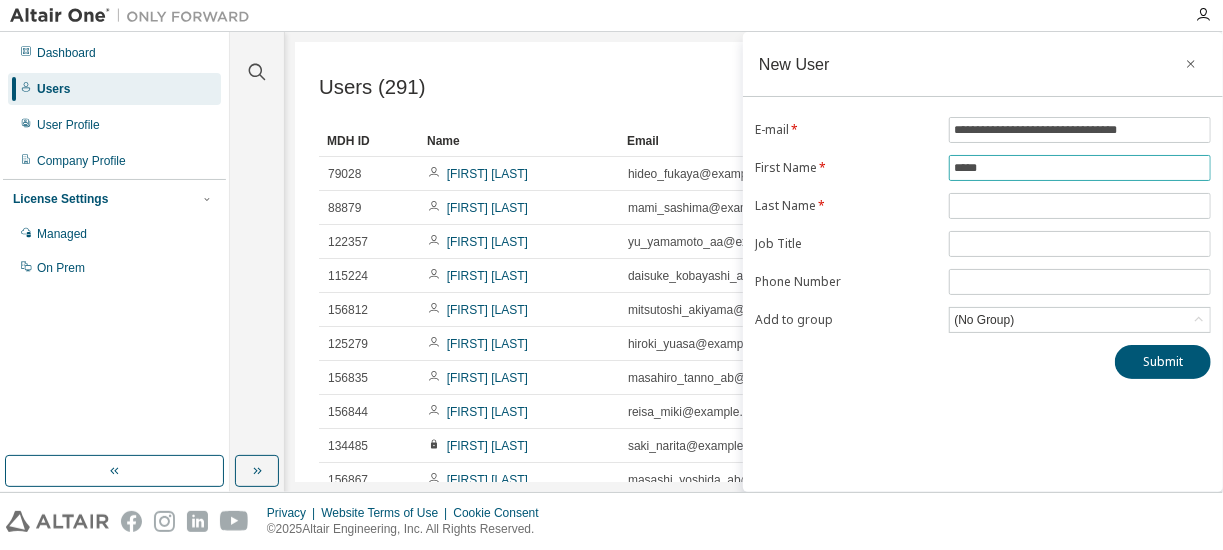 type on "*****" 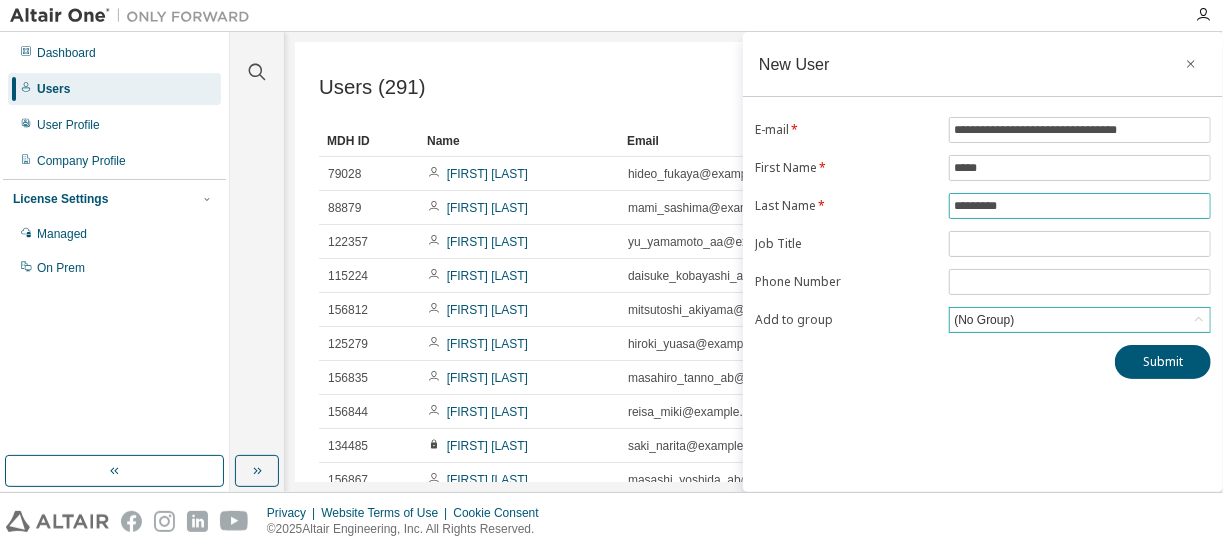 type on "*********" 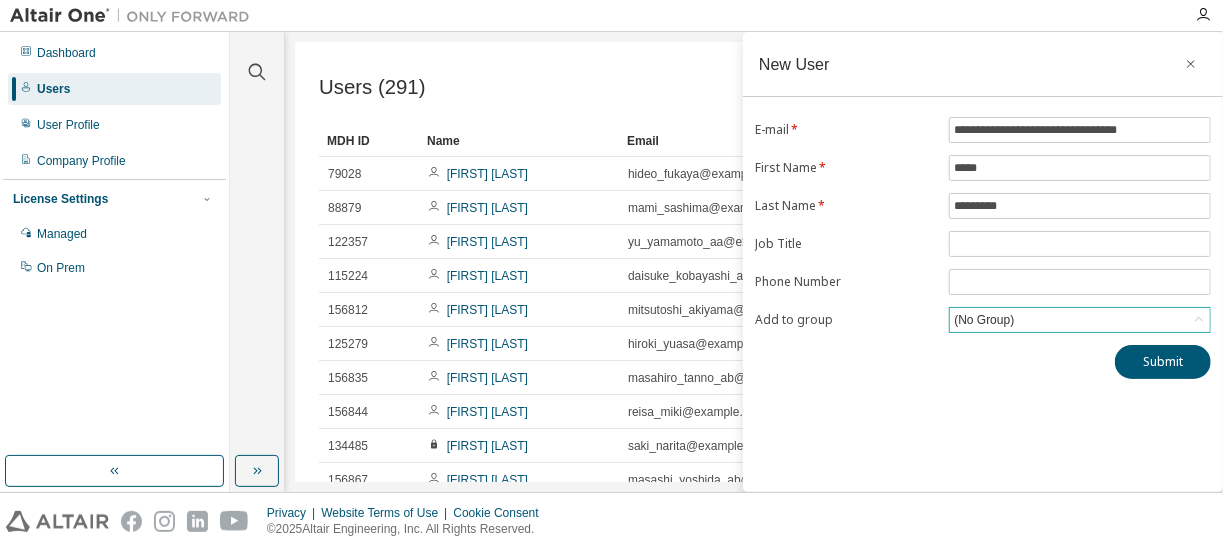 click on "(No Group)" at bounding box center [1080, 320] 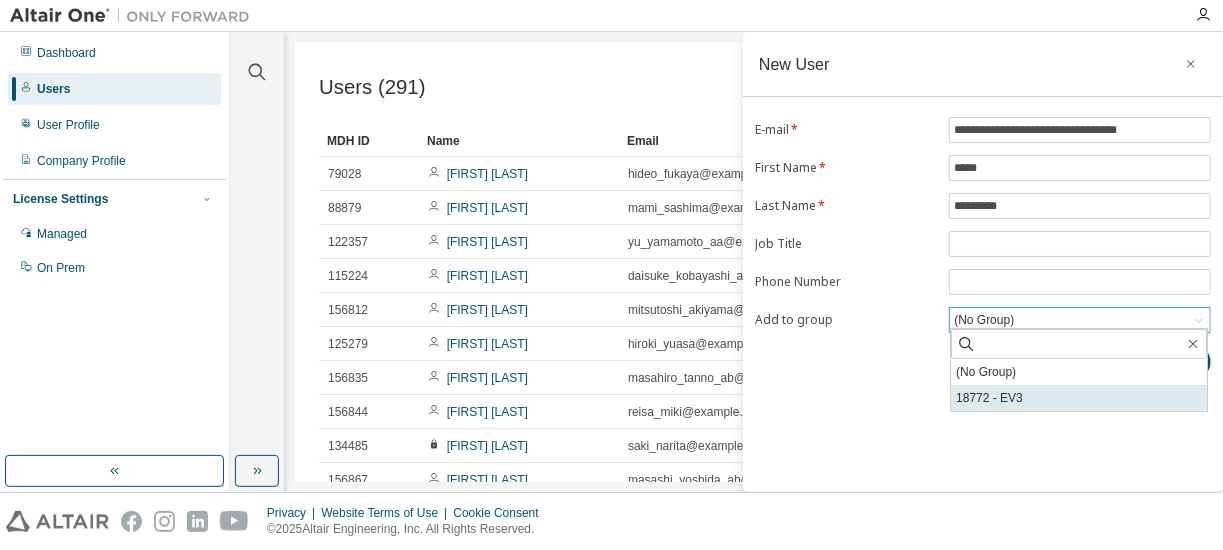 click on "18772 - EV3" at bounding box center [1079, 398] 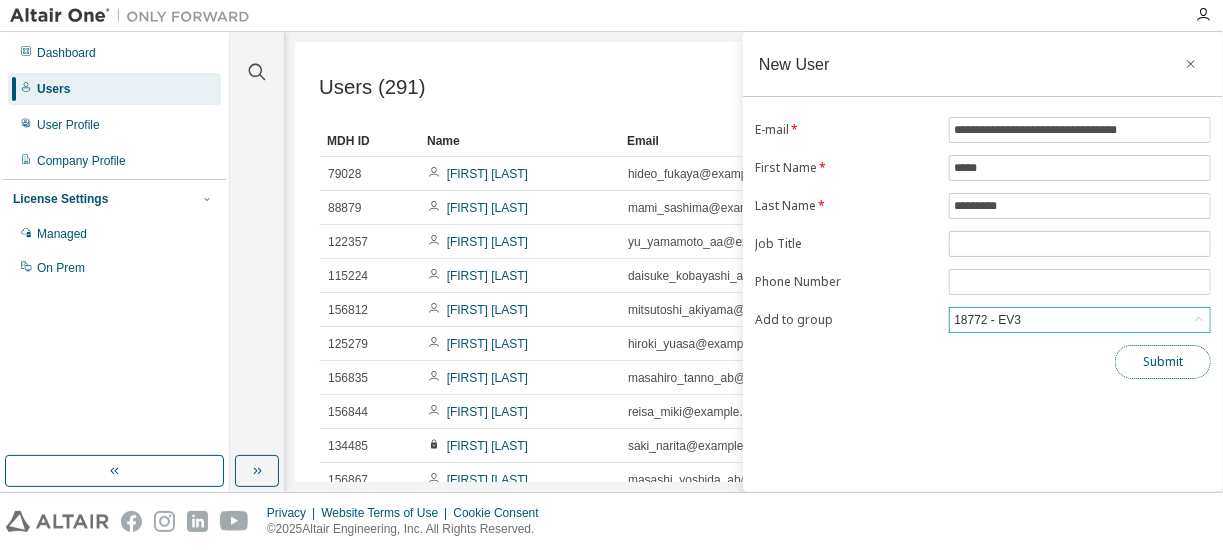 click on "Submit" at bounding box center (1163, 362) 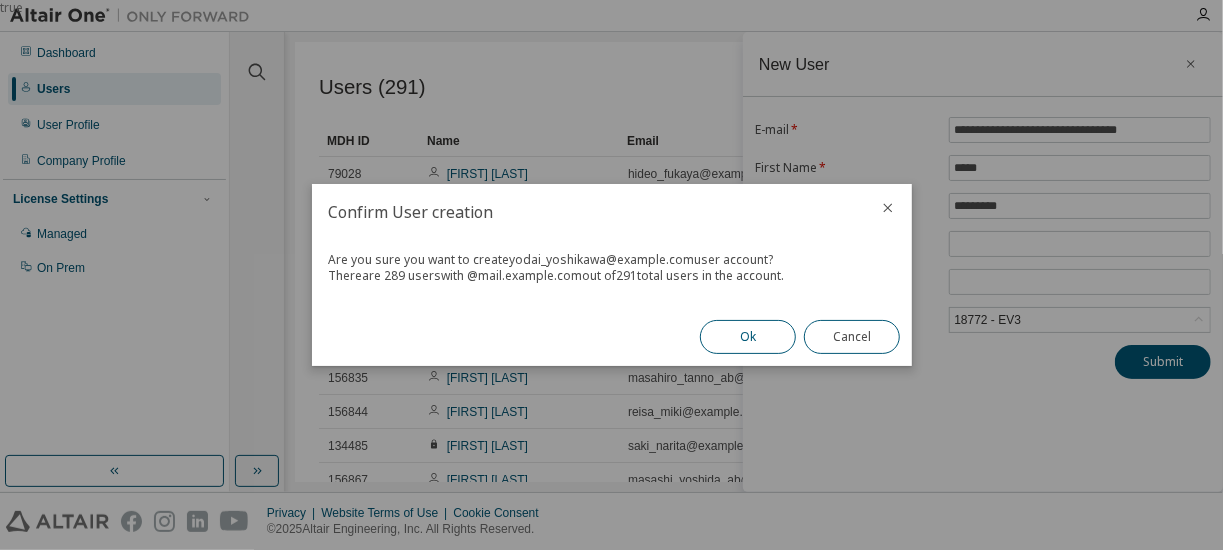 click on "Ok" at bounding box center [748, 337] 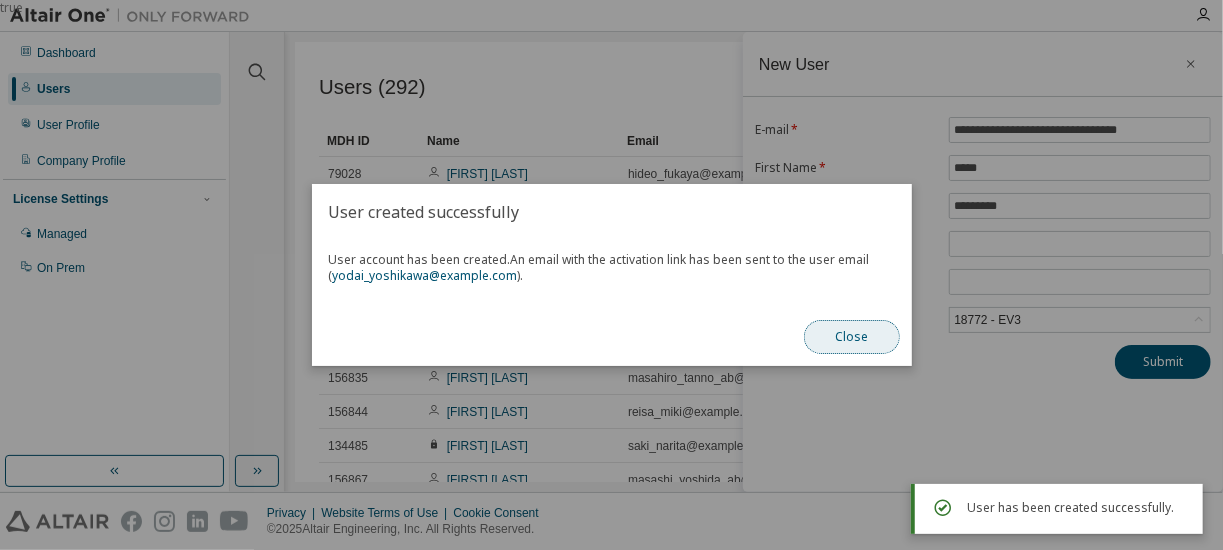 click on "Close" at bounding box center [852, 337] 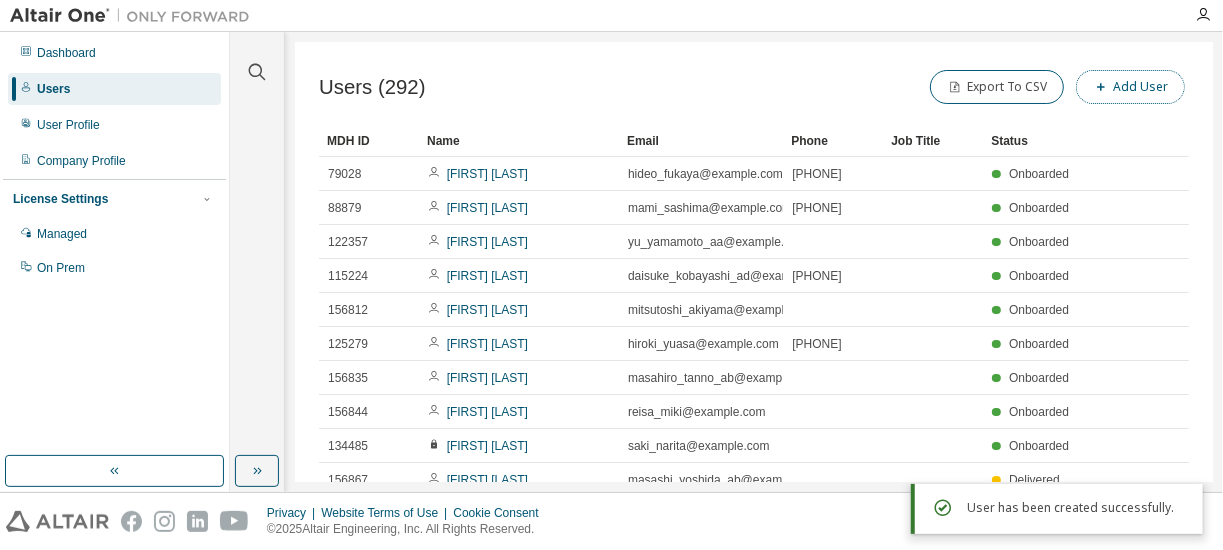 click on "Add User" at bounding box center (1130, 87) 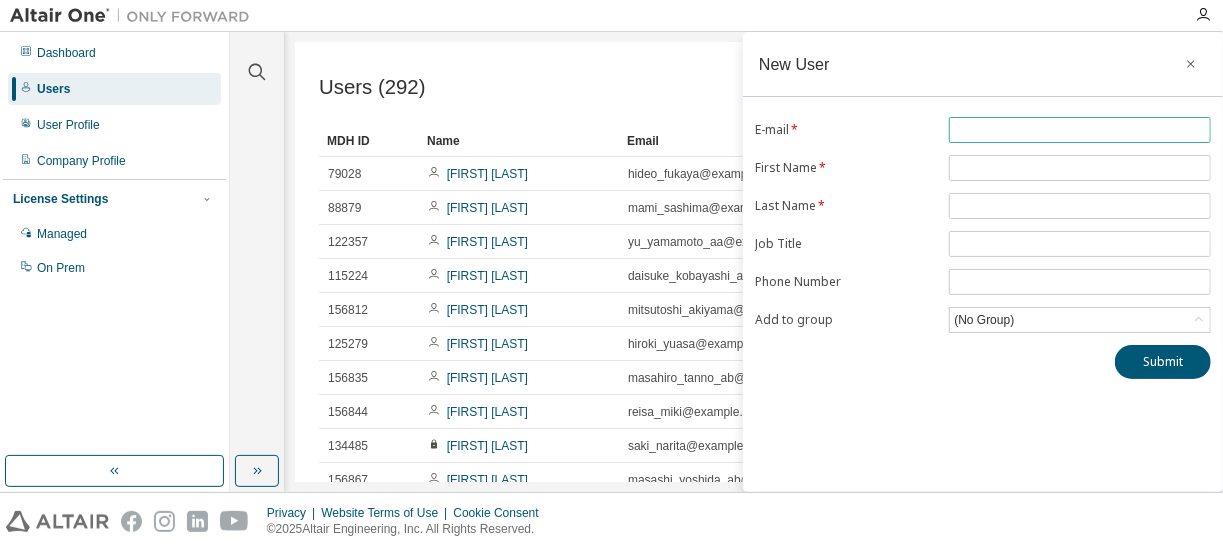click at bounding box center (1080, 130) 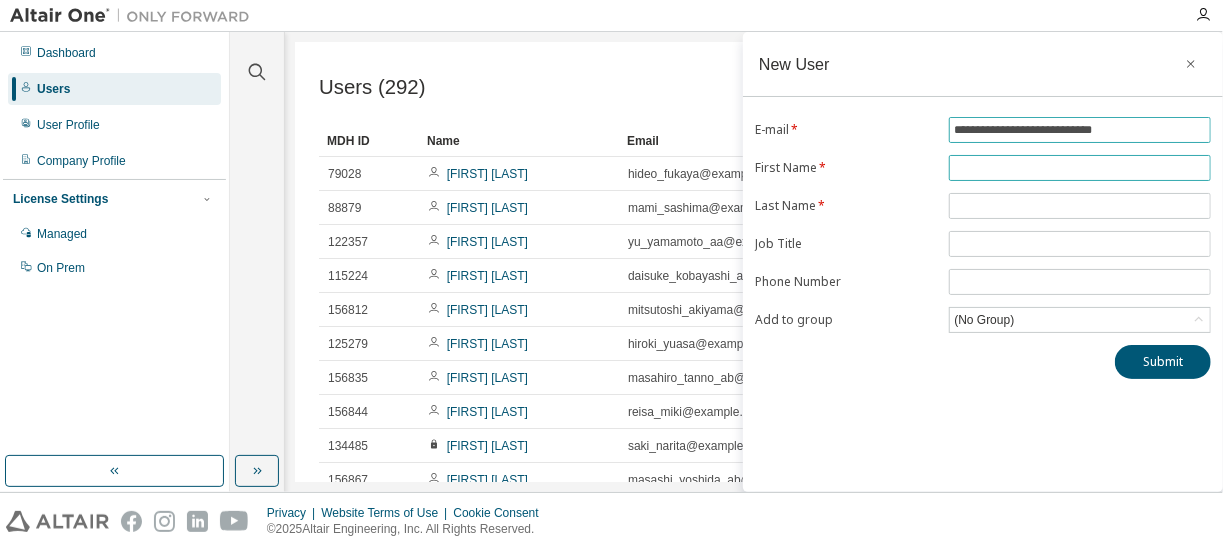 type on "**********" 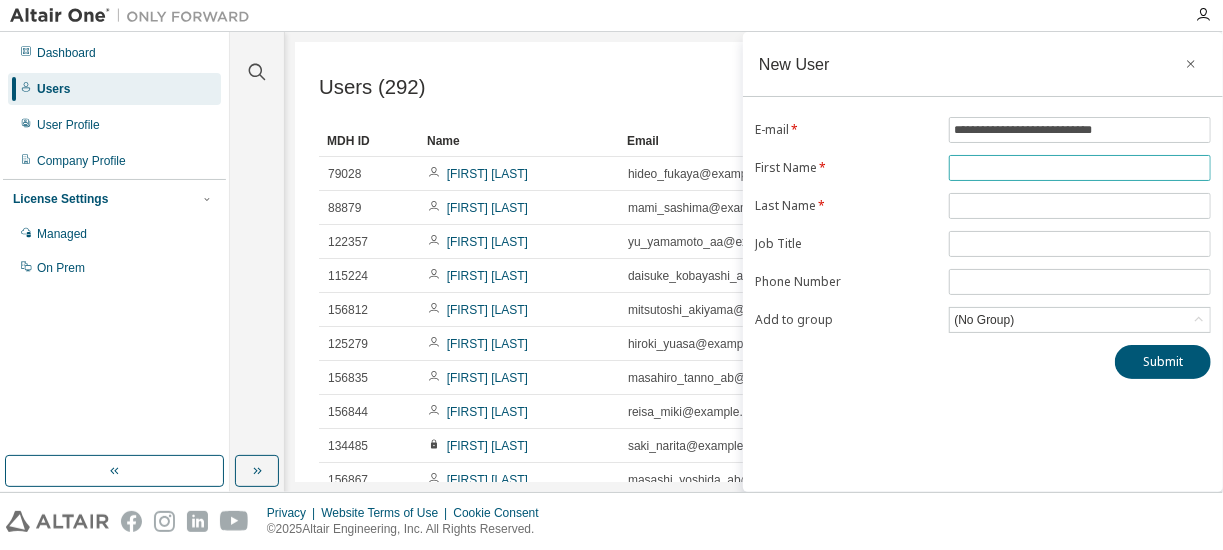 click at bounding box center (1080, 168) 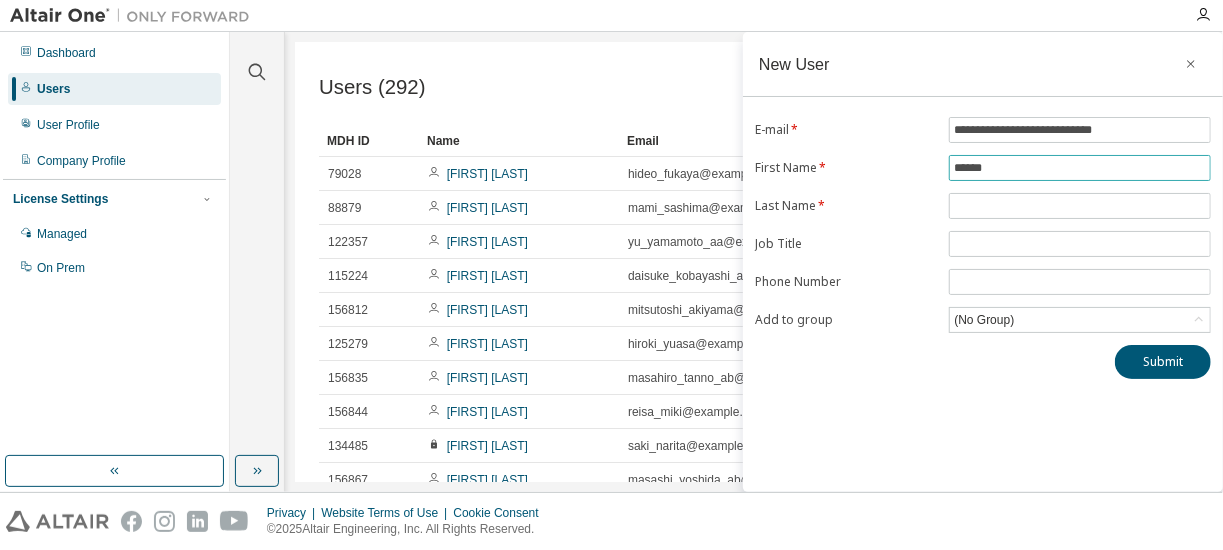 type on "******" 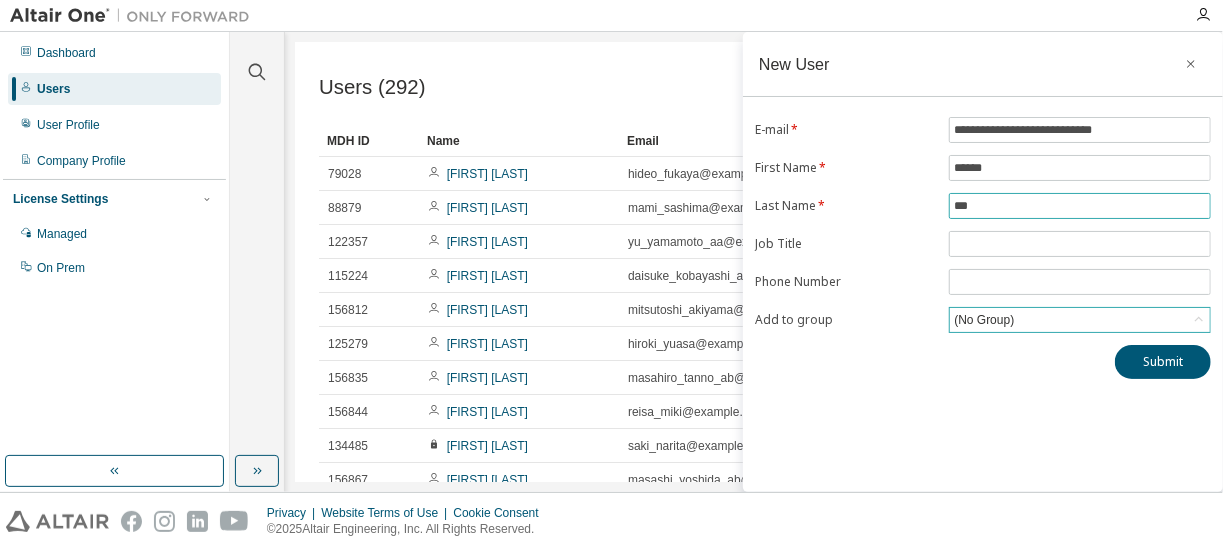 type on "***" 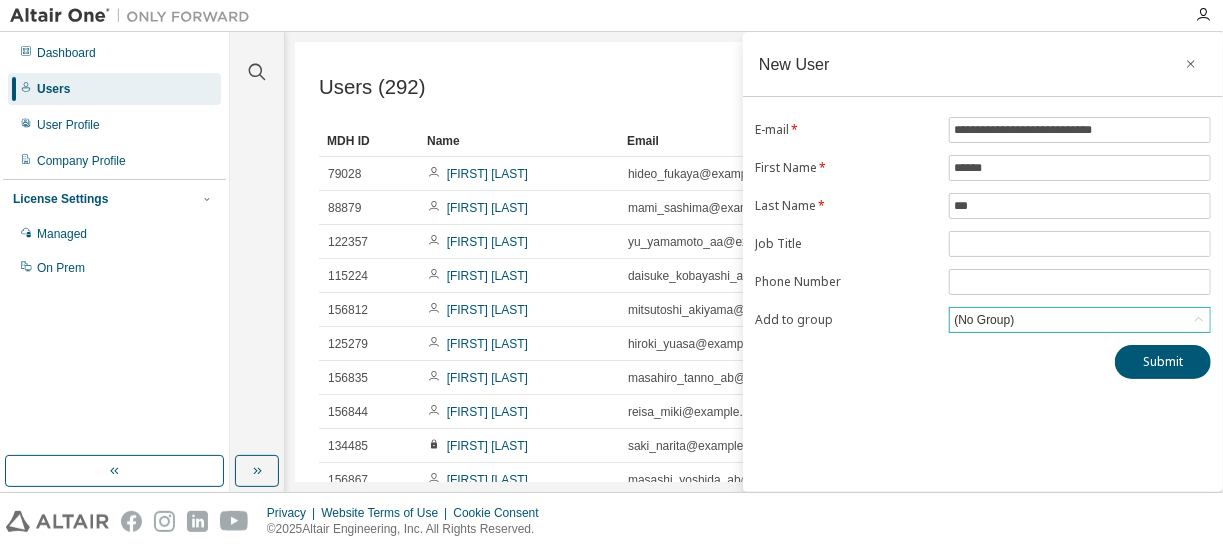 click 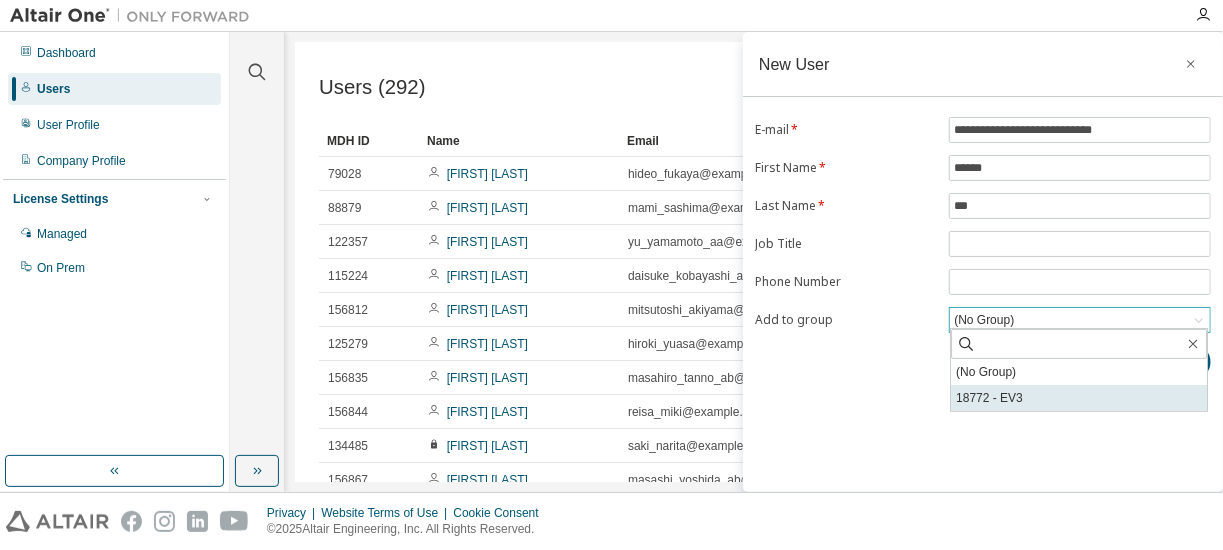 click on "18772 - EV3" at bounding box center [1079, 398] 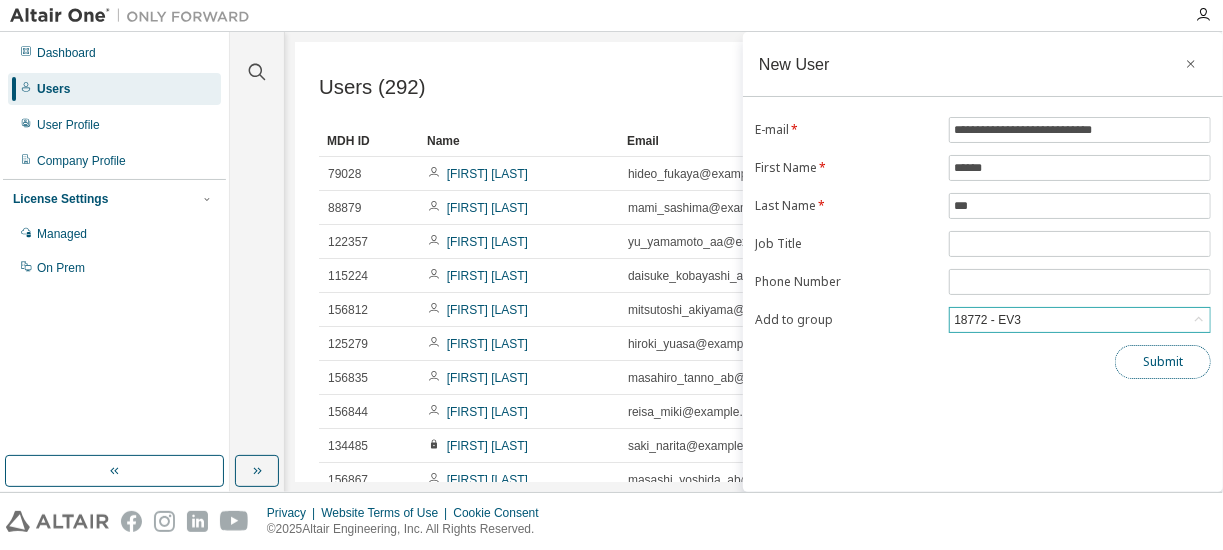 click on "Submit" at bounding box center (1163, 362) 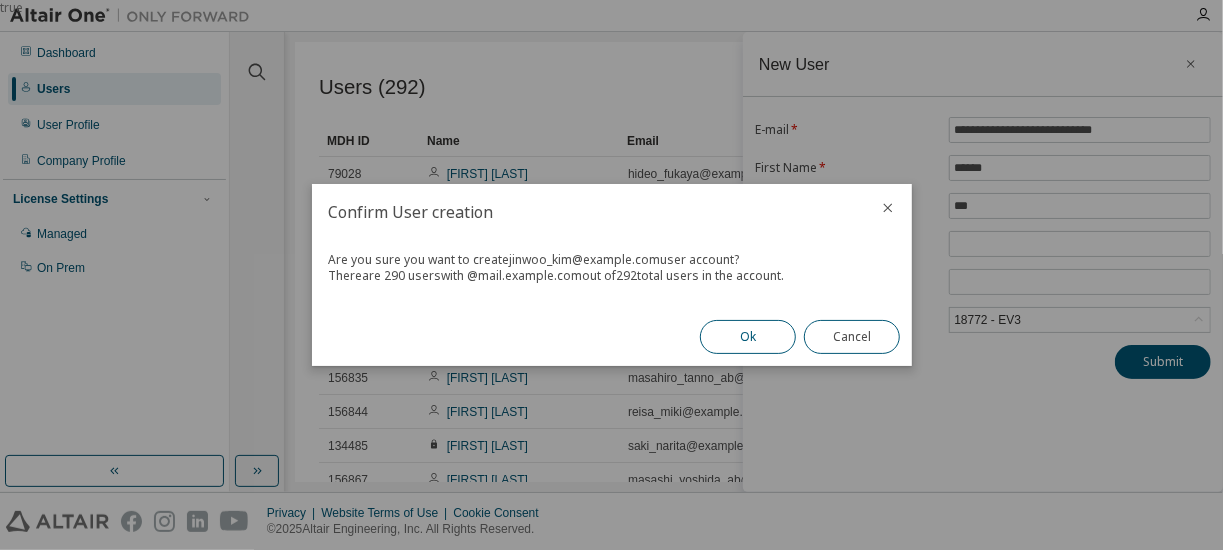click on "Ok" at bounding box center (748, 337) 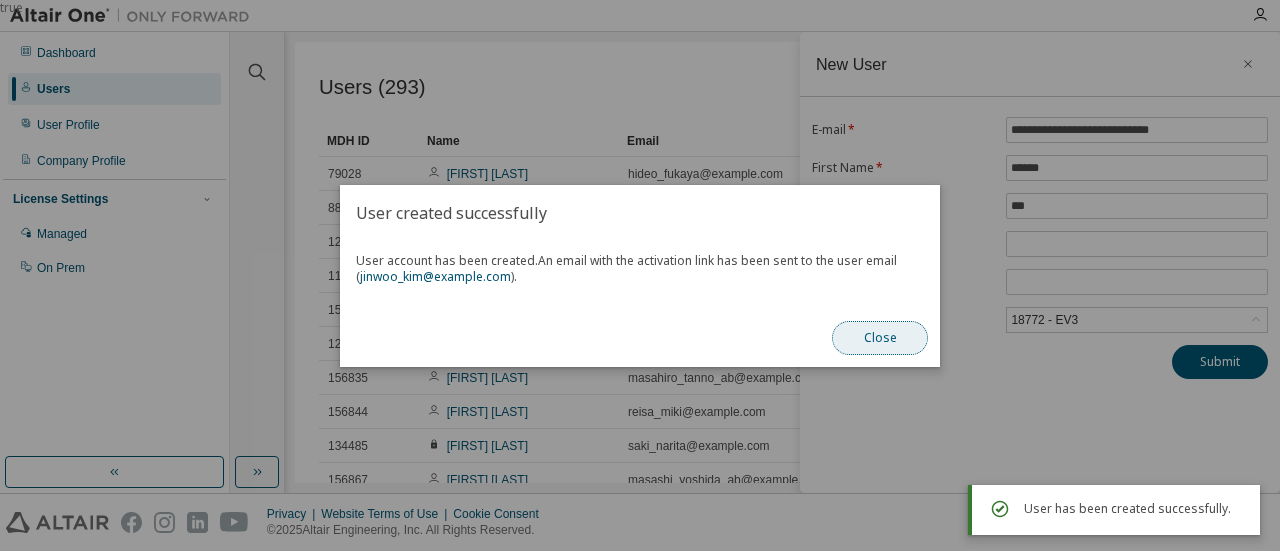 click on "Close" at bounding box center [880, 338] 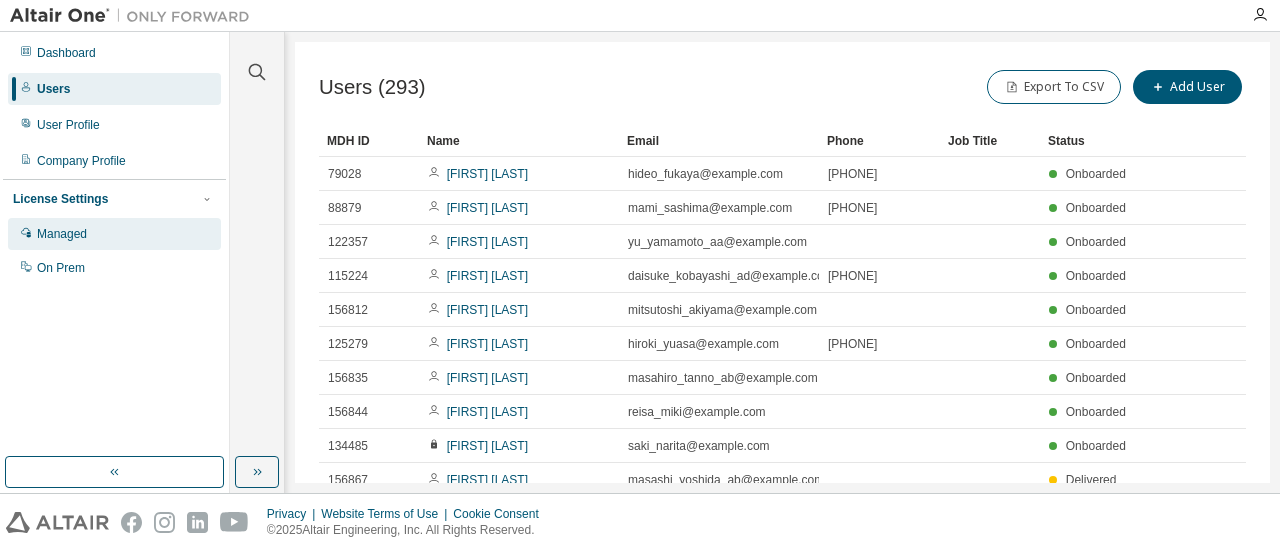 click on "Managed" at bounding box center (62, 234) 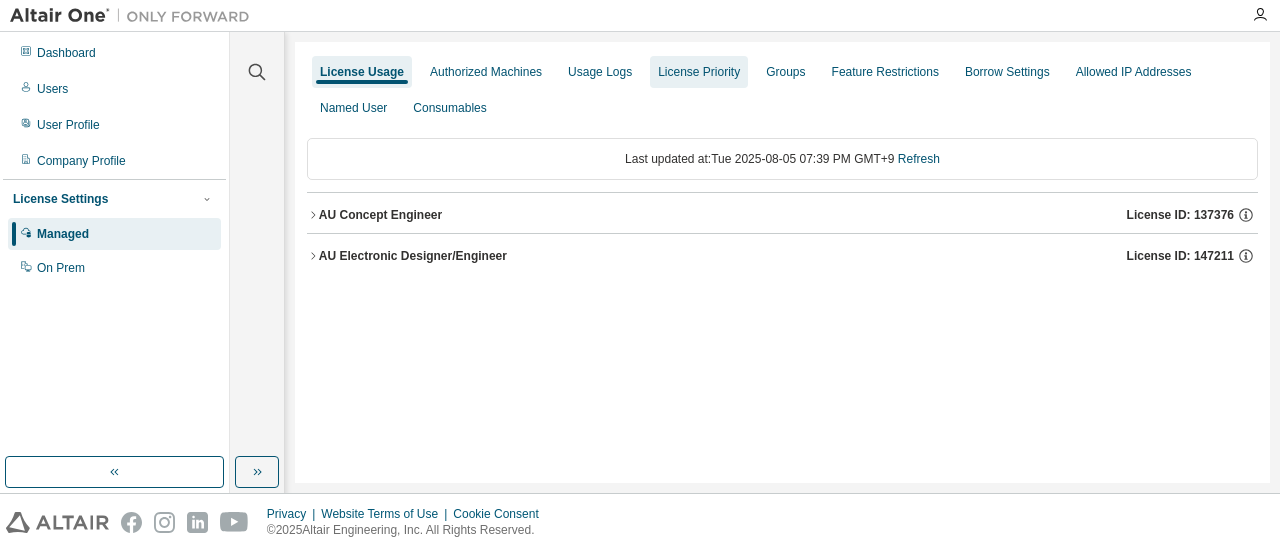 click on "License Priority" at bounding box center (699, 72) 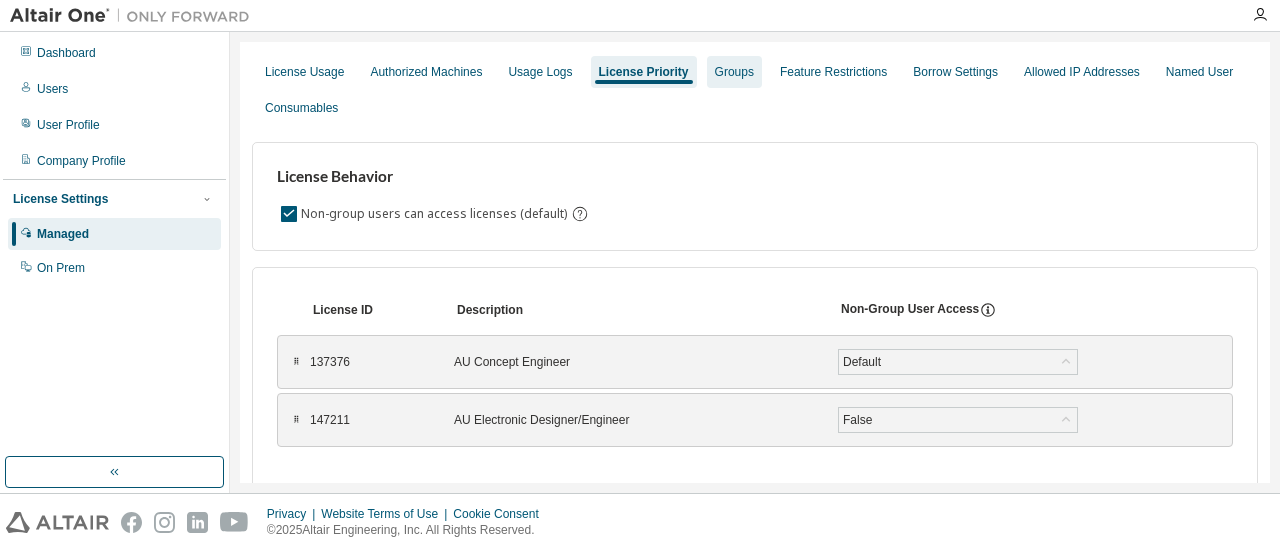 click on "Groups" at bounding box center [734, 72] 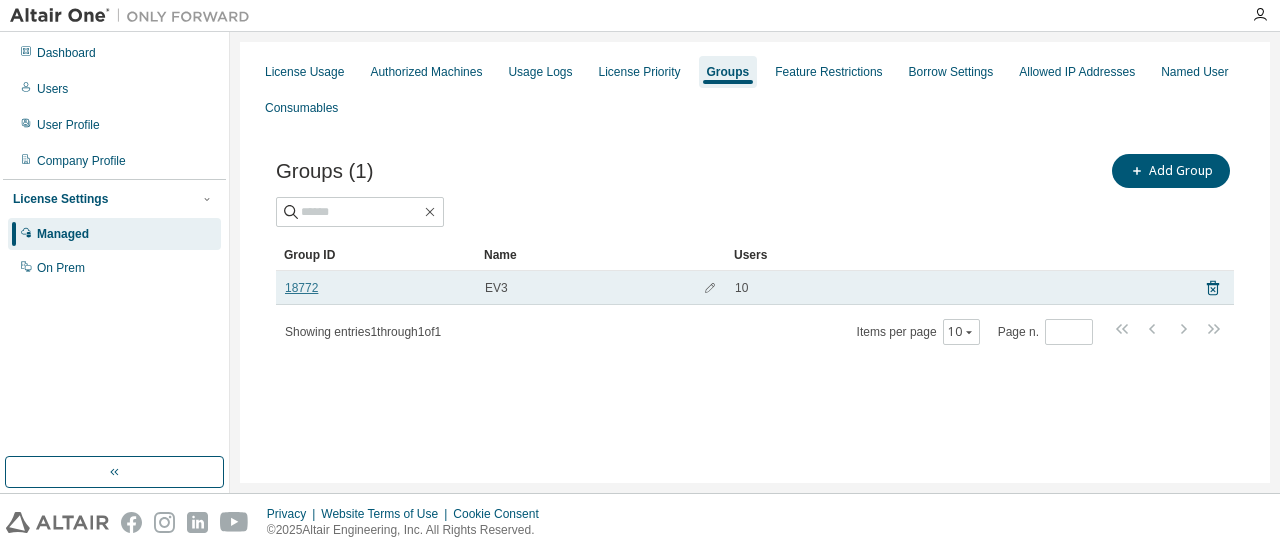 click on "18772" at bounding box center [301, 288] 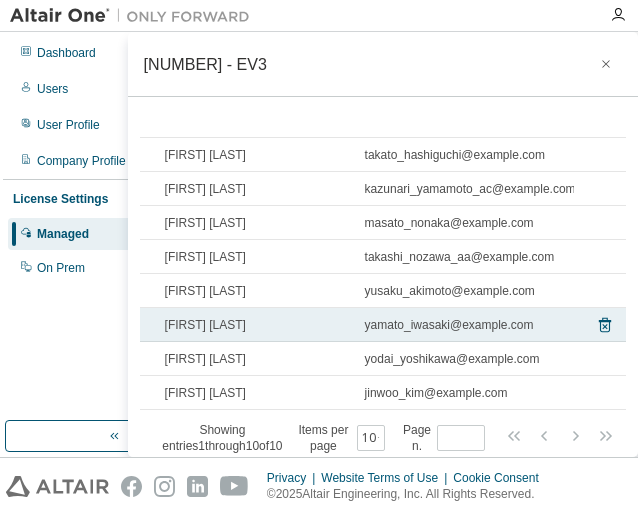 scroll, scrollTop: 200, scrollLeft: 0, axis: vertical 